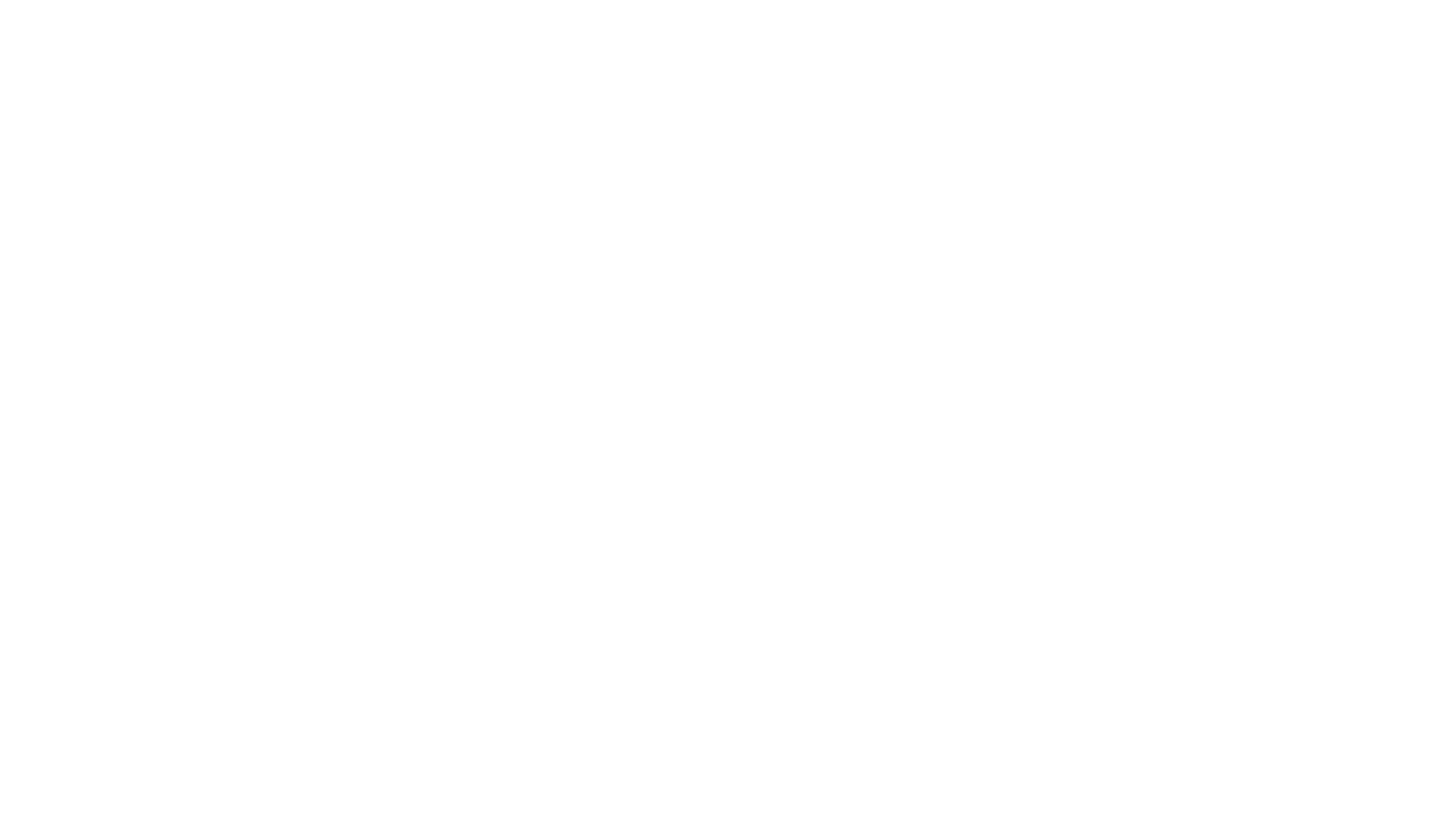 scroll, scrollTop: 0, scrollLeft: 0, axis: both 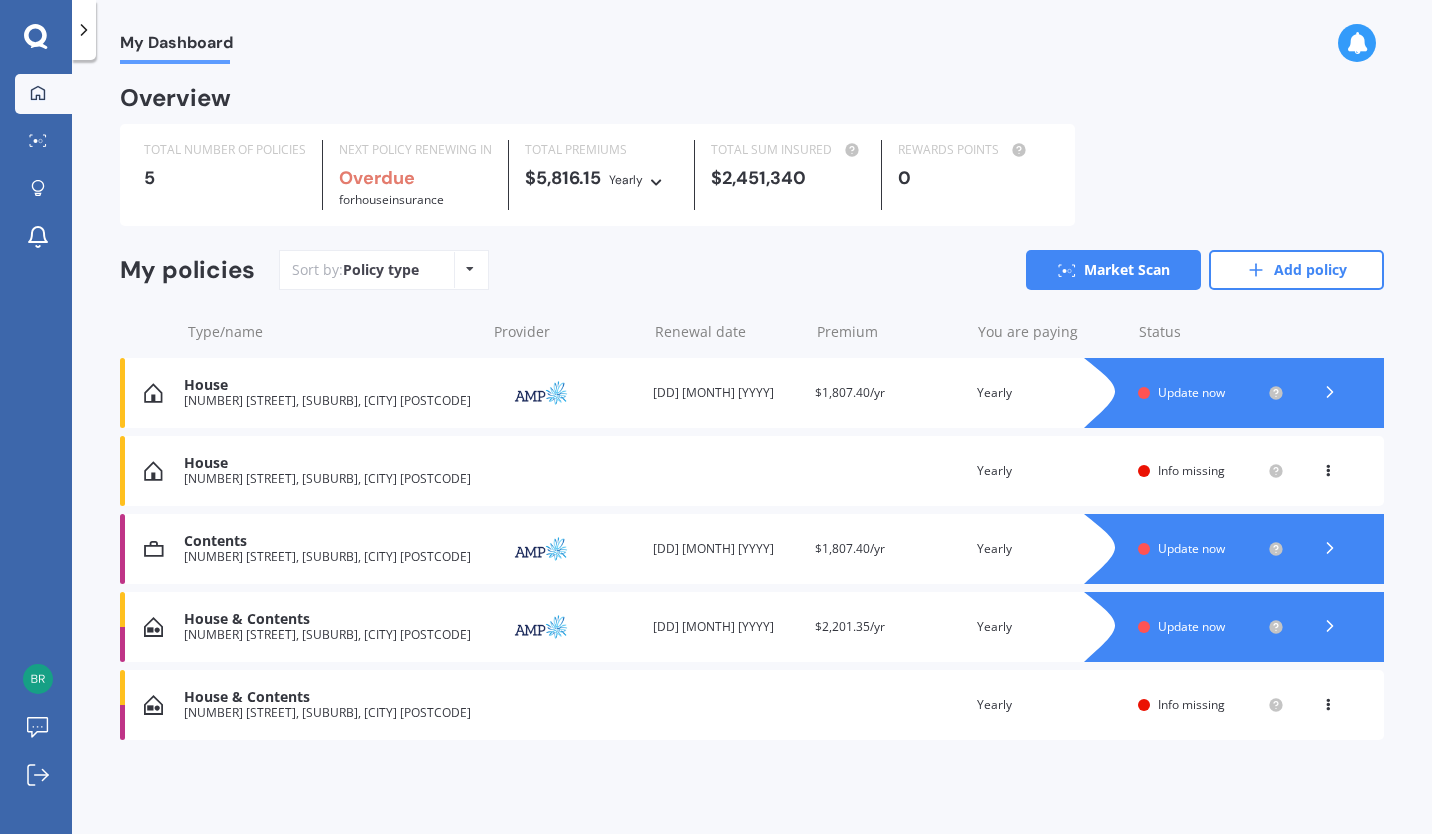 click 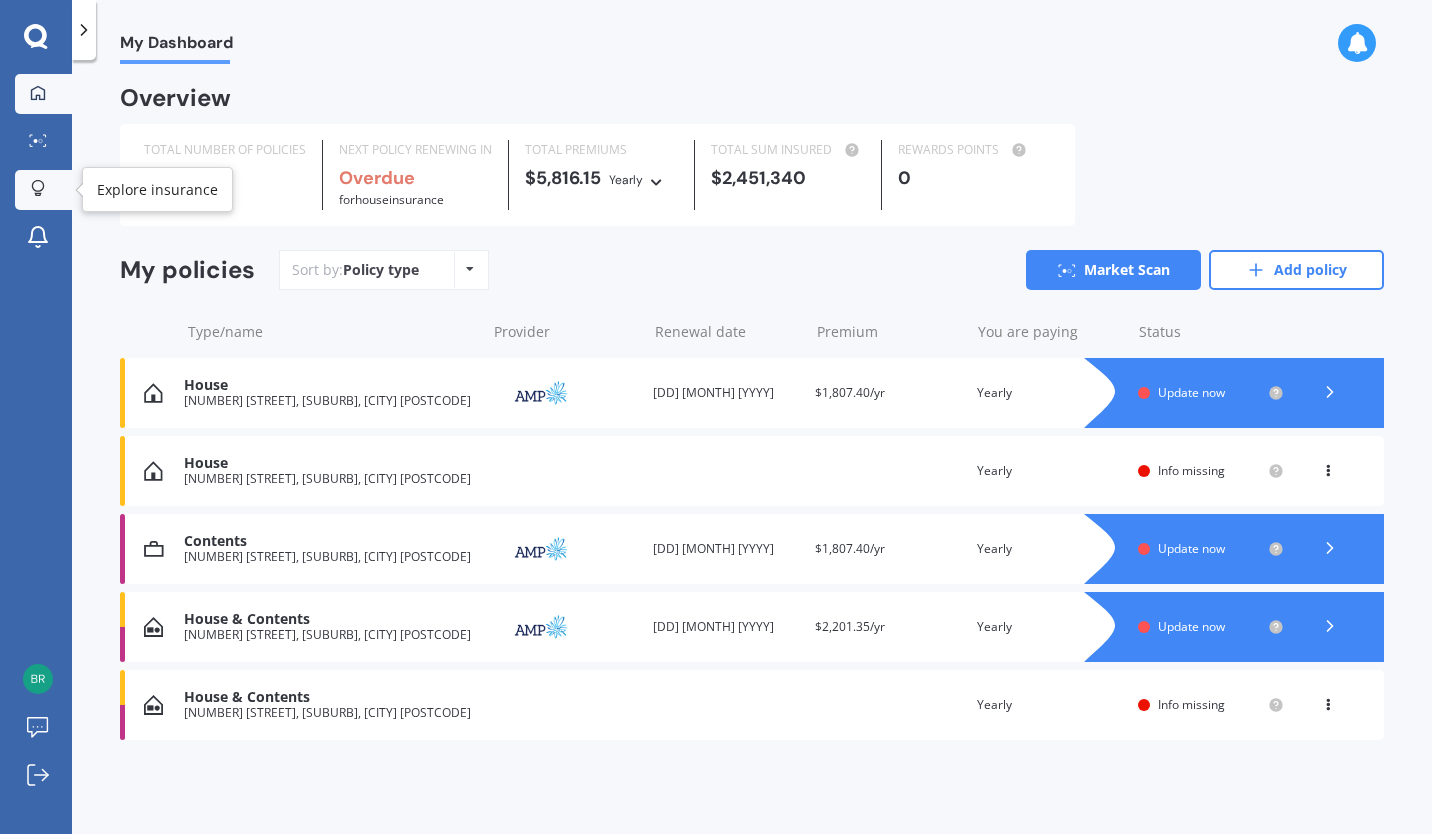 click at bounding box center [38, 189] 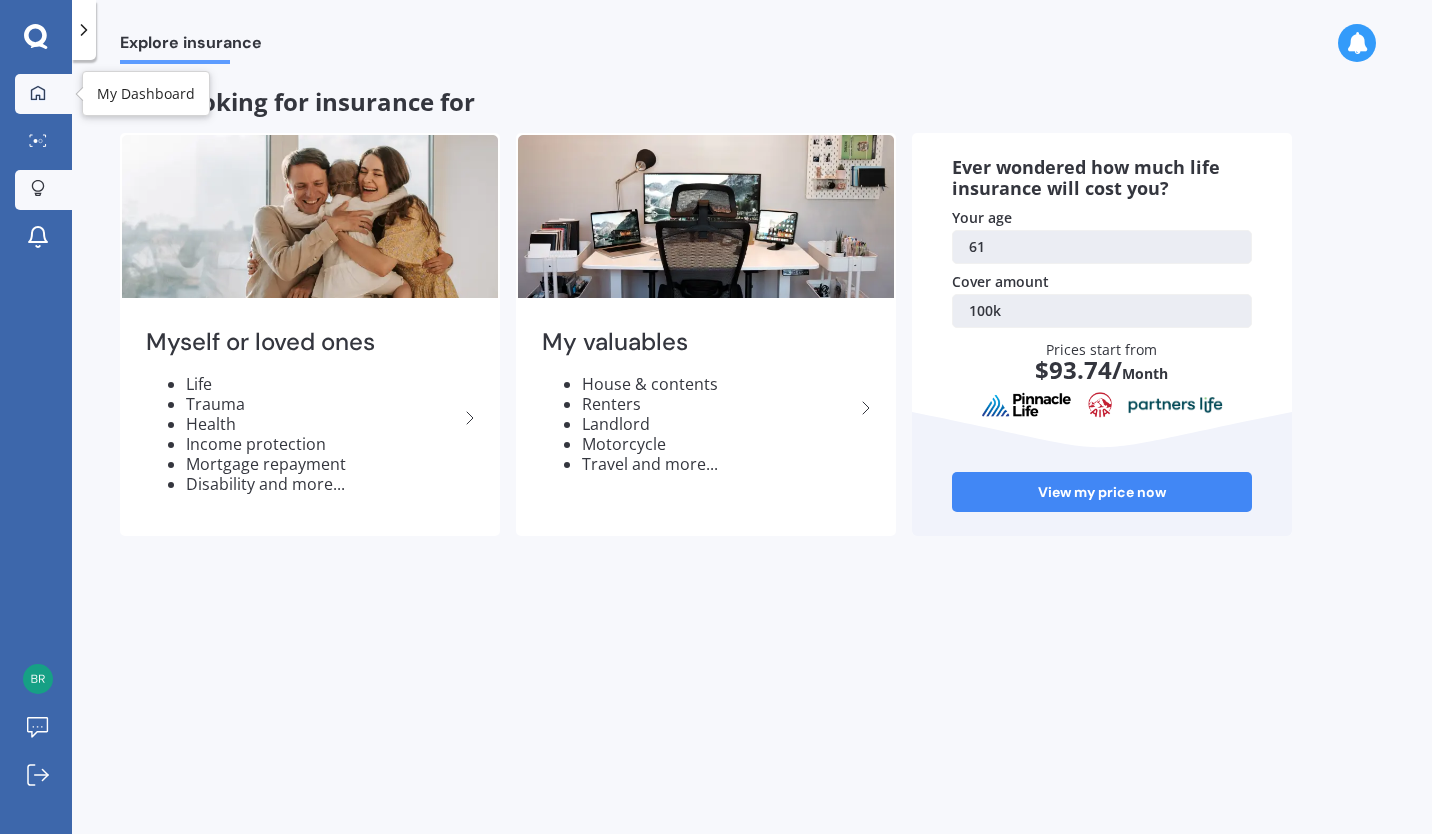 click 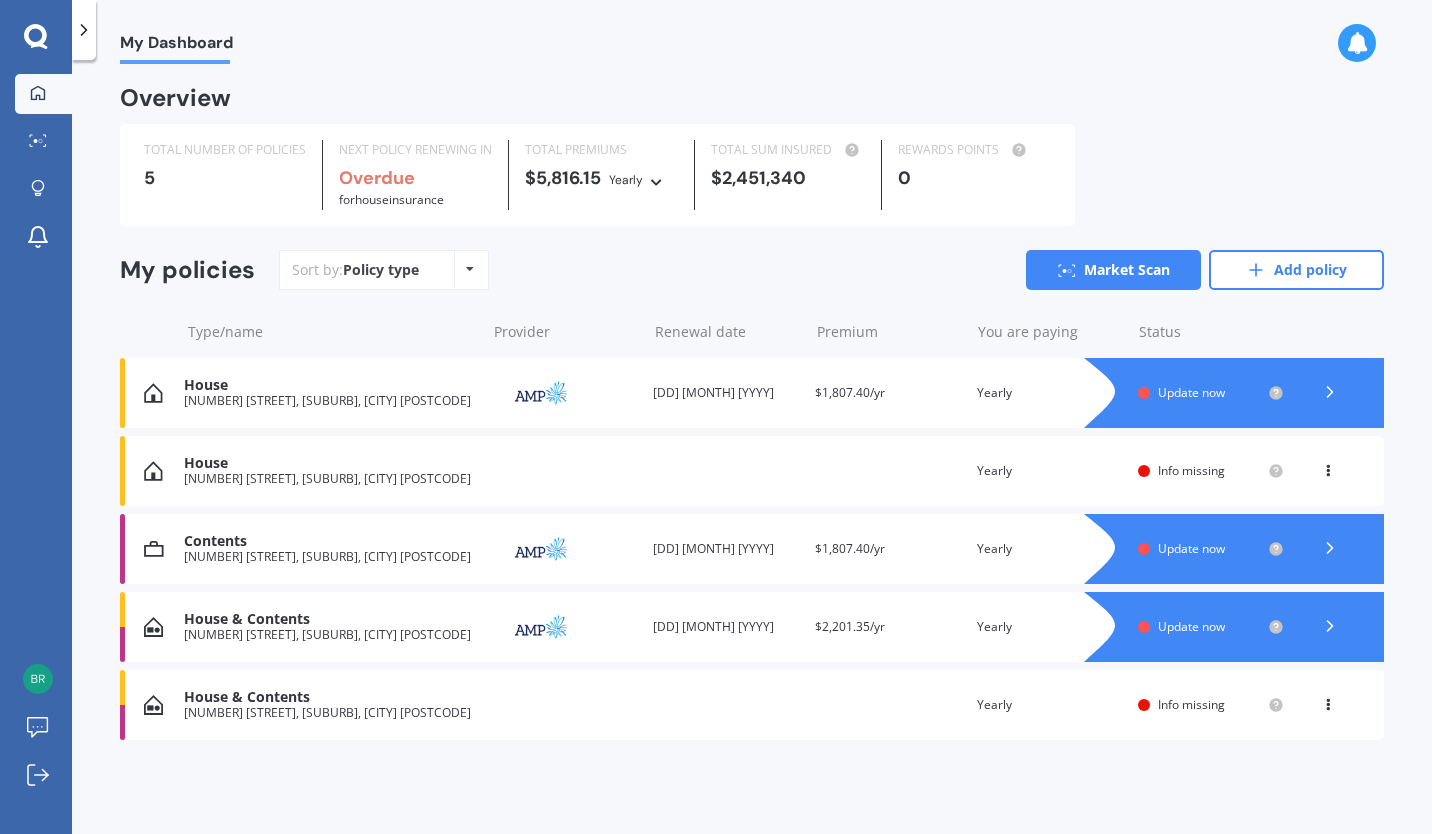 click on "Policy type Alphabetical Date added Renewing next" at bounding box center (469, 270) 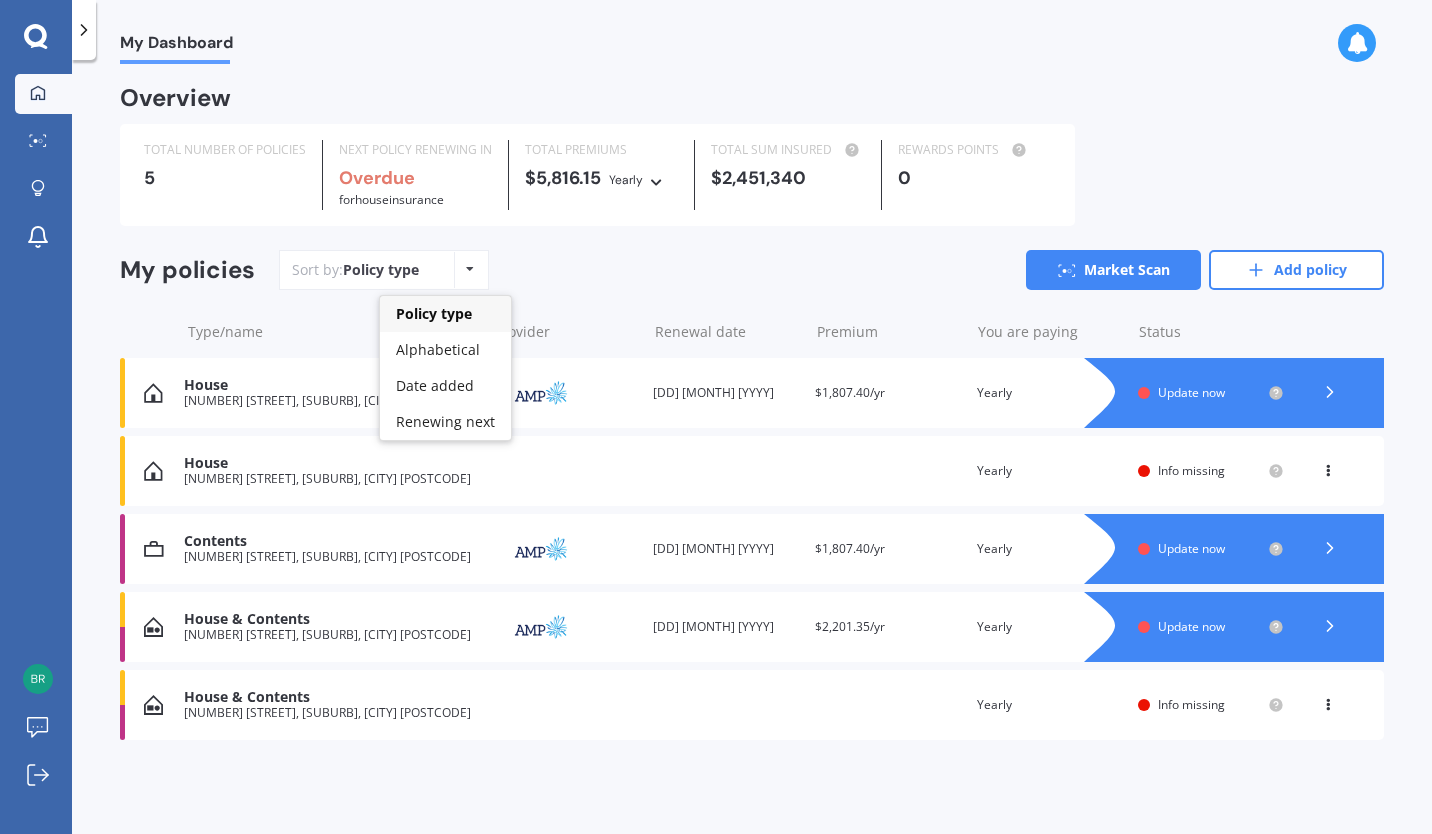 click on "Sort by:  Policy type Policy type Alphabetical Date added Renewing next Market Scan Add policy" at bounding box center (831, 270) 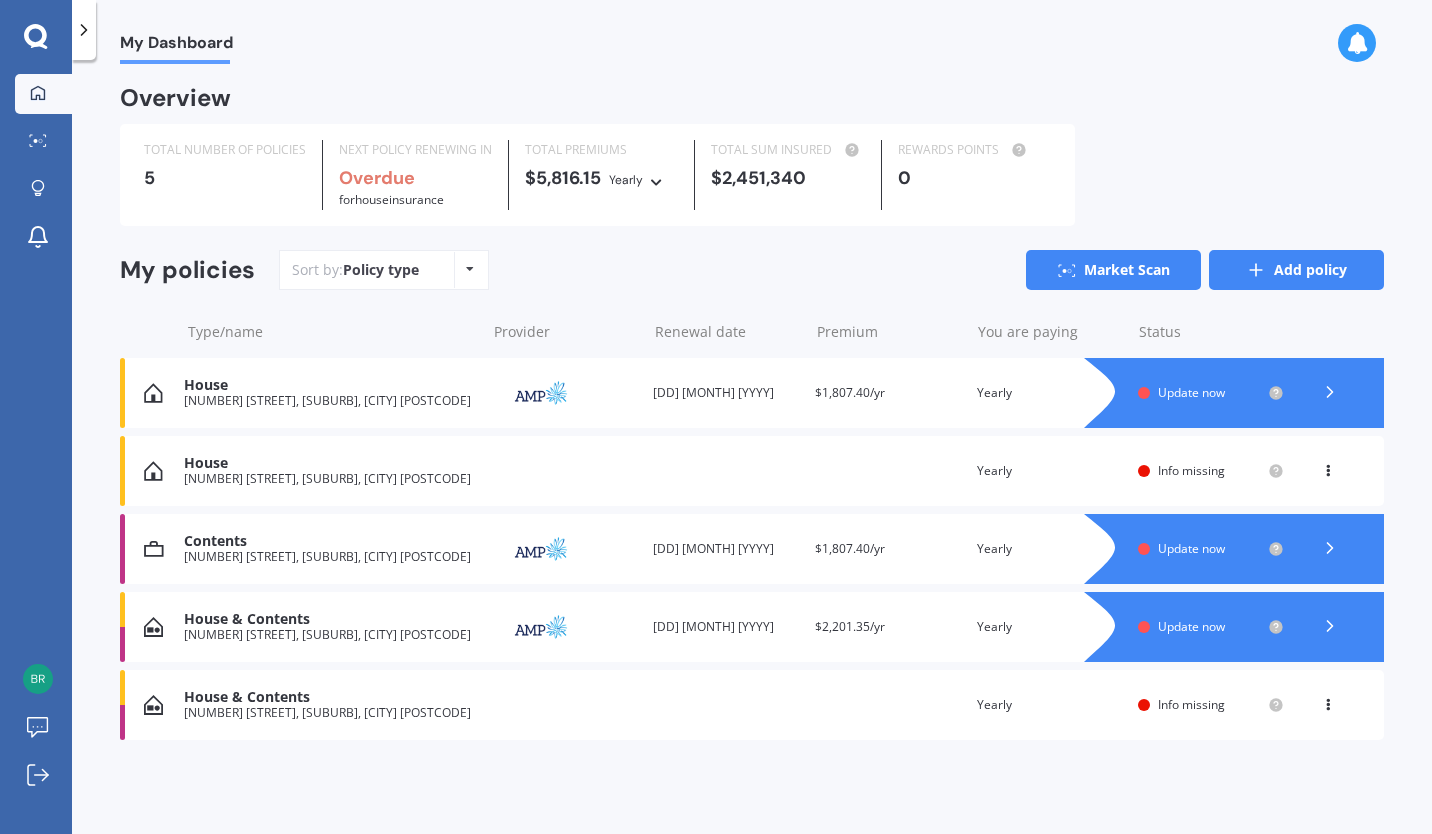 click on "Add policy" at bounding box center (1296, 270) 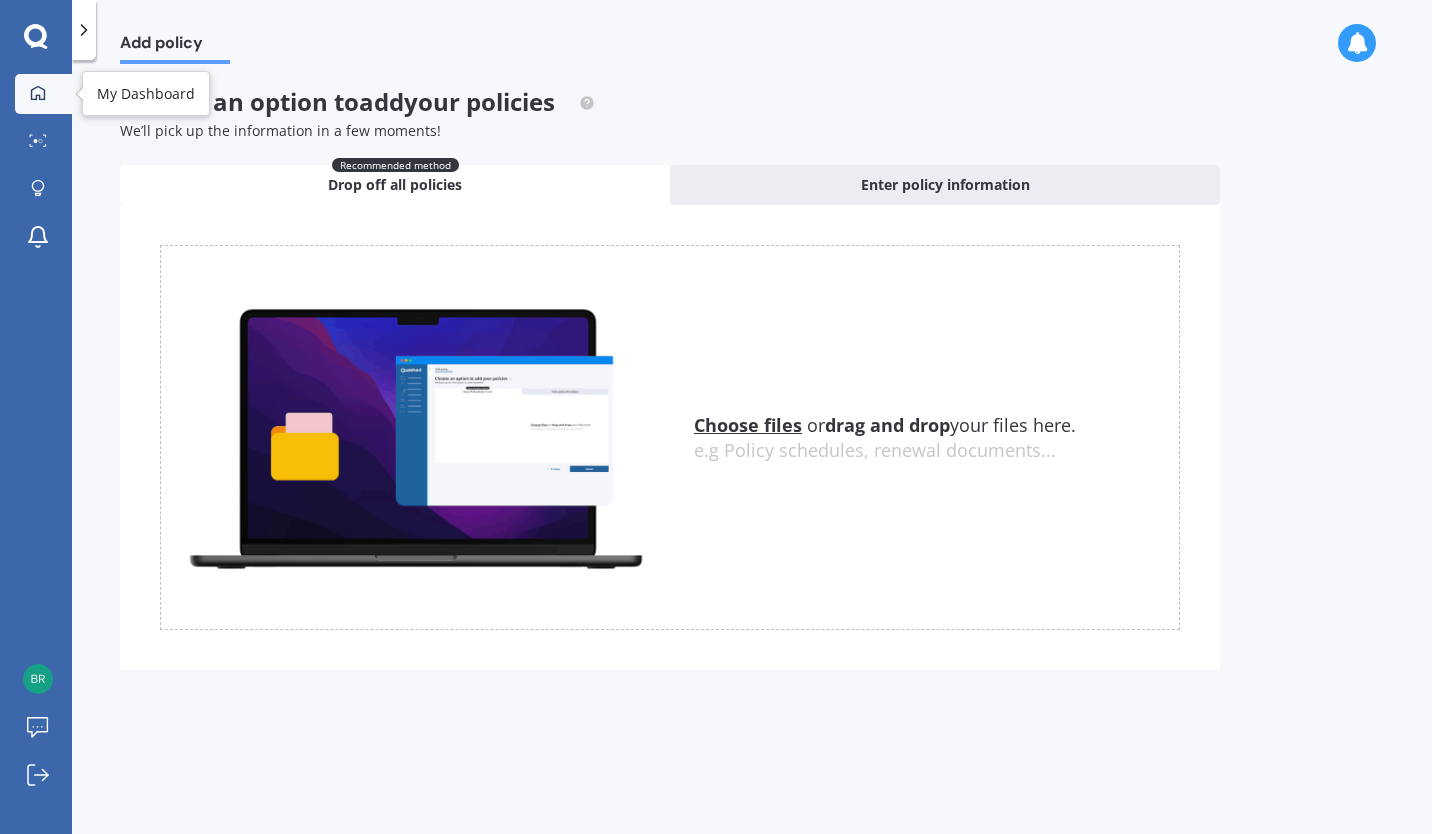 click on "My Dashboard" at bounding box center (43, 94) 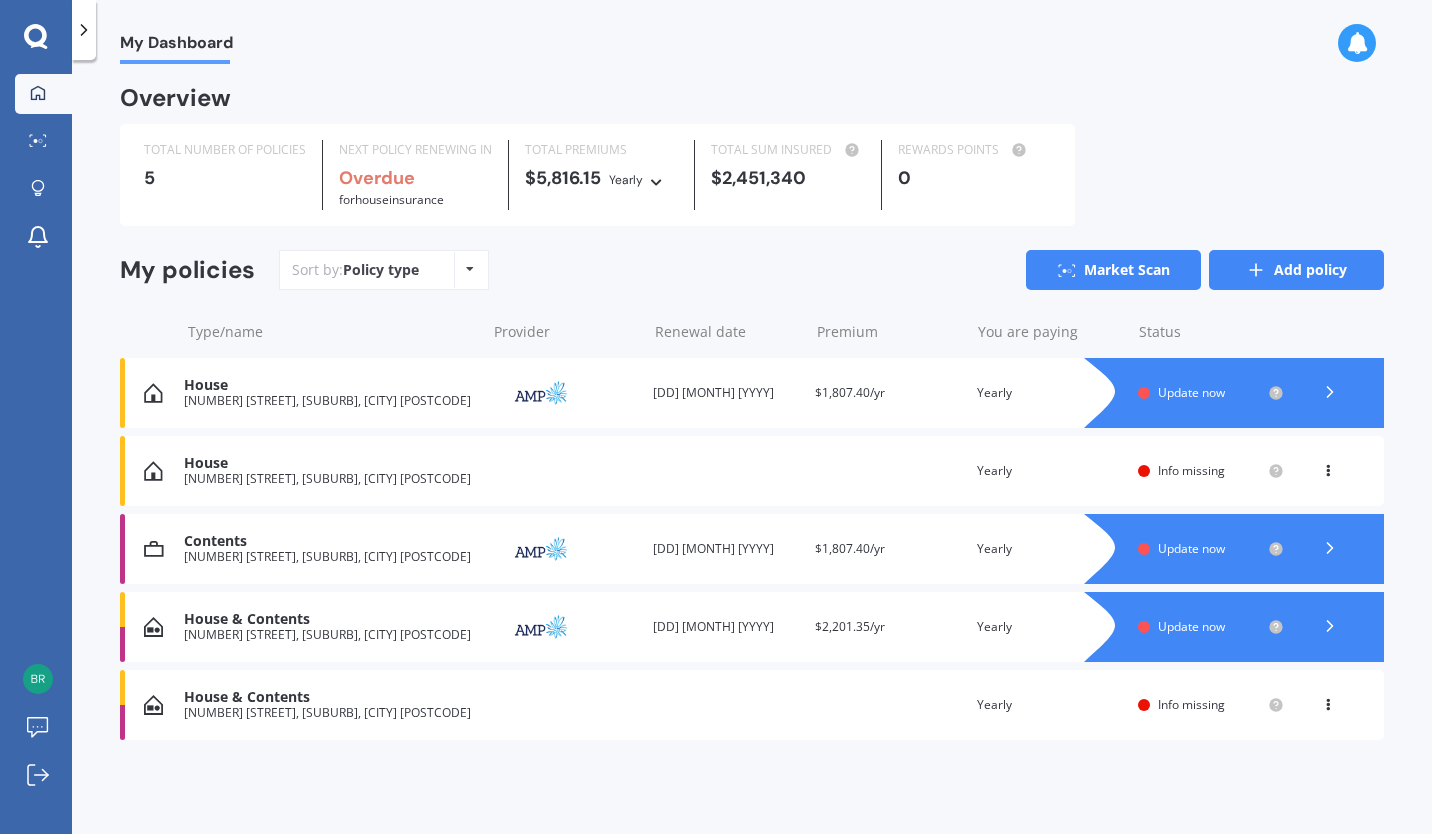 click on "Add policy" at bounding box center (1296, 270) 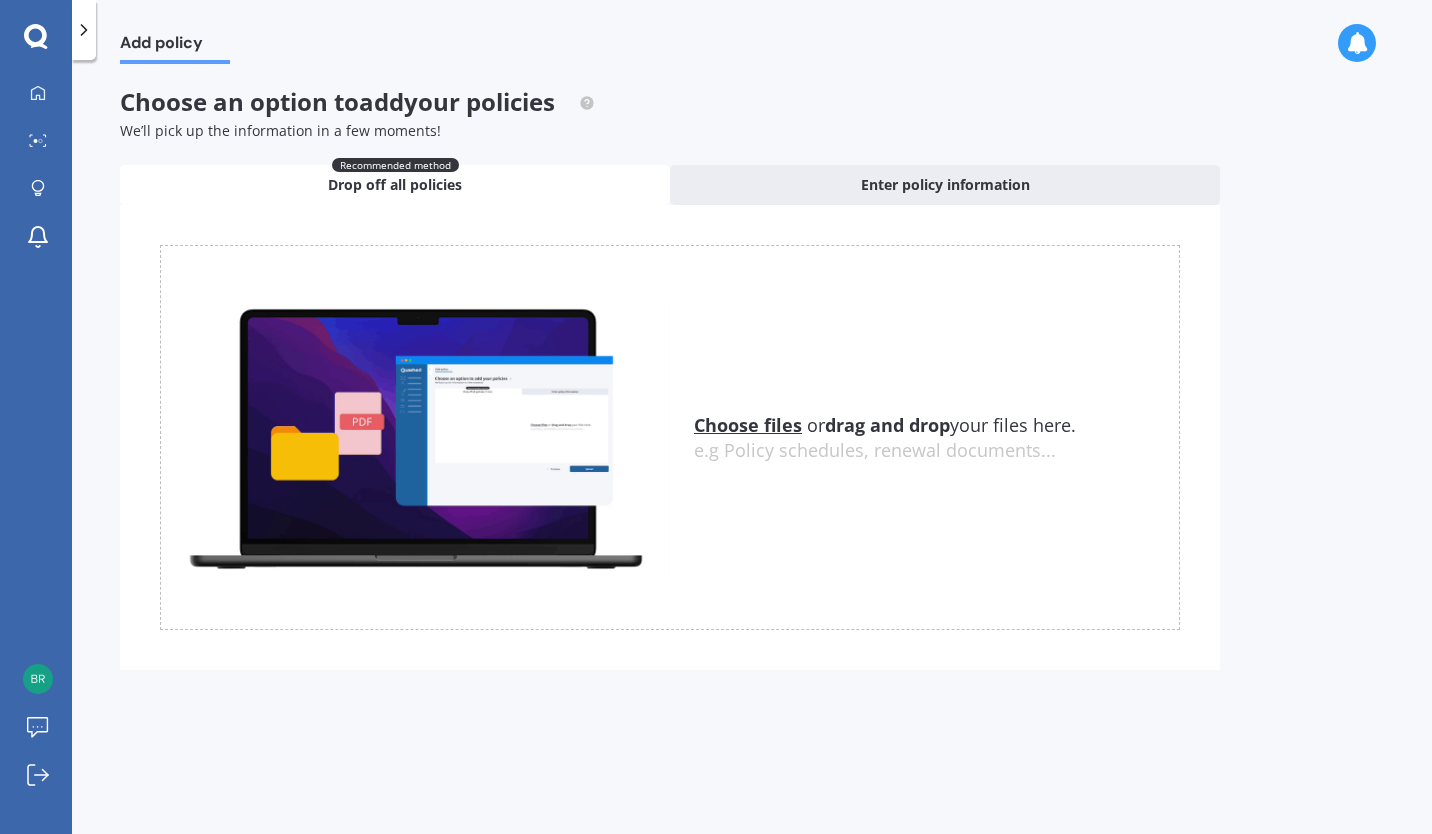 click on "My Dashboard Market Scan Explore insurance Notifications [FIRST] [LAST] Submit feedback Log out" at bounding box center [36, 417] 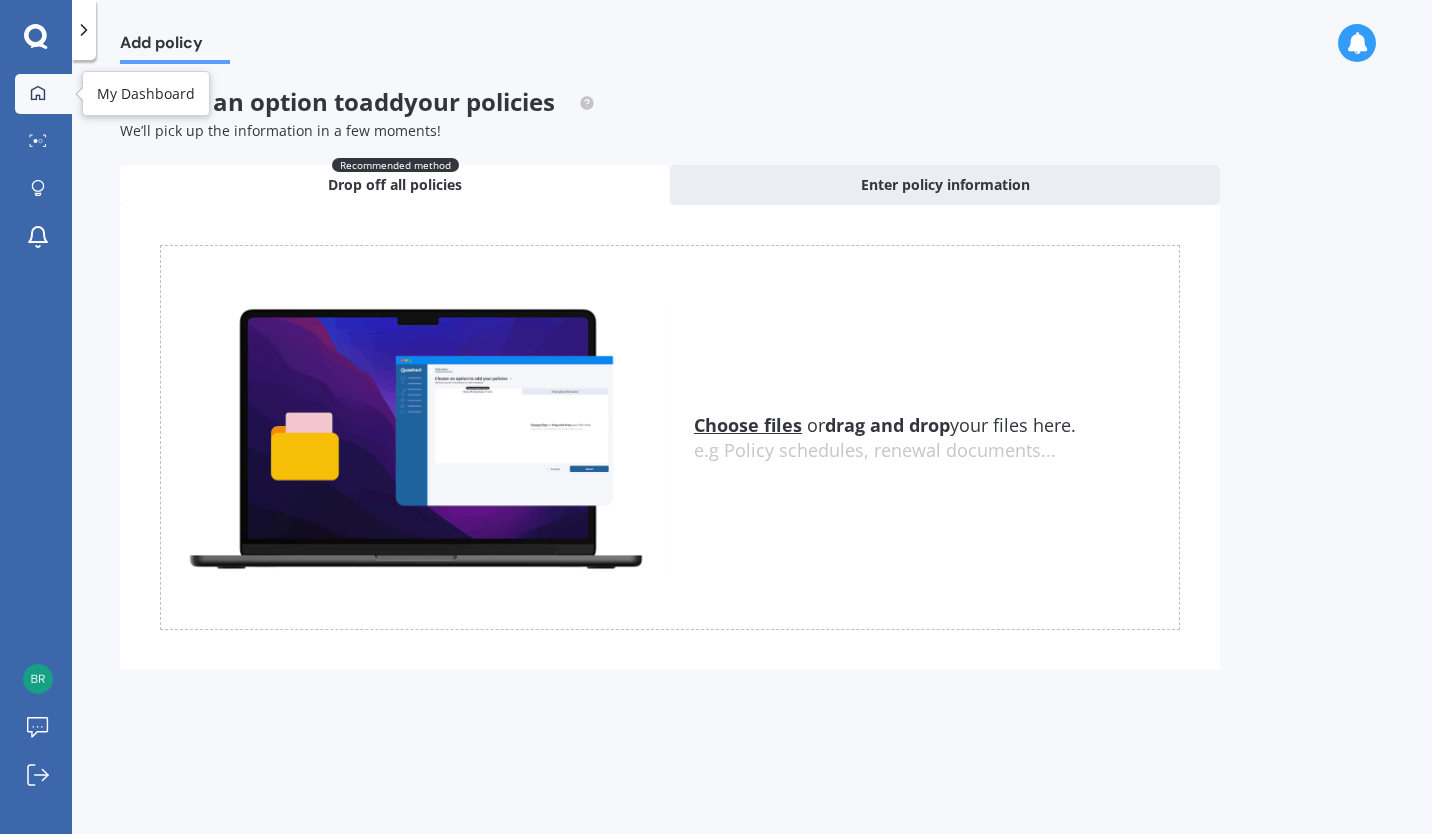 click 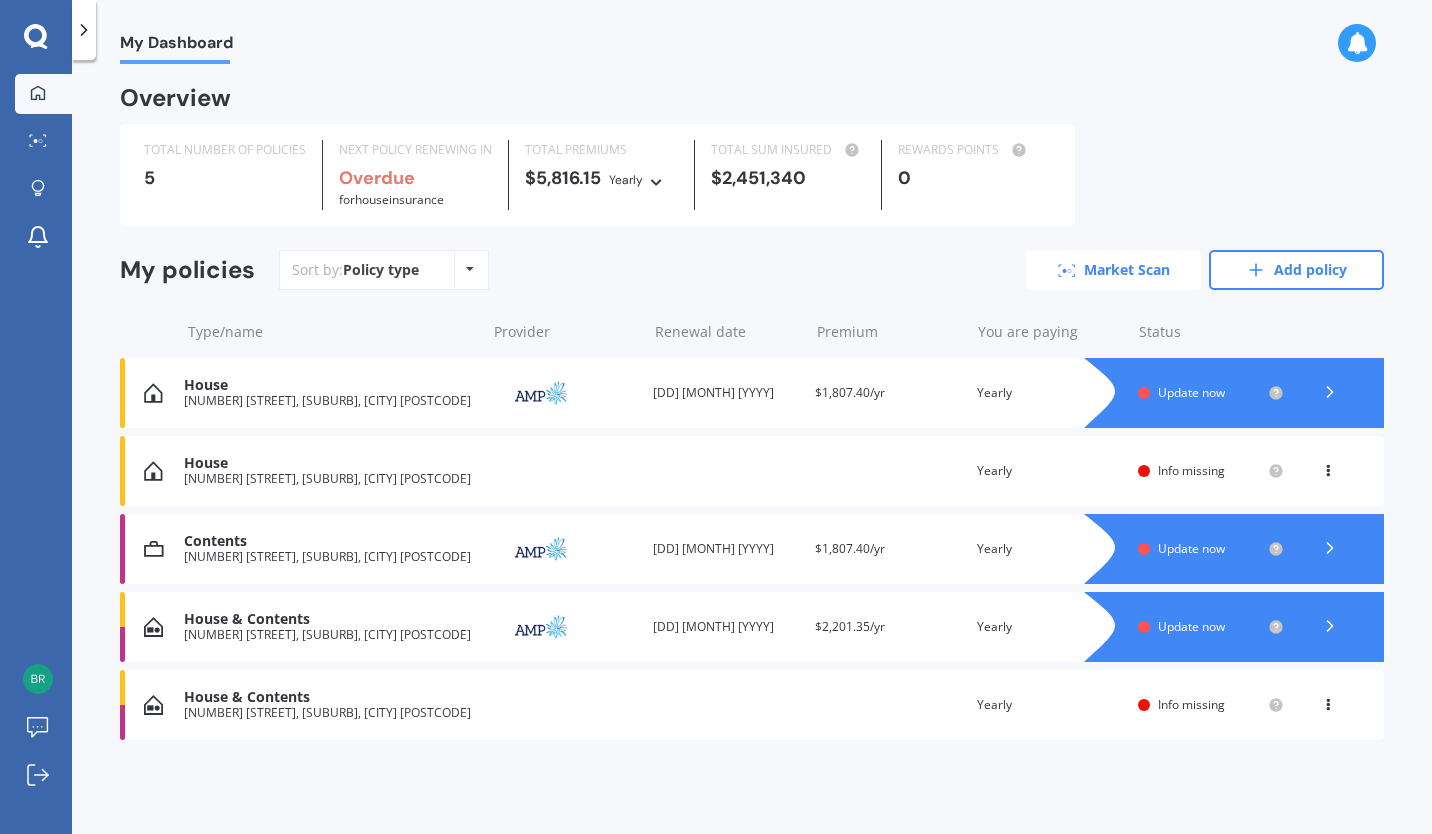 click on "Market Scan" at bounding box center [1113, 270] 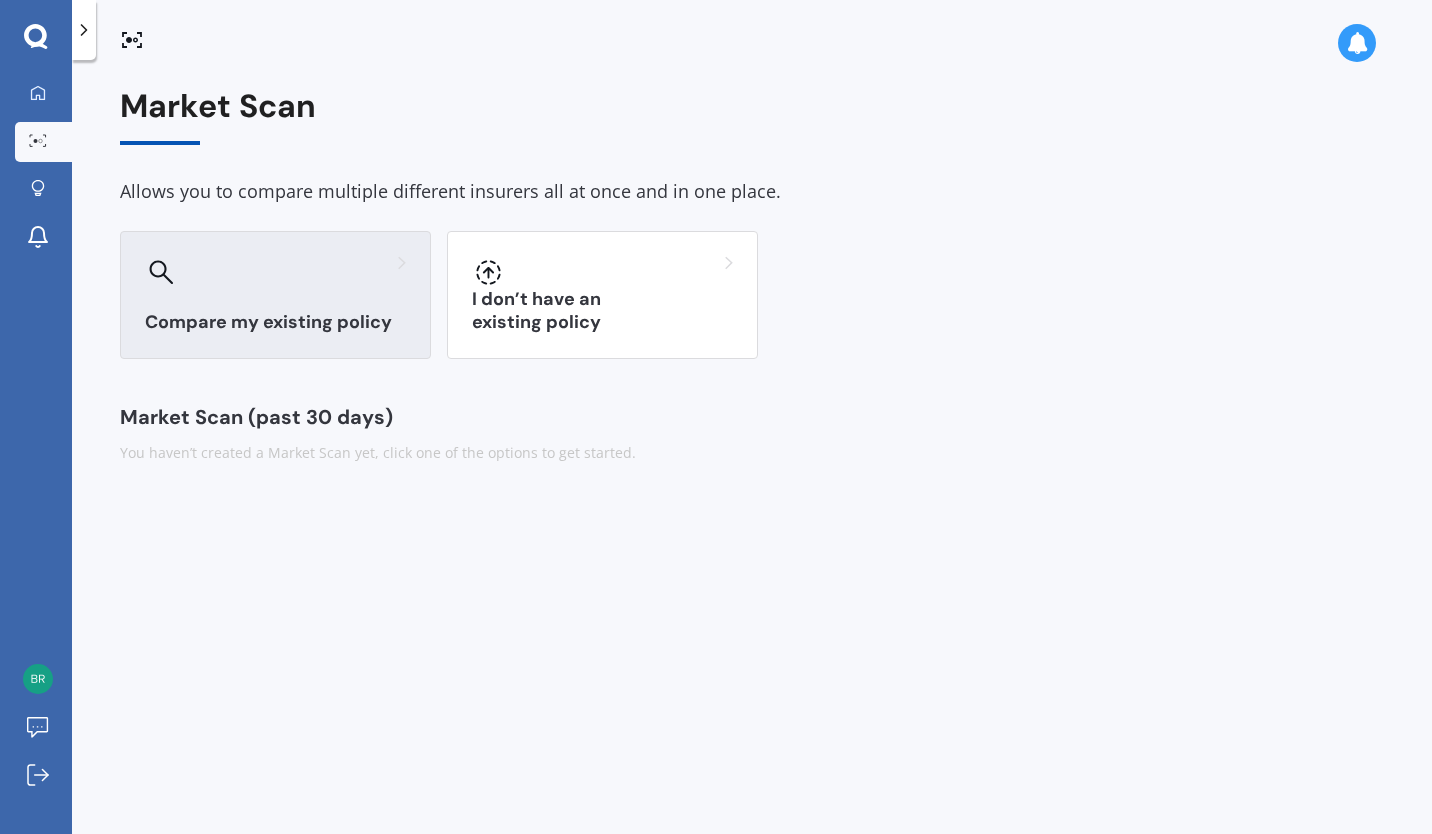 click on "Compare my existing policy" at bounding box center [275, 295] 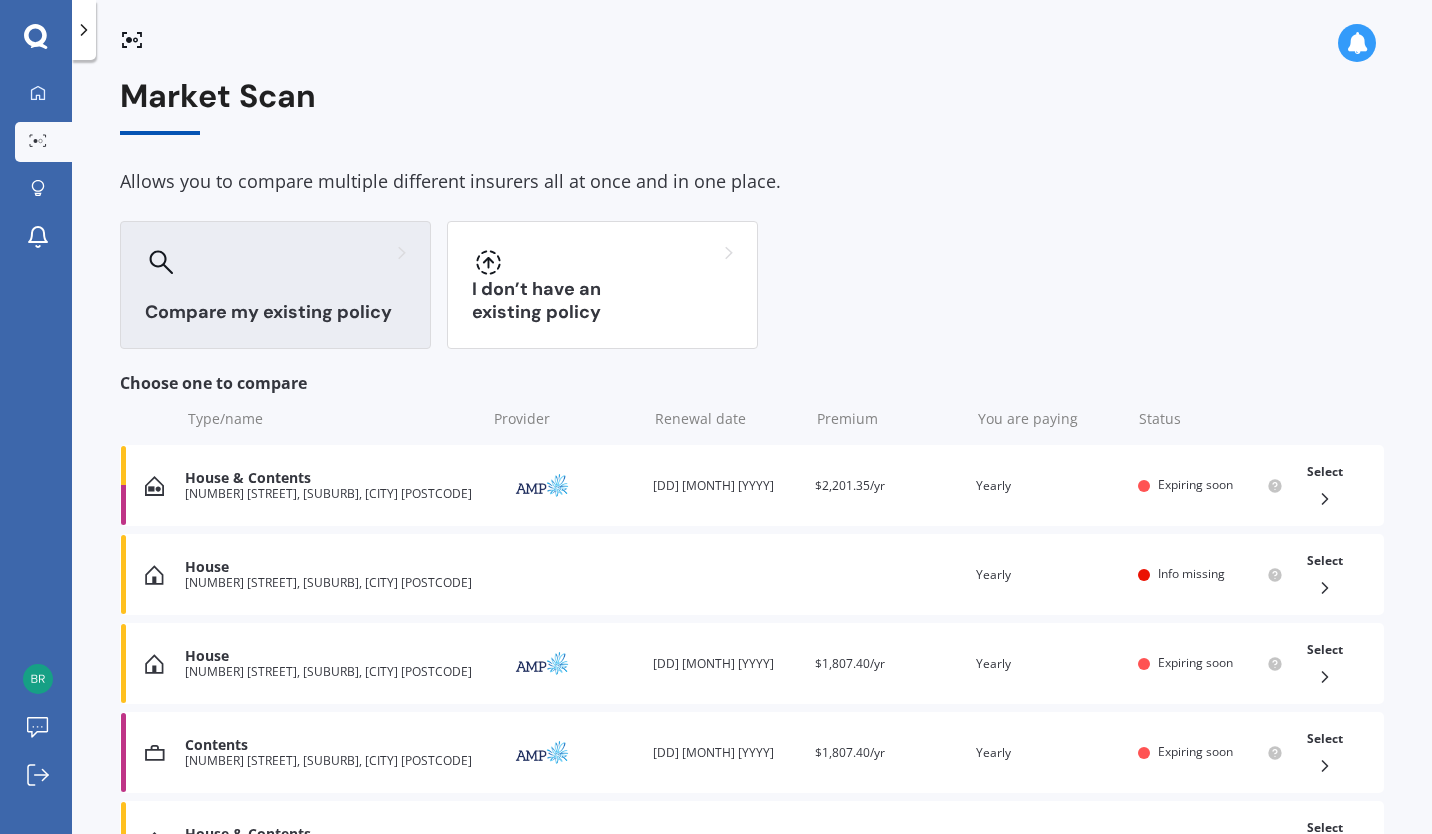scroll, scrollTop: 0, scrollLeft: 0, axis: both 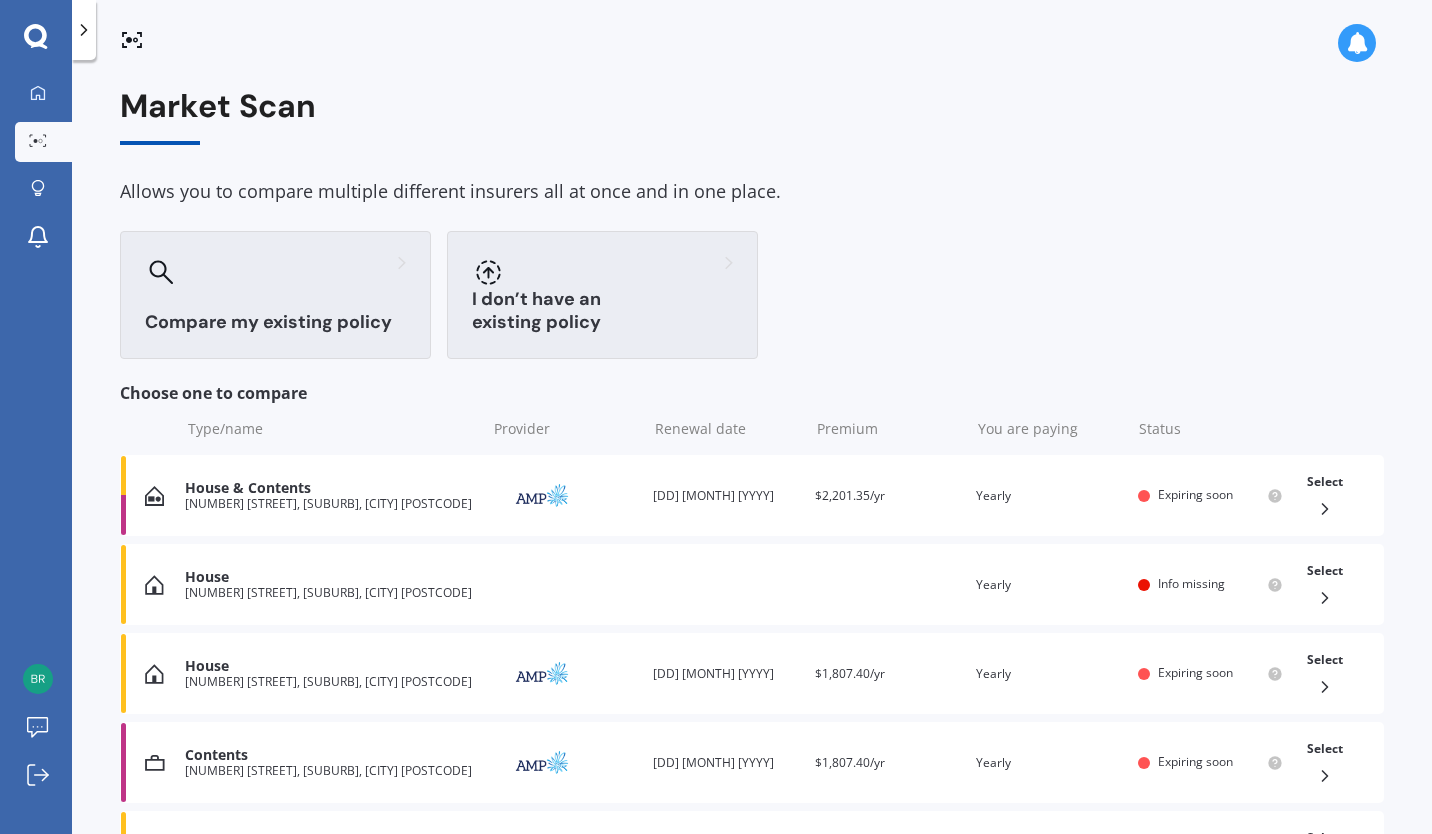 click on "I don’t have an existing policy" at bounding box center [602, 311] 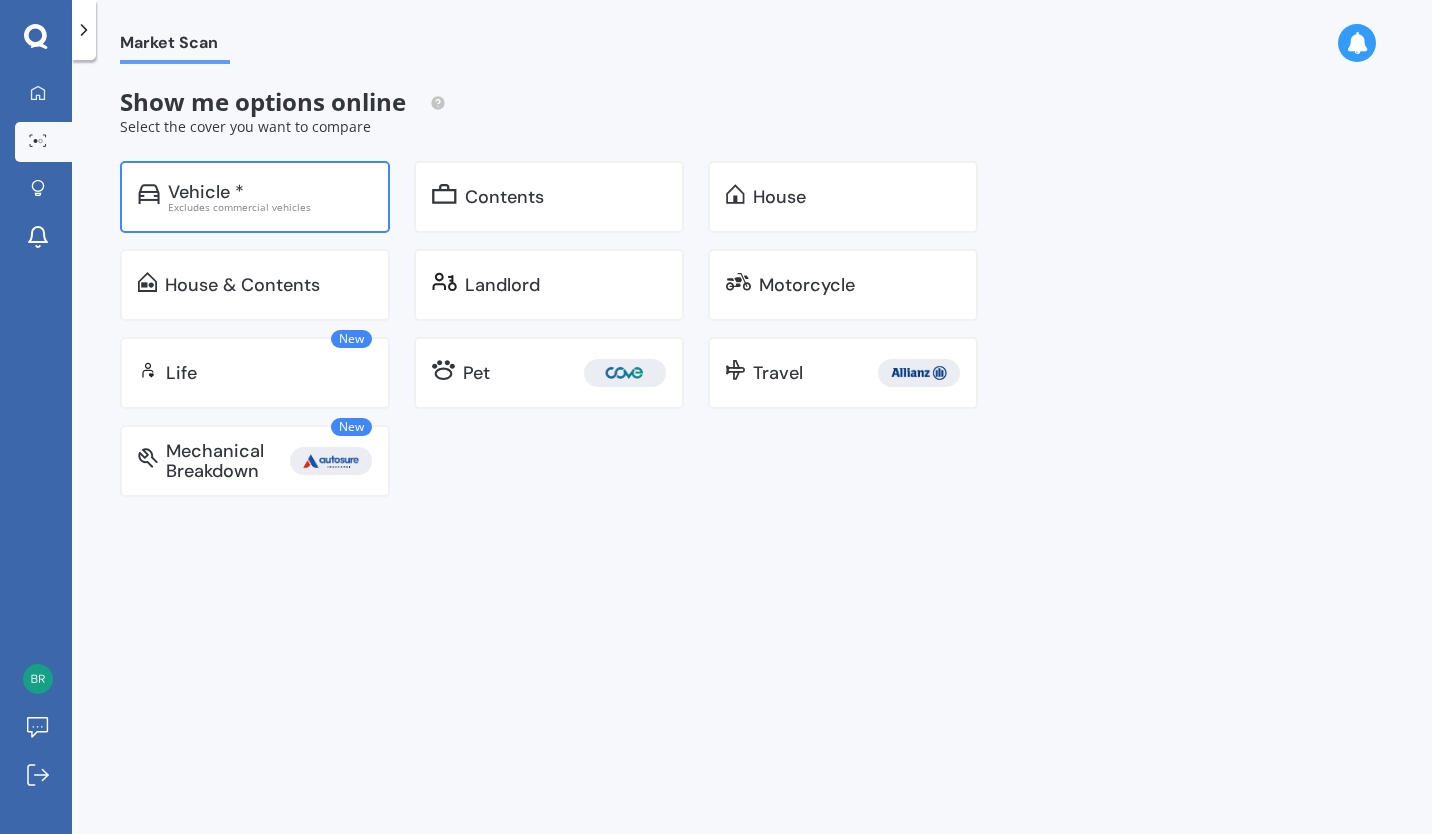 click on "Vehicle *" at bounding box center (270, 192) 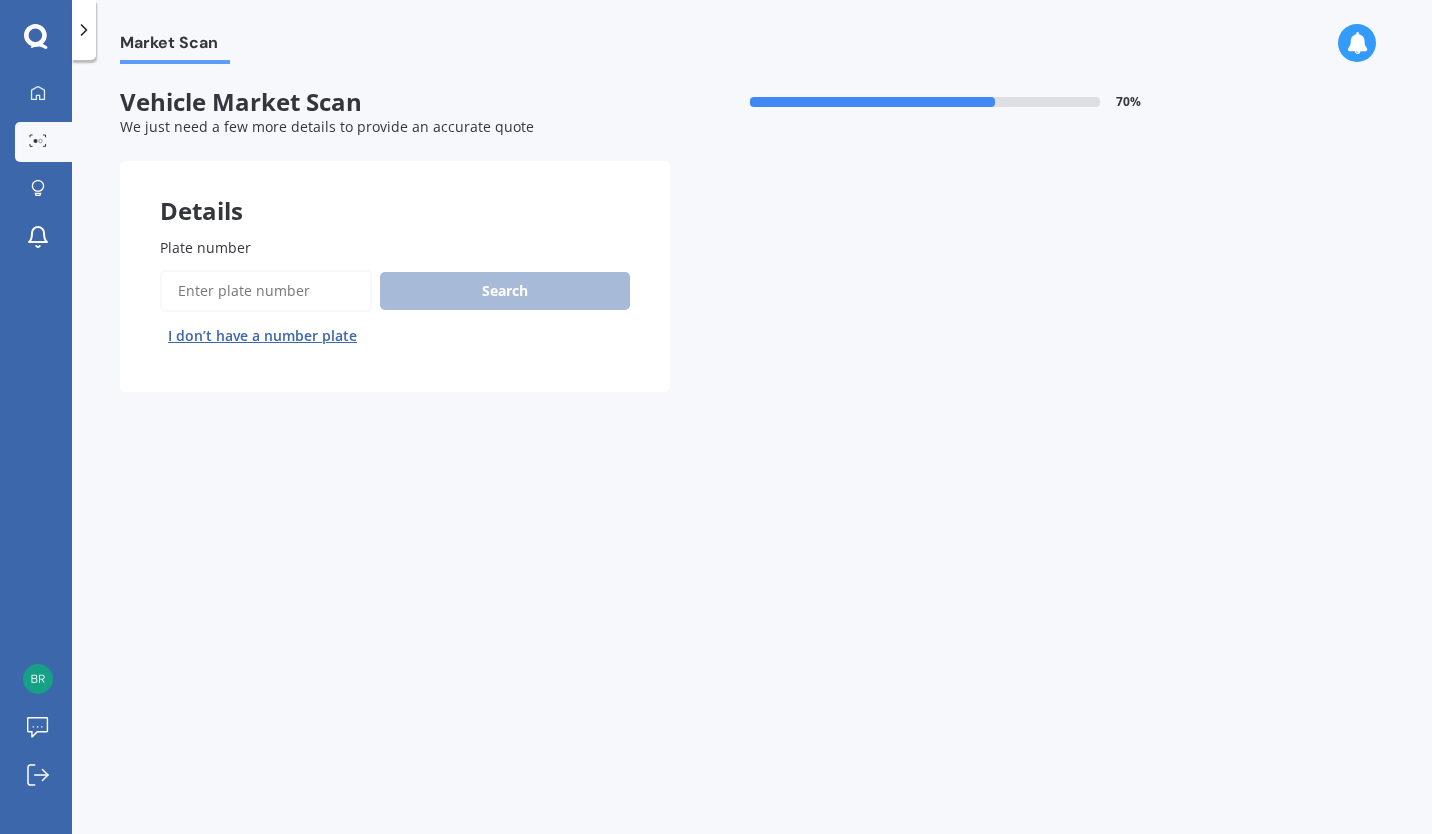 click on "Plate number" at bounding box center (266, 291) 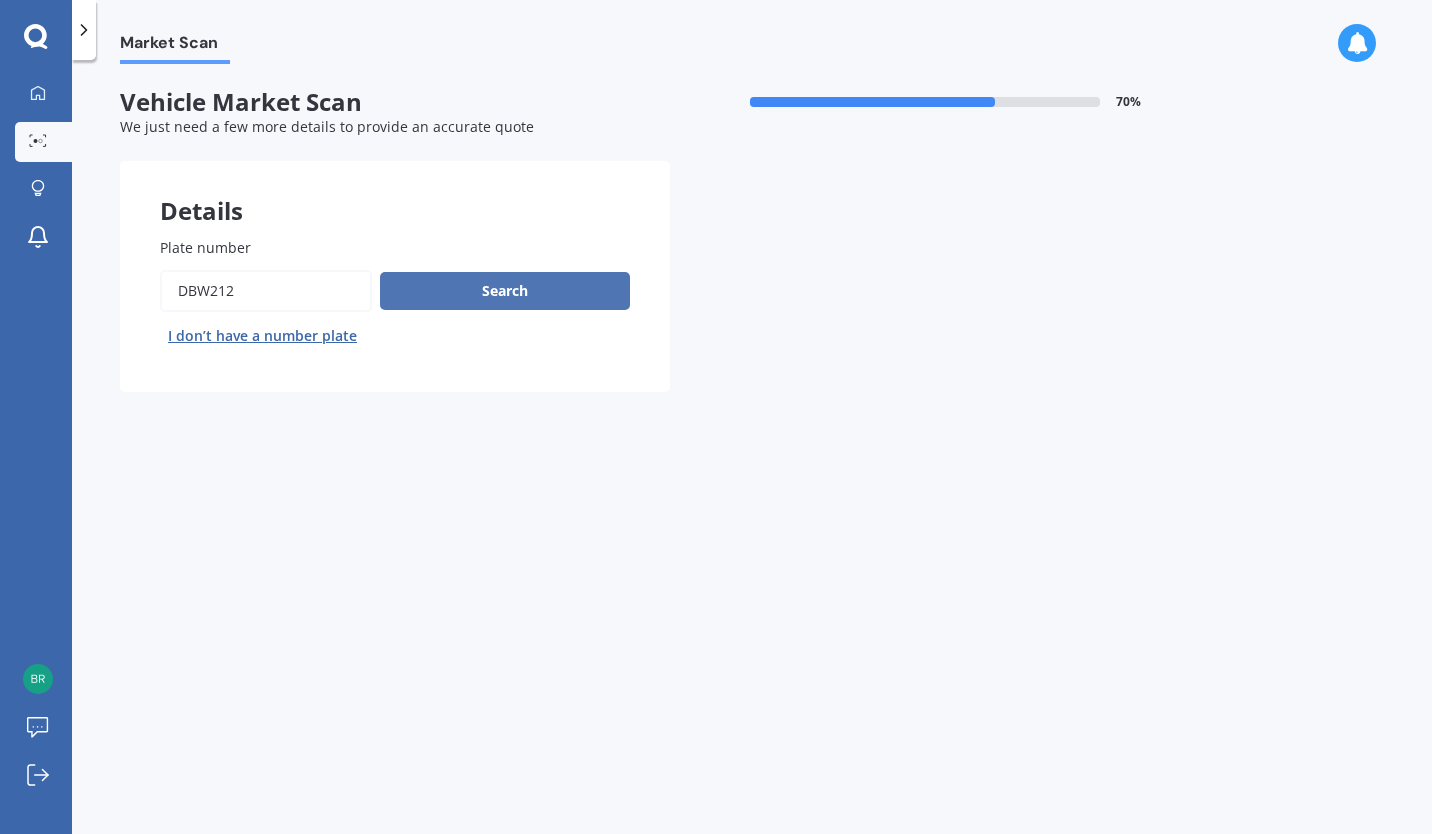type on "DBW212" 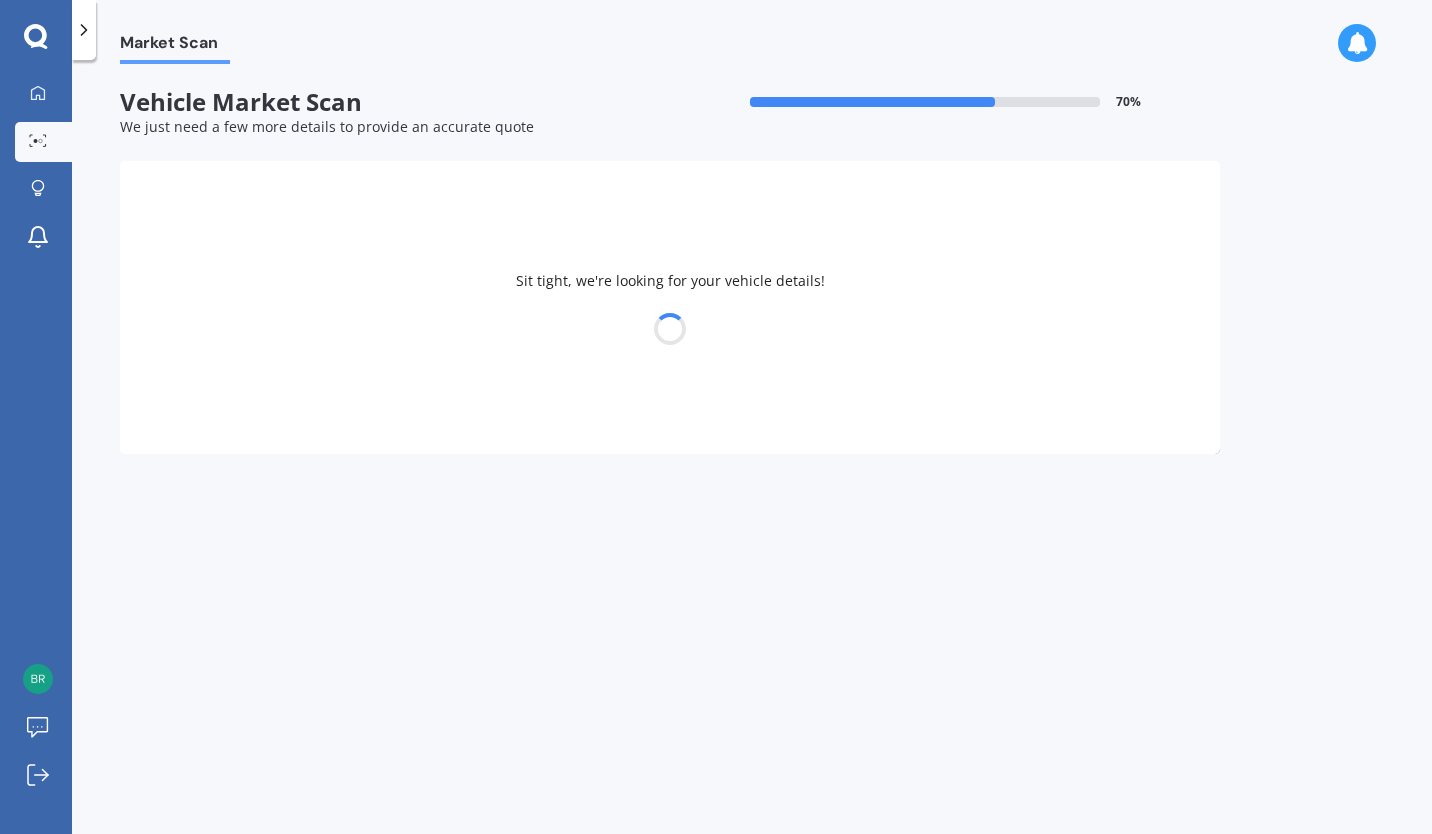 select on "HONDA" 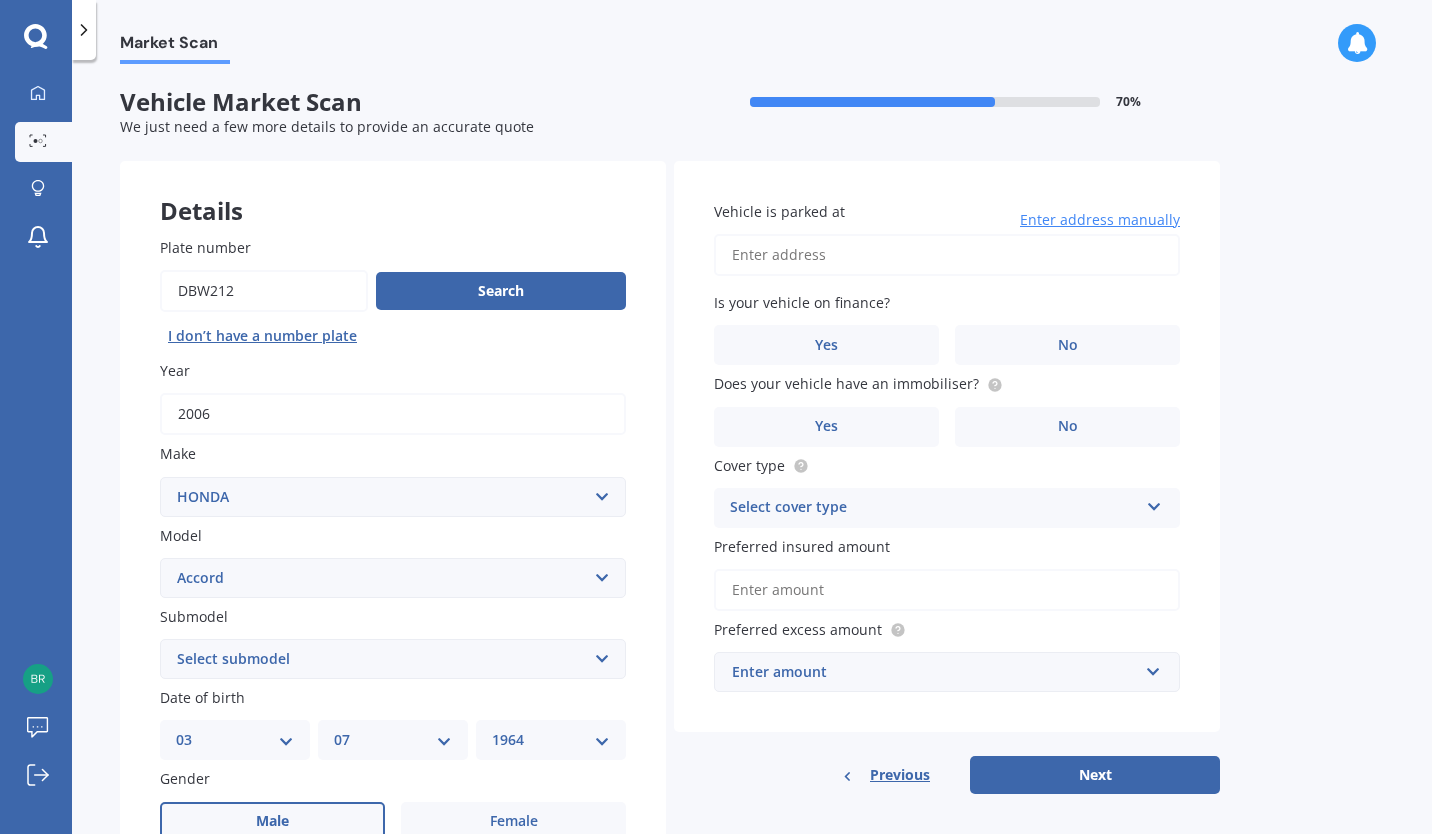 scroll, scrollTop: 100, scrollLeft: 0, axis: vertical 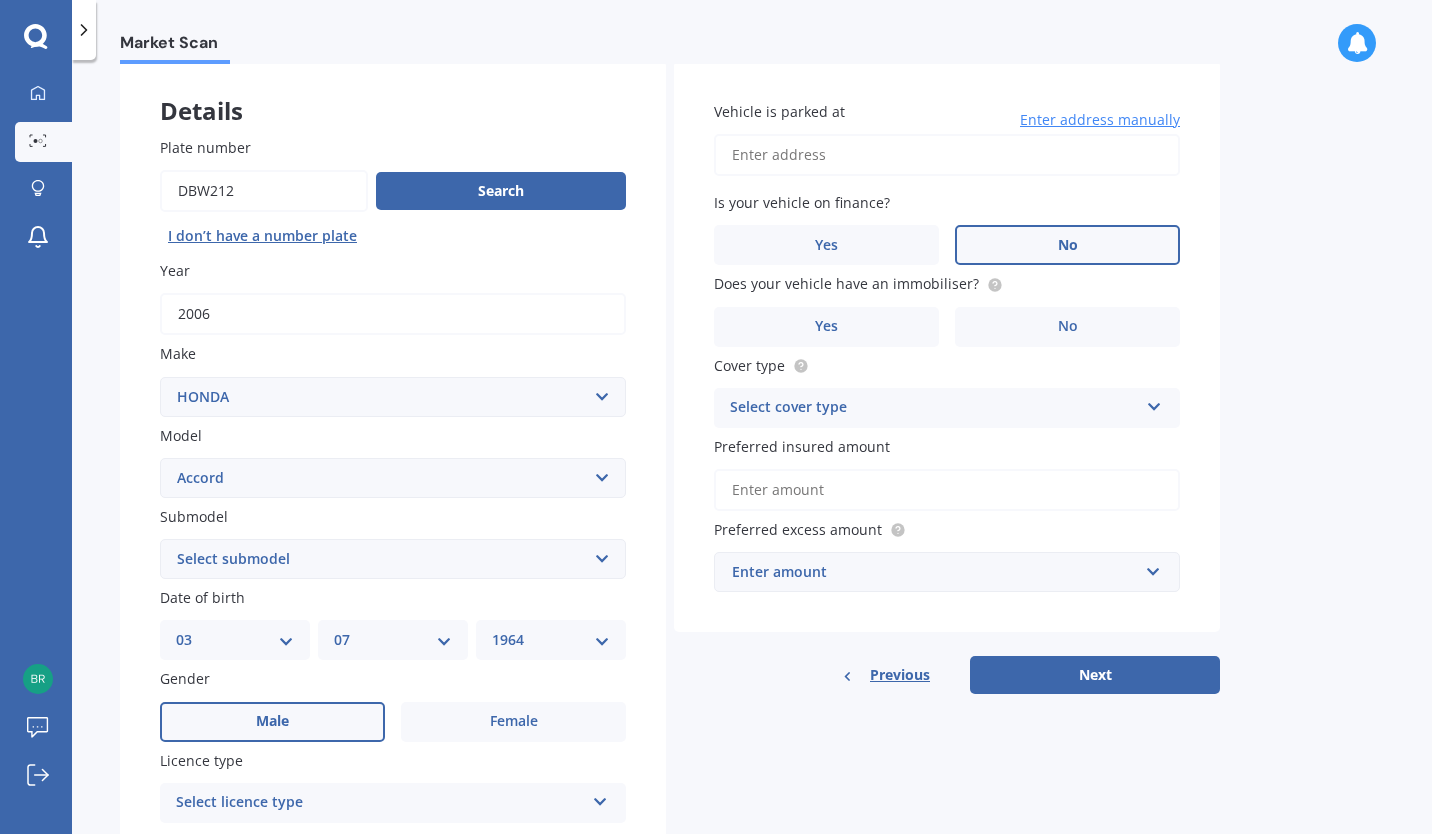 click on "No" at bounding box center [1067, 245] 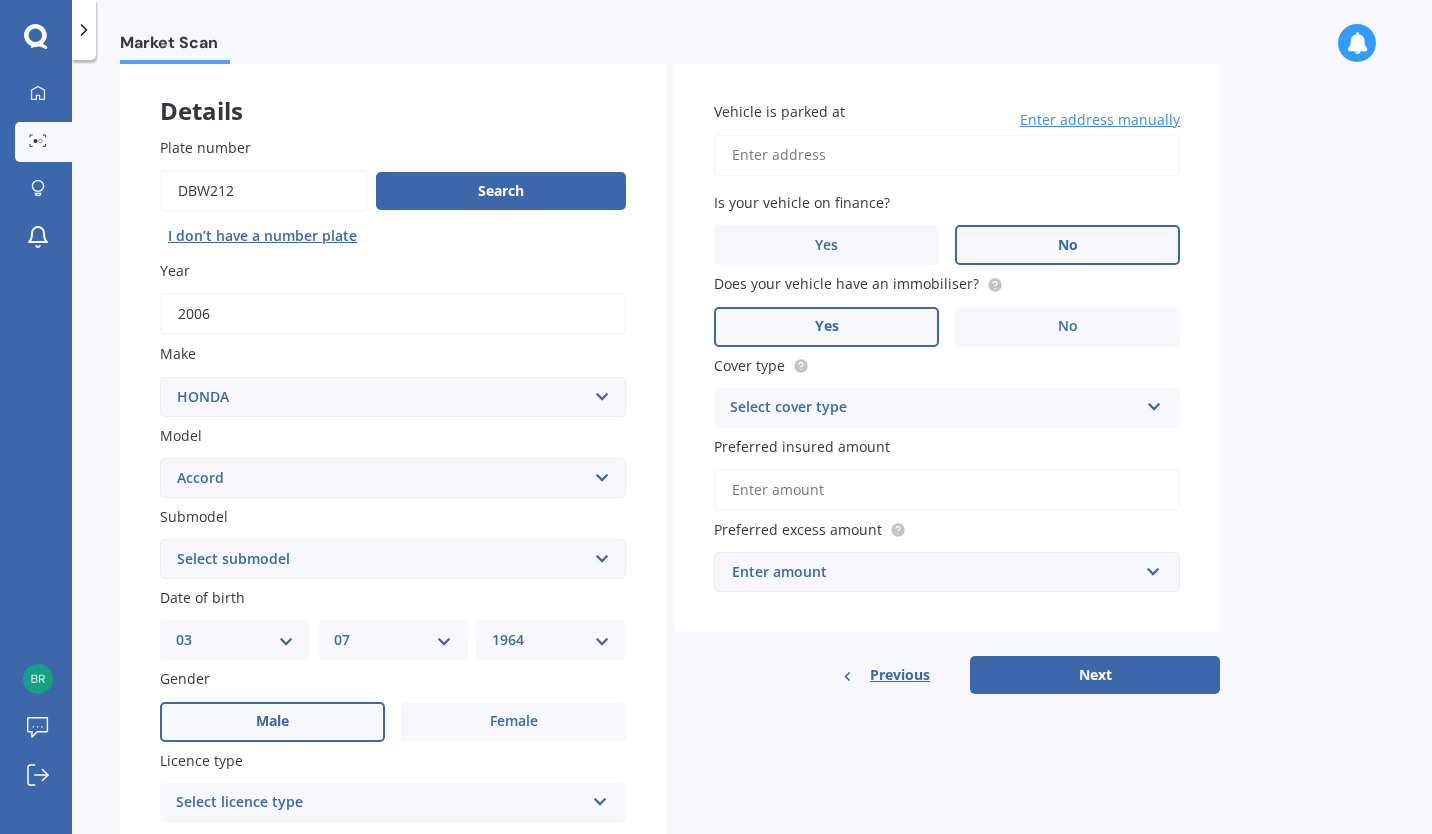 click on "Yes" at bounding box center (826, 327) 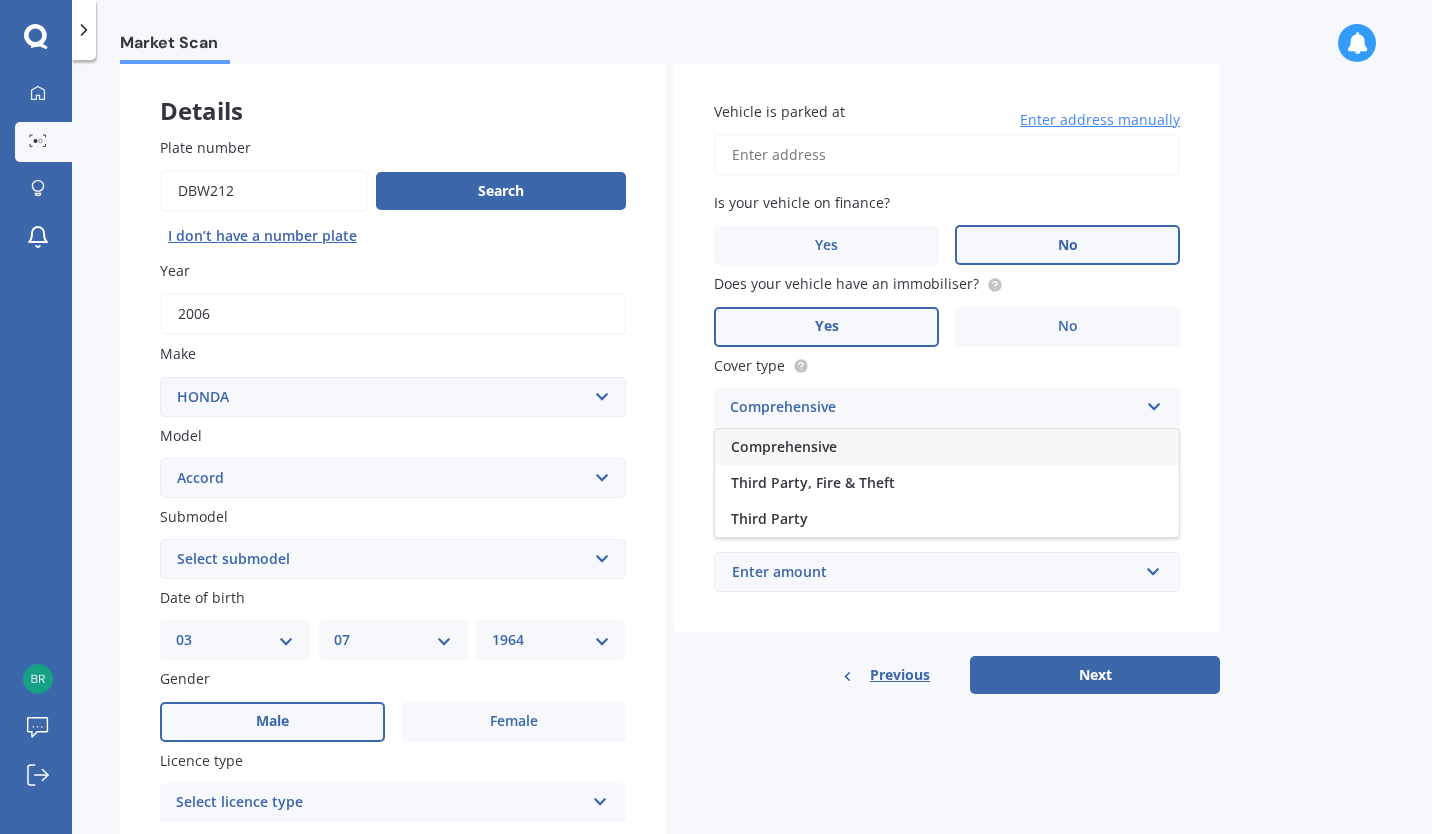 click on "Comprehensive" at bounding box center [947, 447] 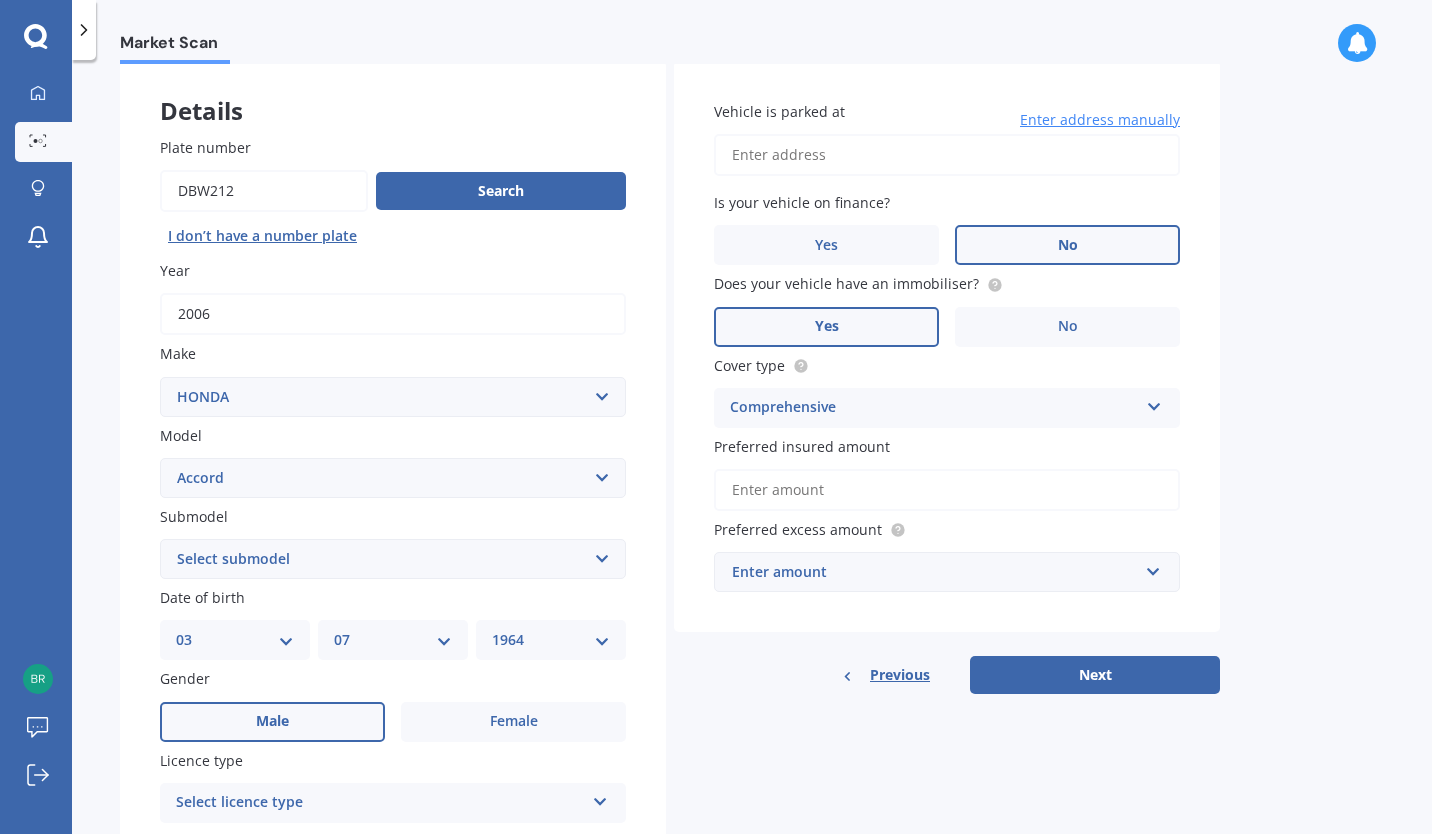 click on "Preferred insured amount" at bounding box center [947, 490] 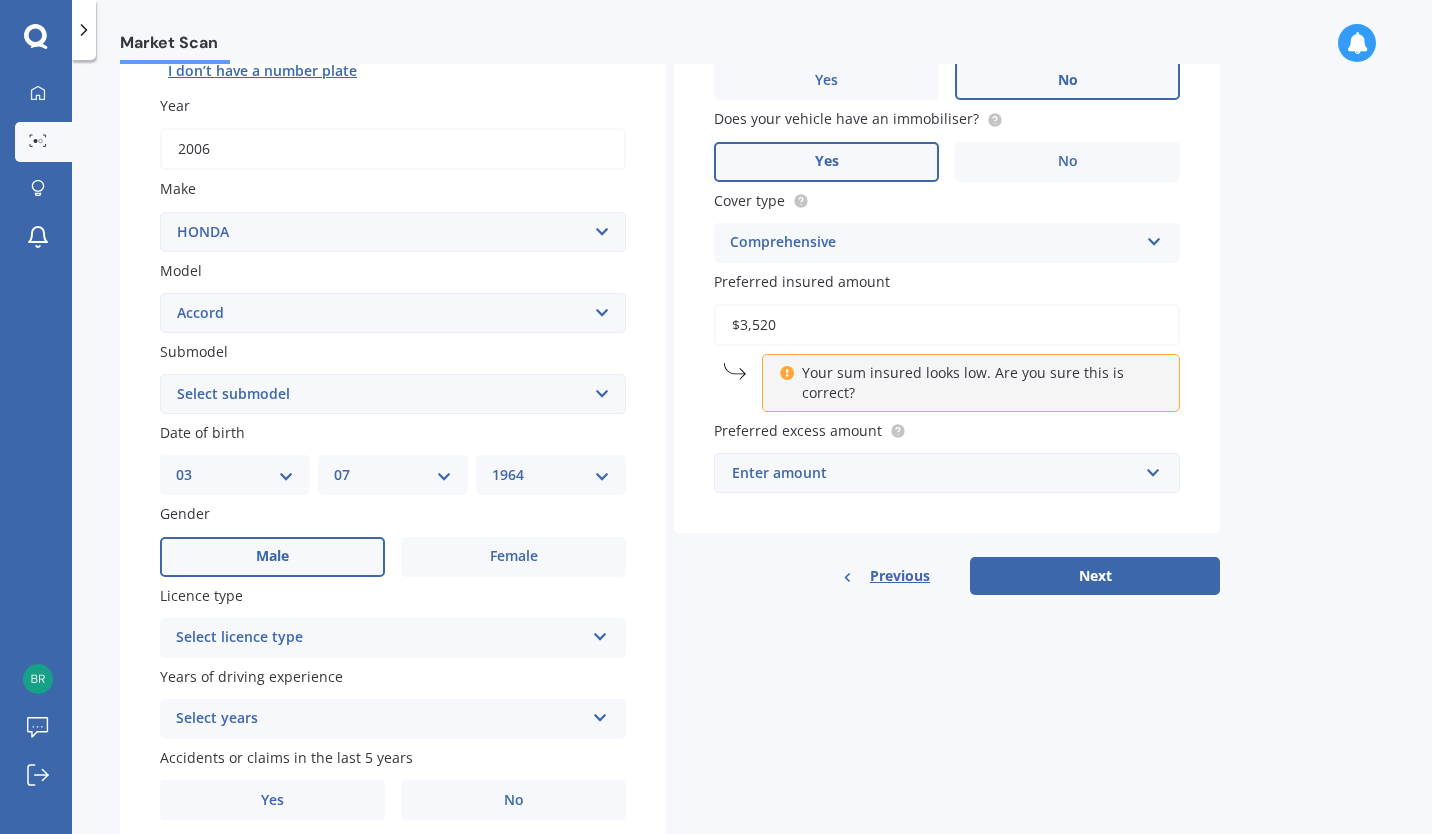 scroll, scrollTop: 348, scrollLeft: 0, axis: vertical 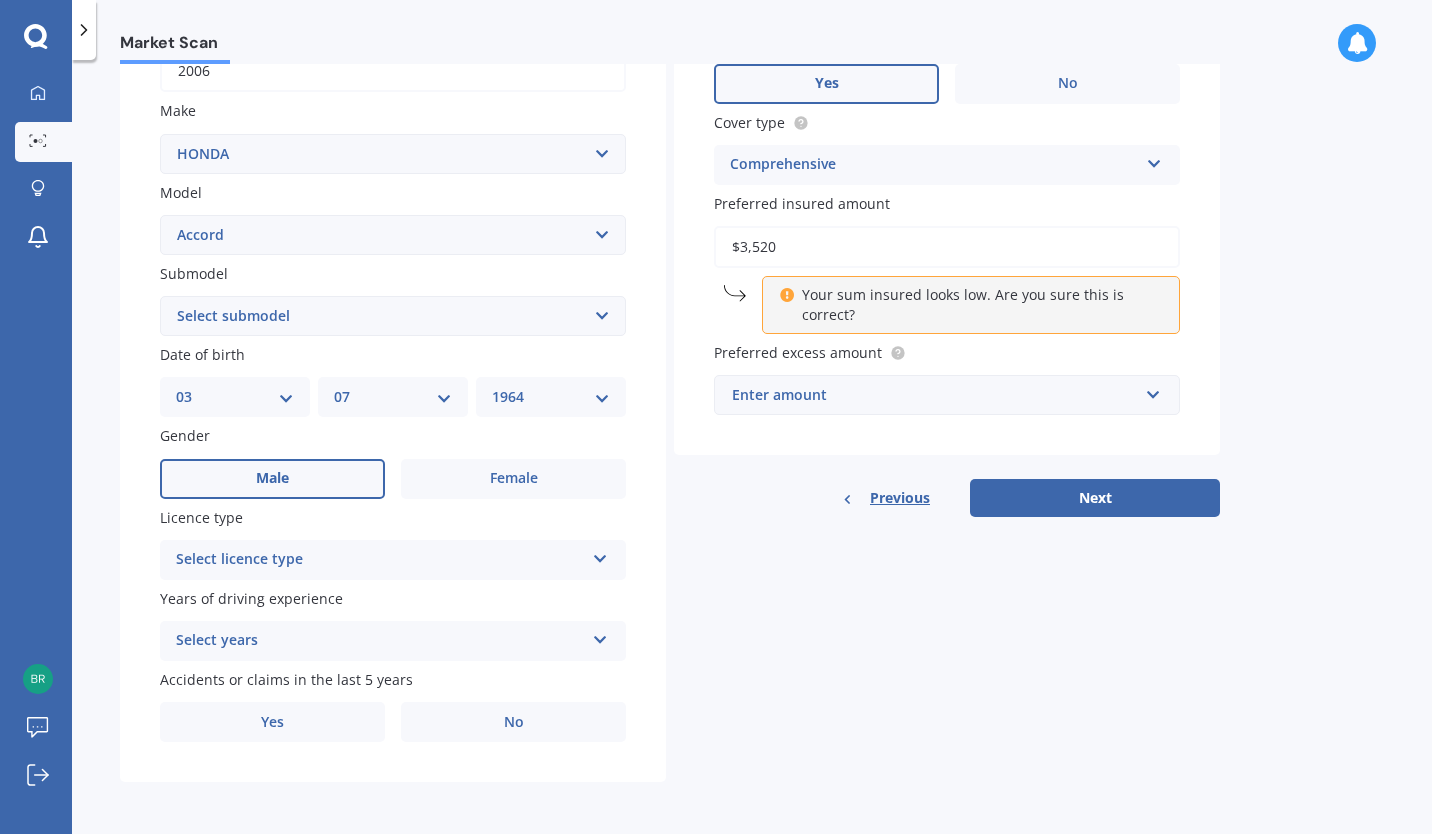 type on "$3,520" 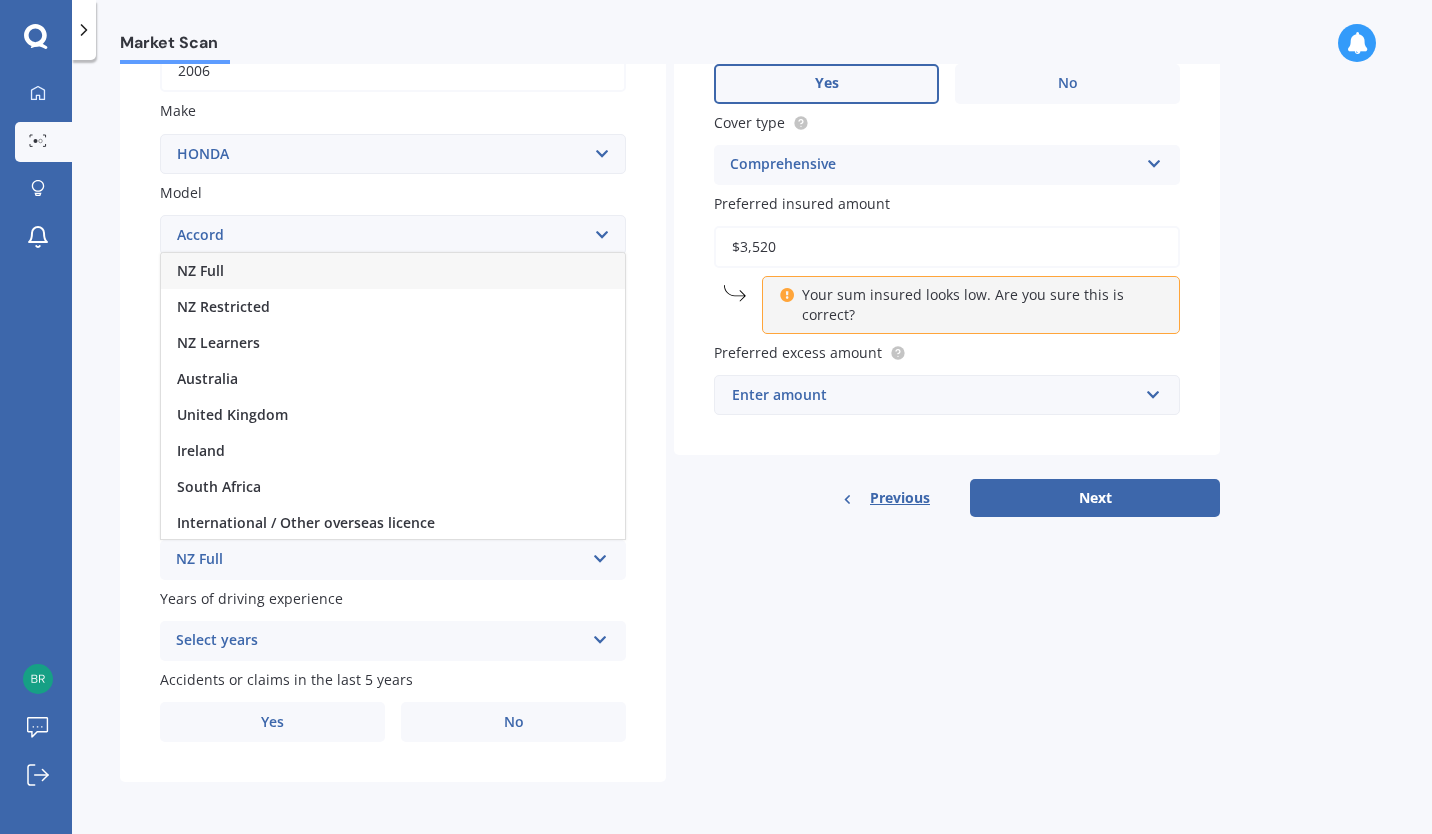 click on "NZ Full" at bounding box center [393, 271] 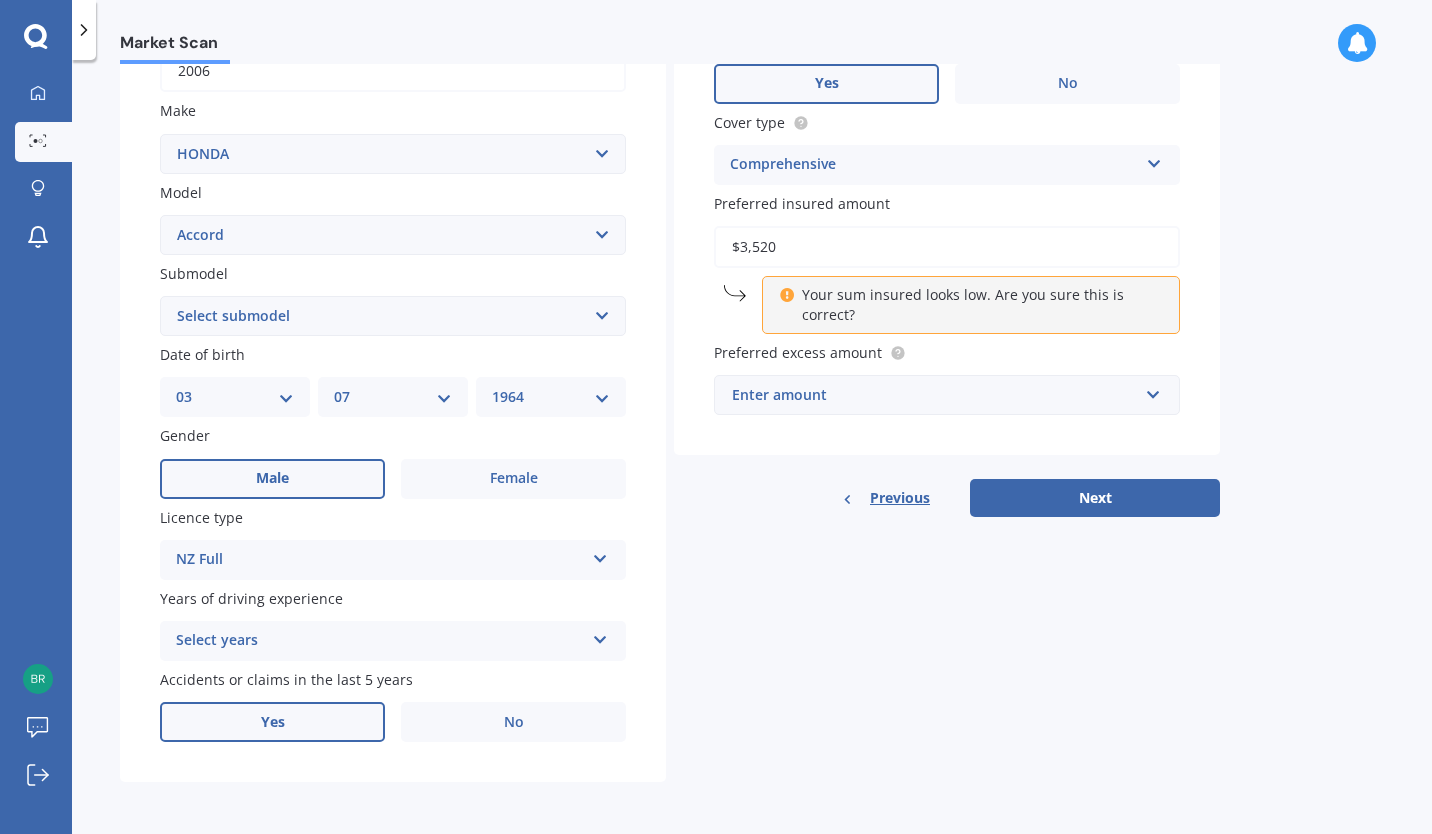 click on "Yes" at bounding box center [272, 722] 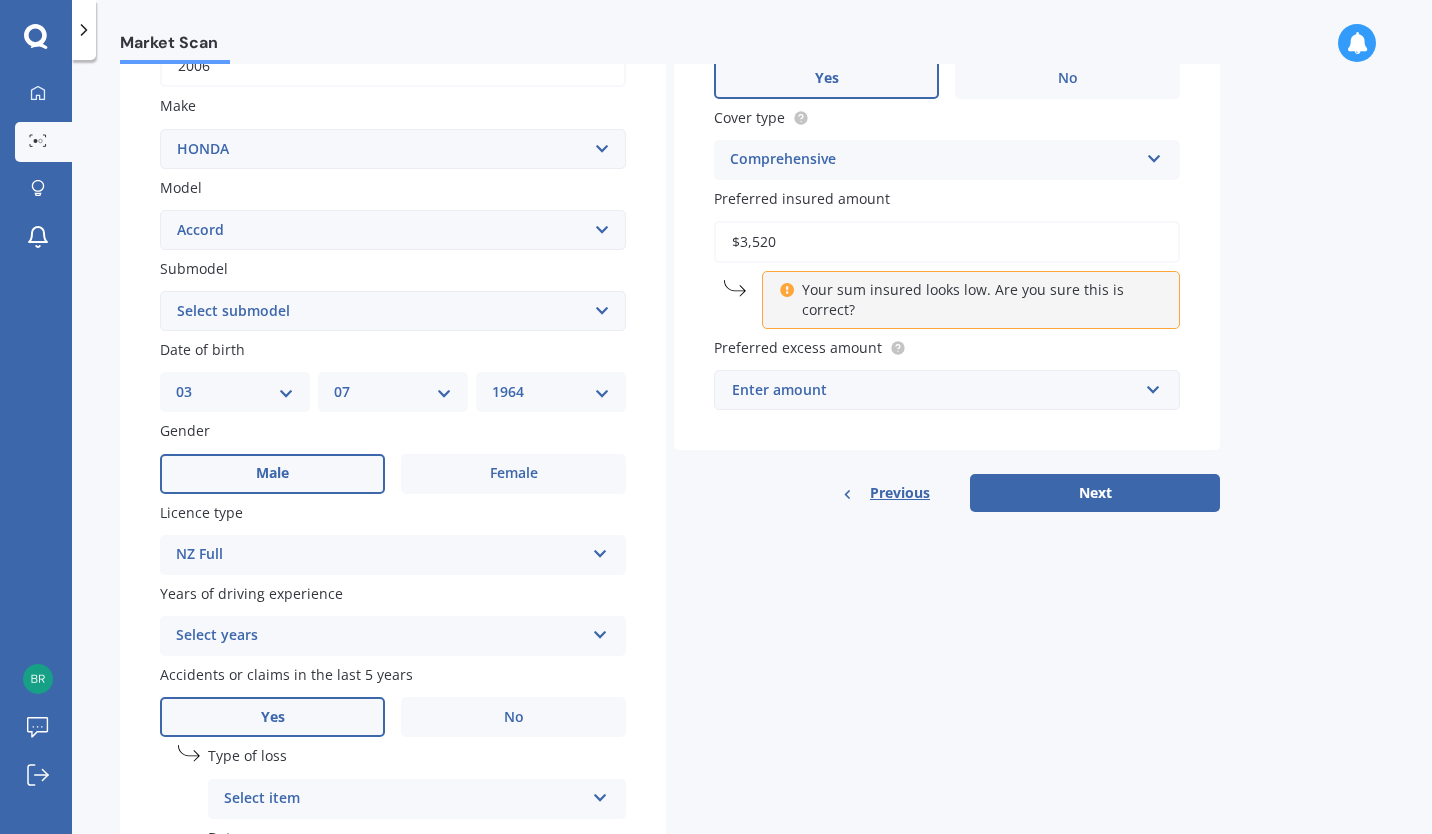 click at bounding box center [600, 794] 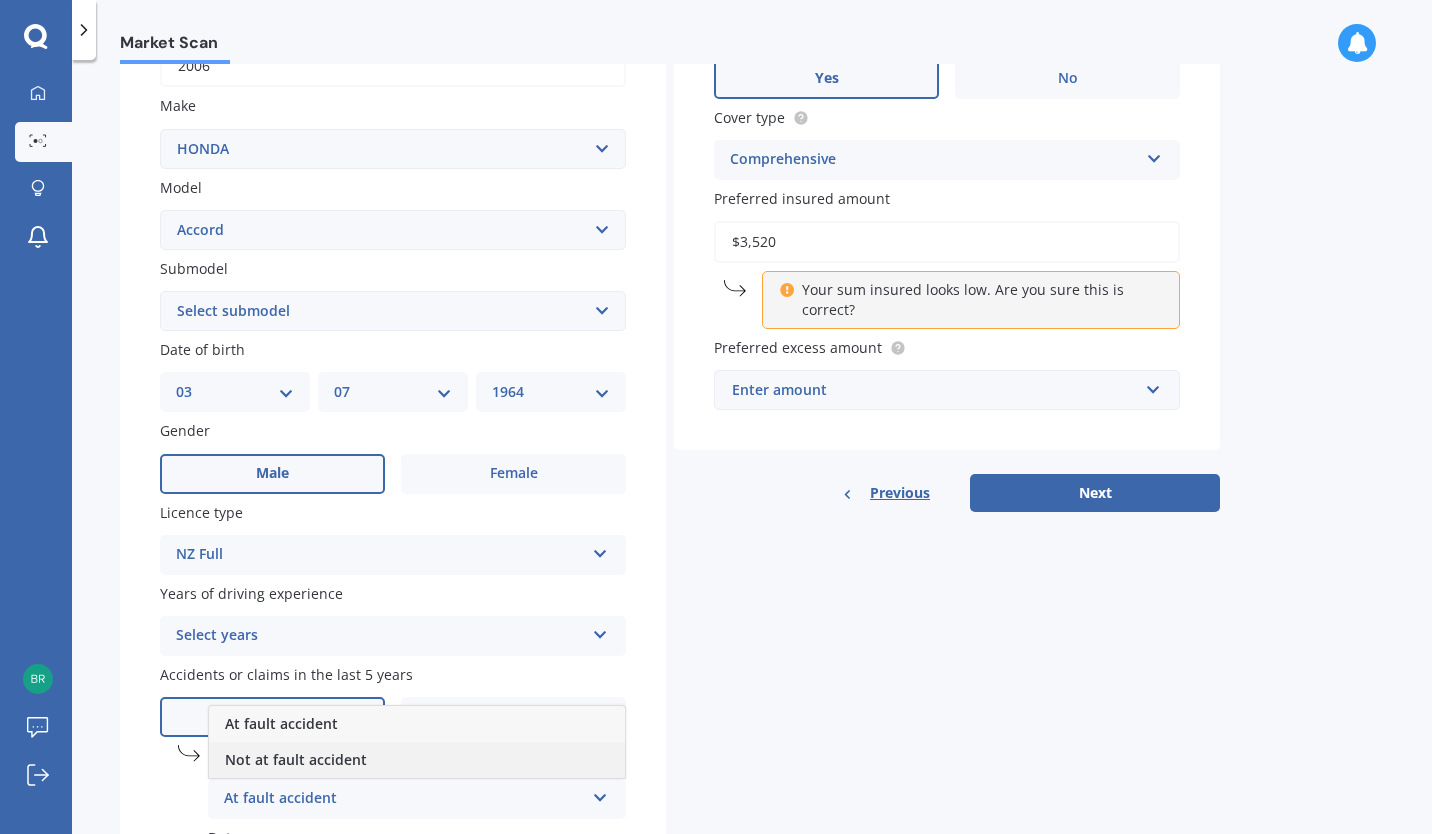click on "Not at fault accident" at bounding box center [417, 760] 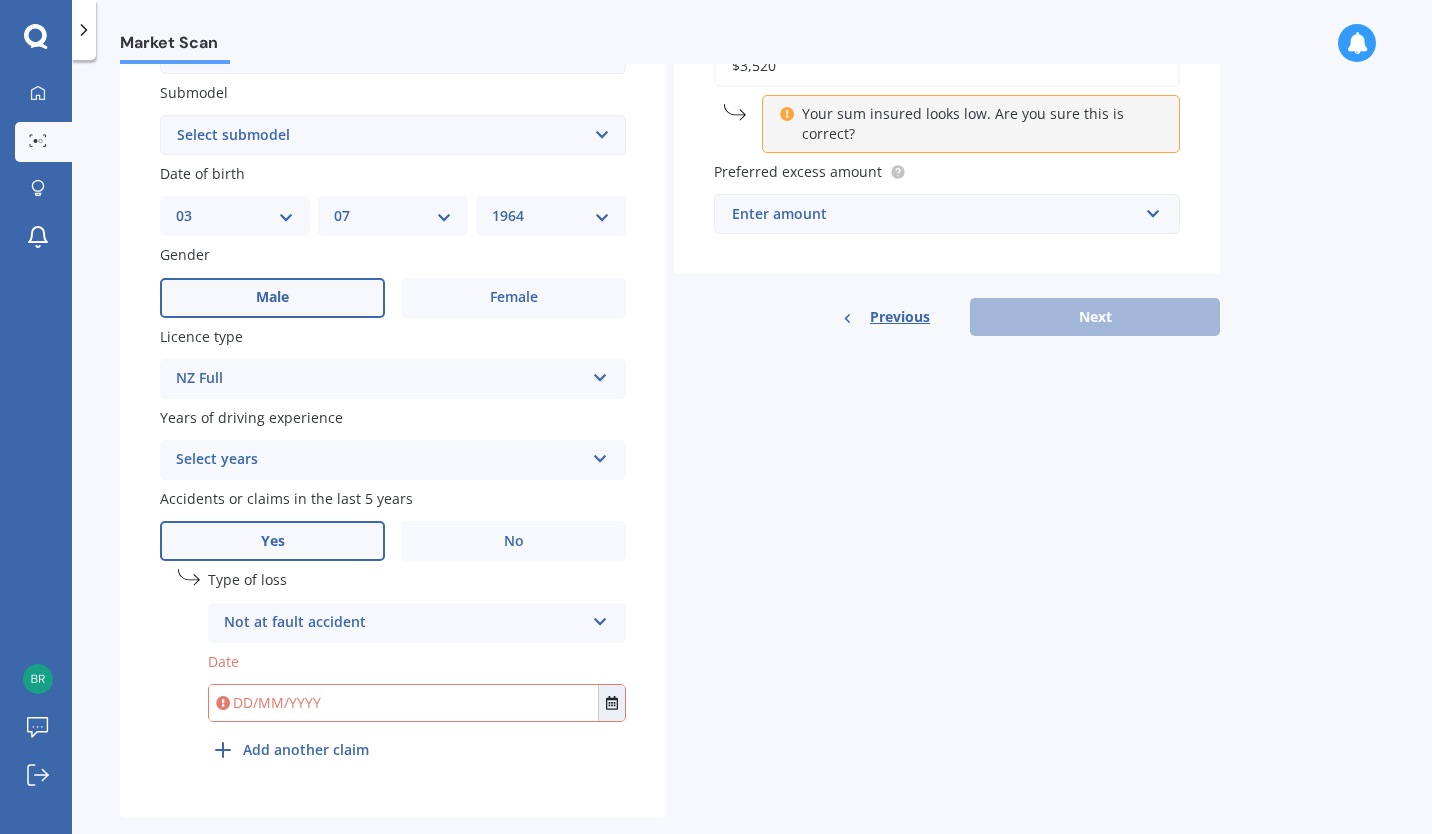 scroll, scrollTop: 548, scrollLeft: 0, axis: vertical 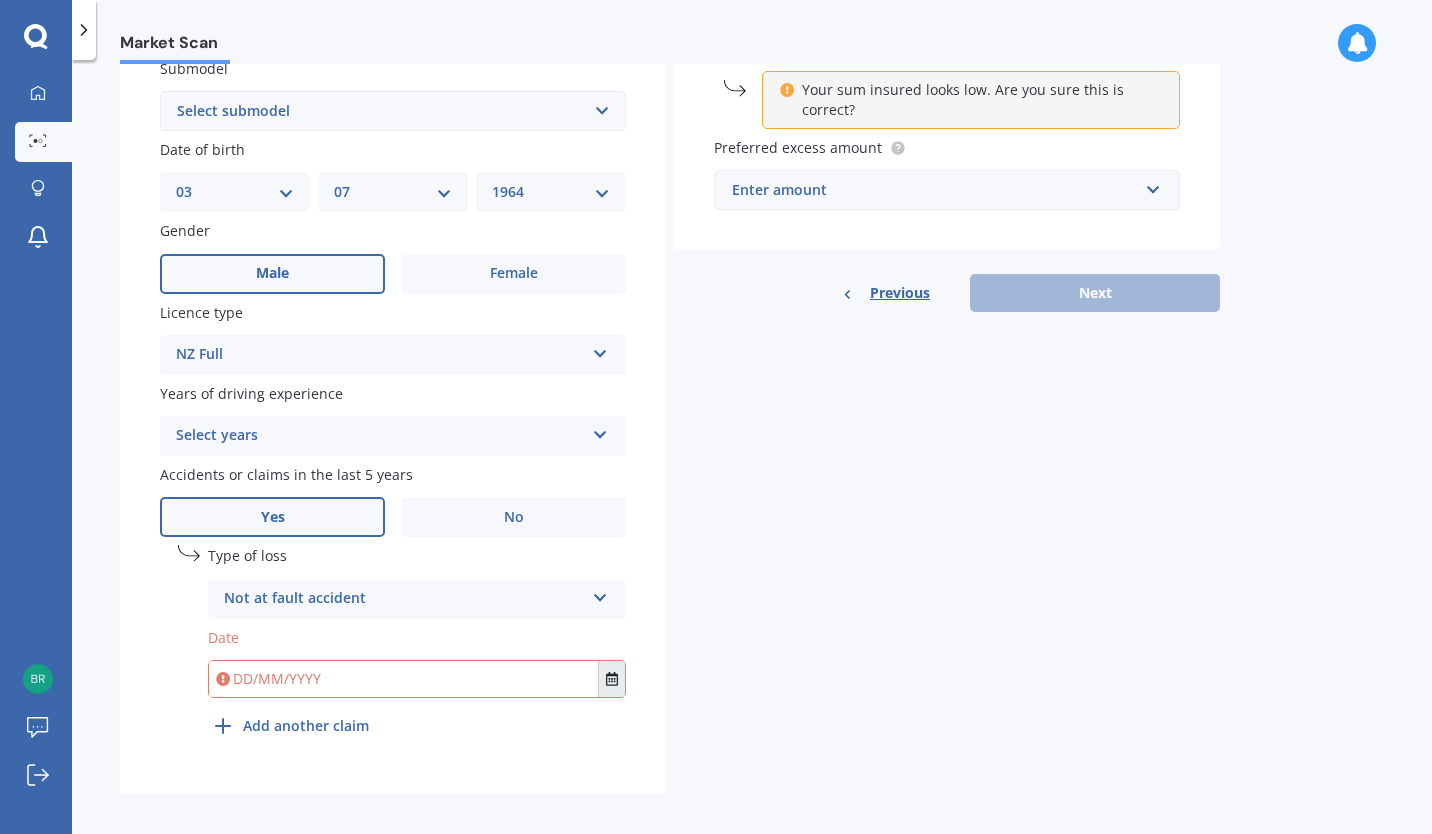 click 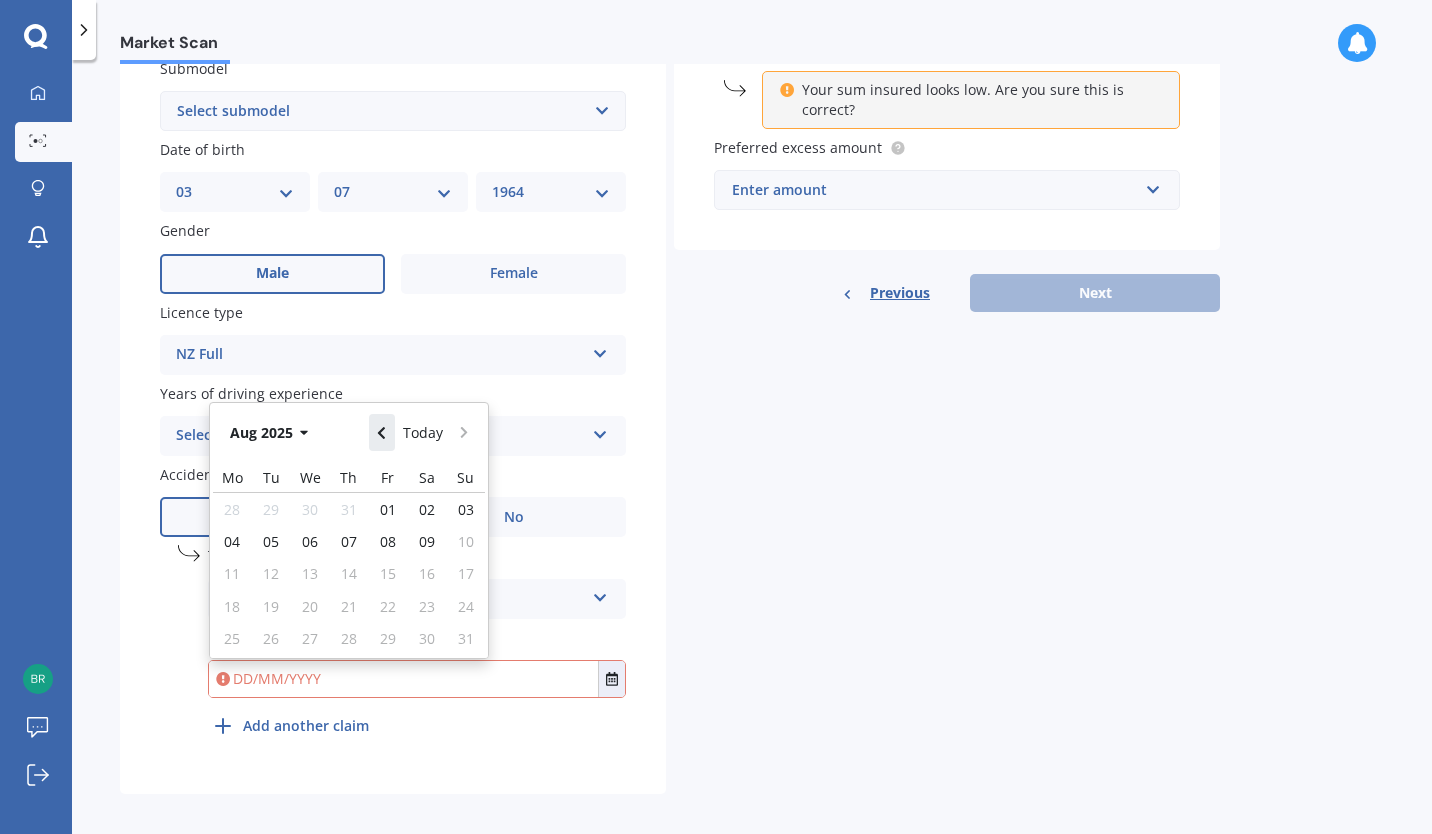 click 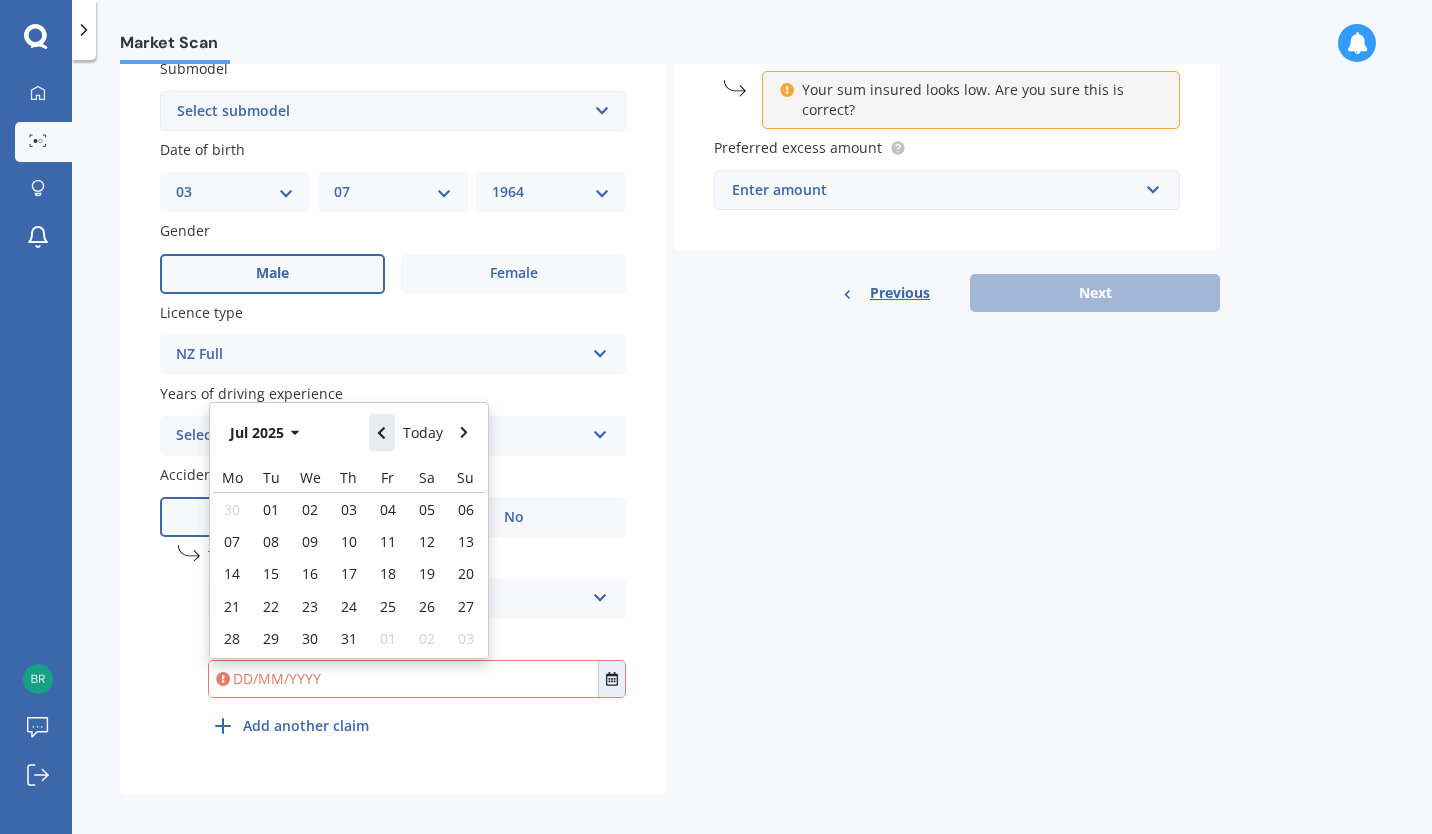 click 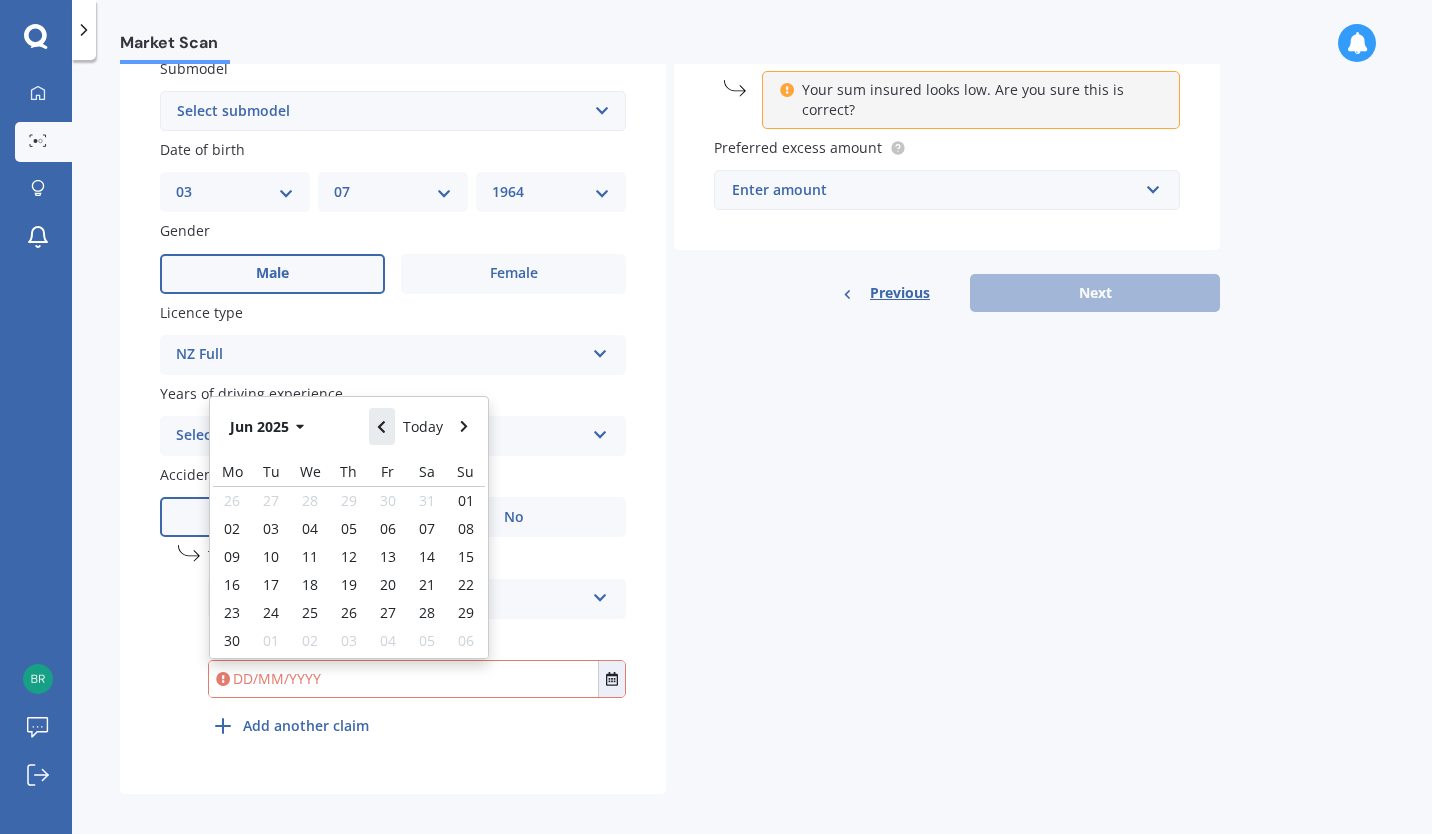 click 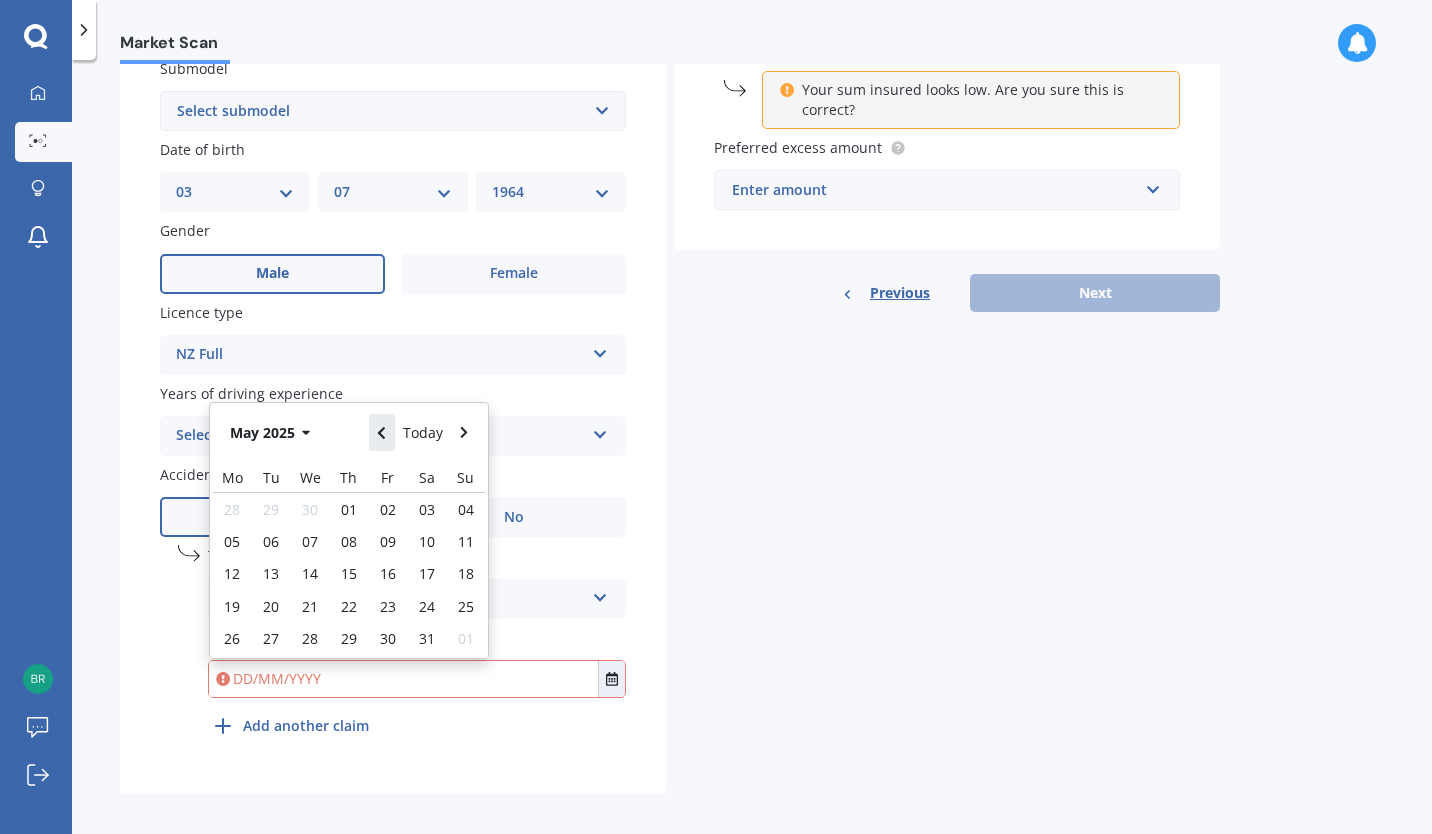 click 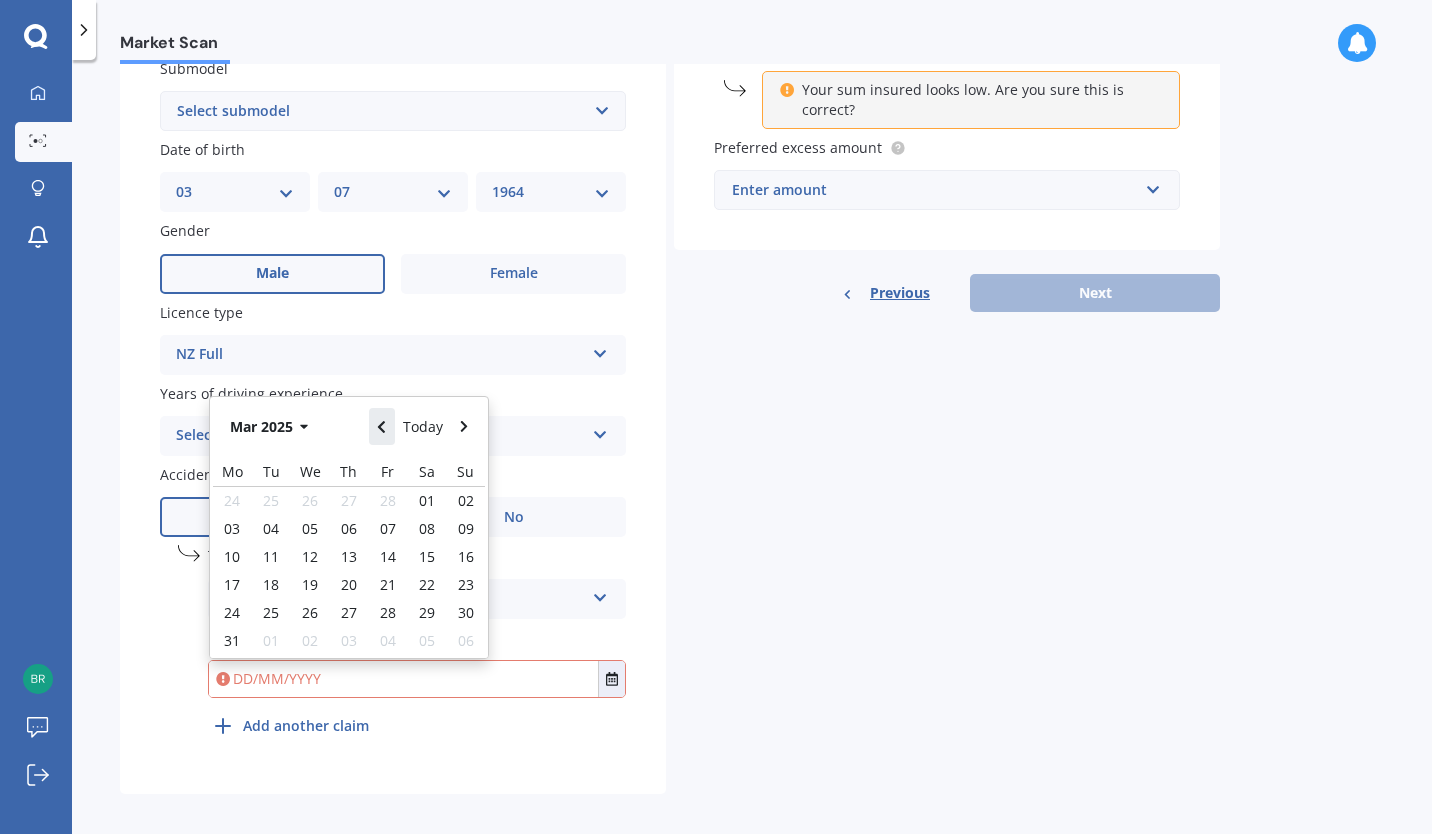 click 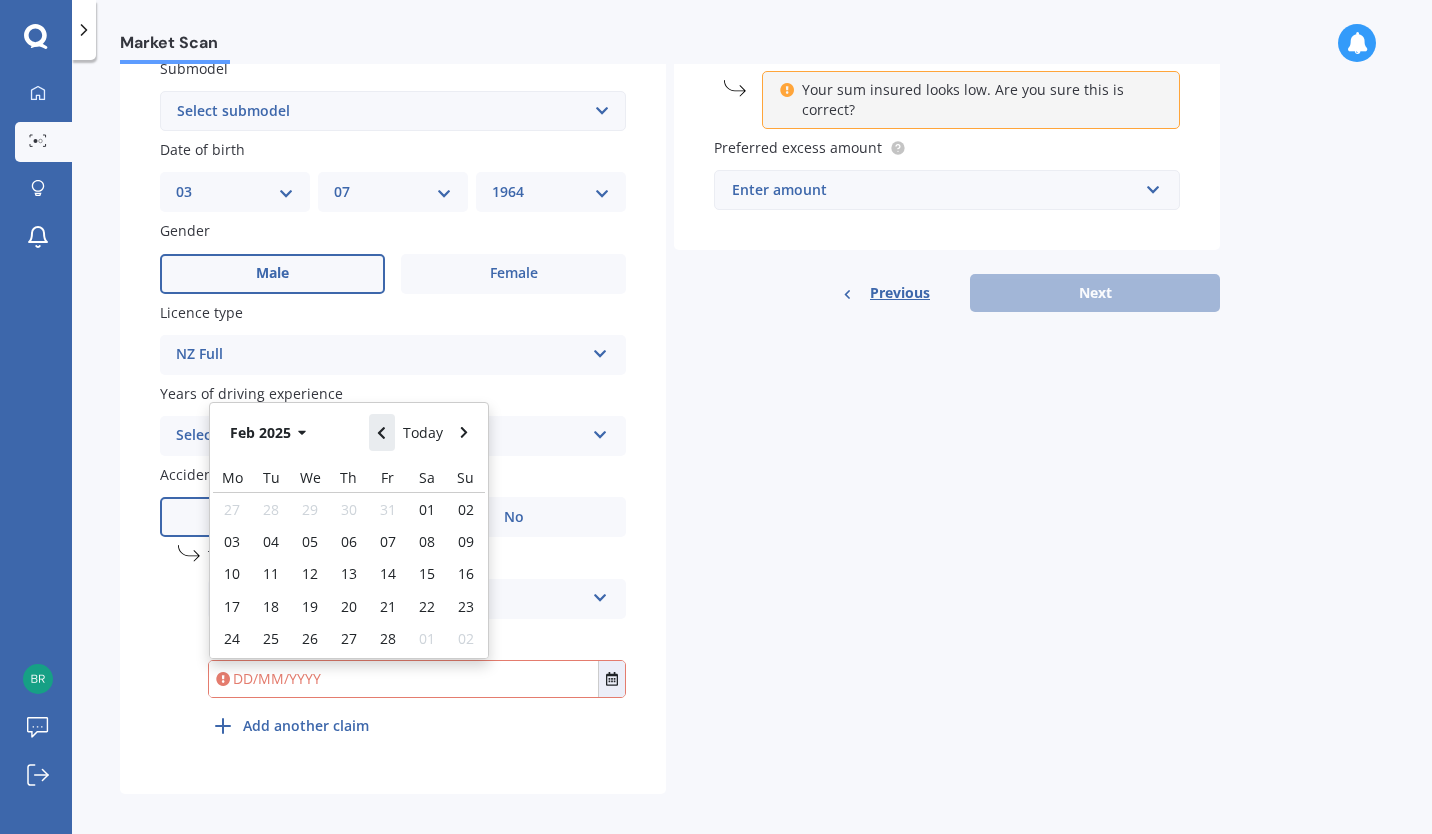click 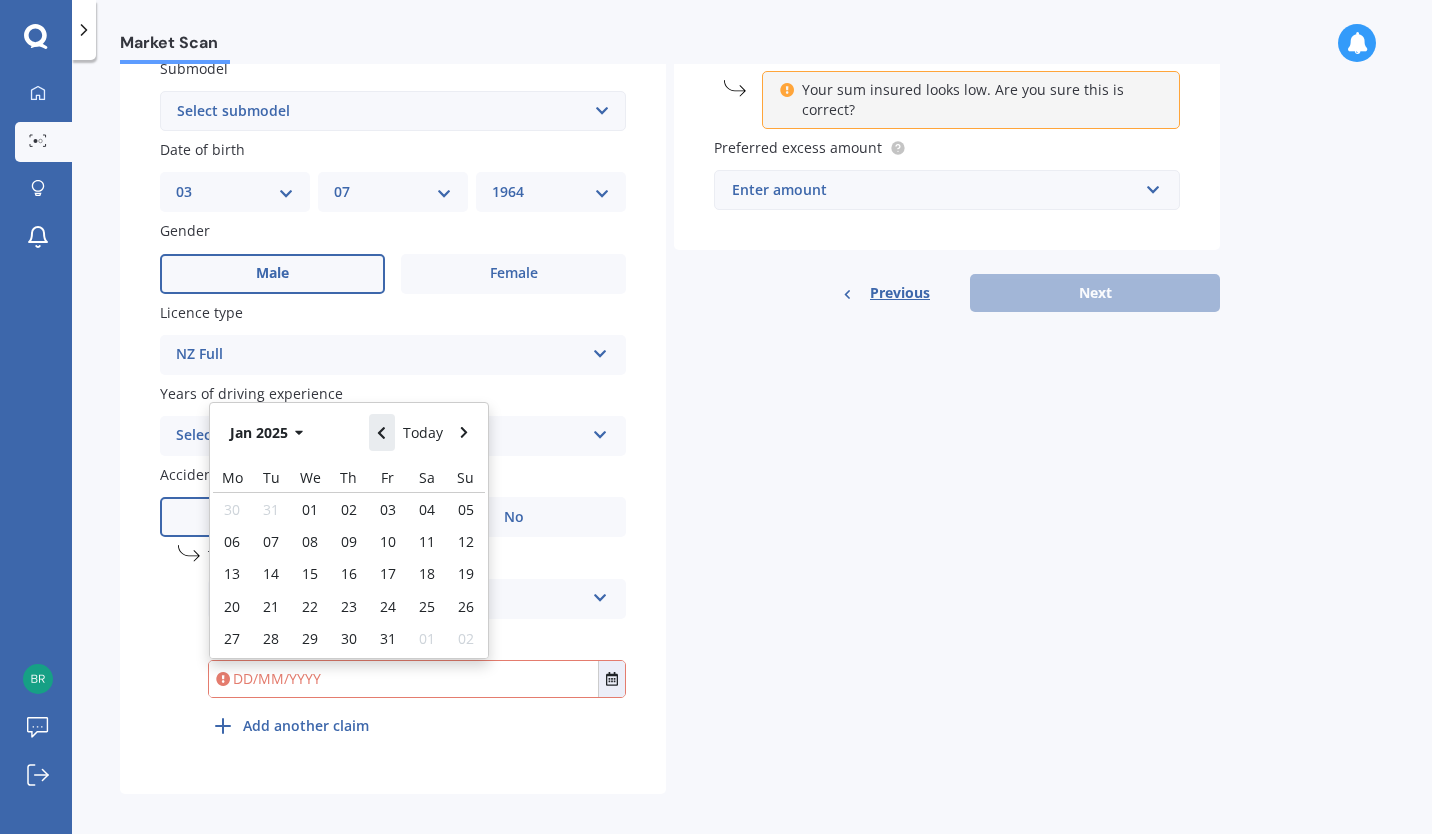 click 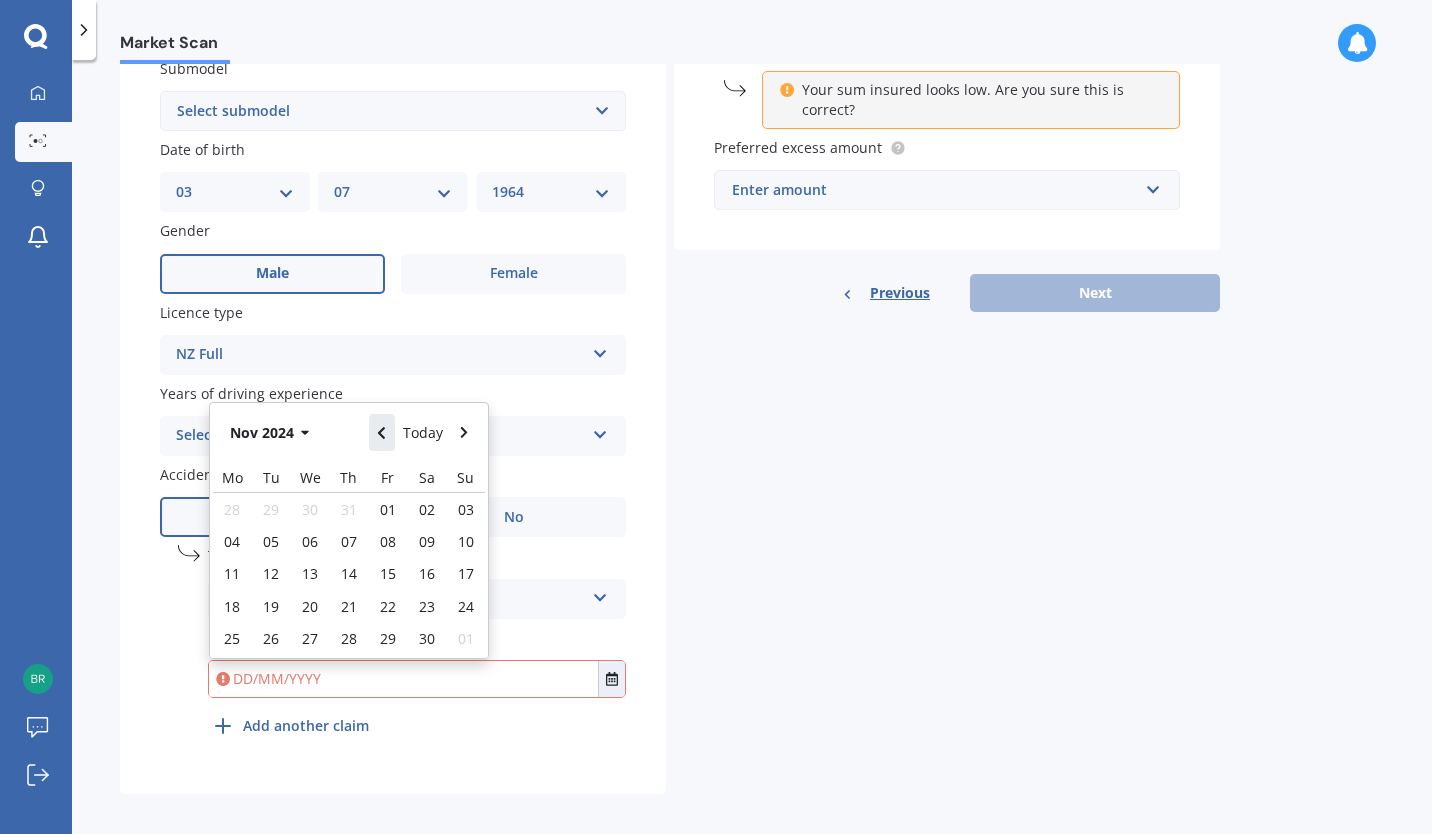 click 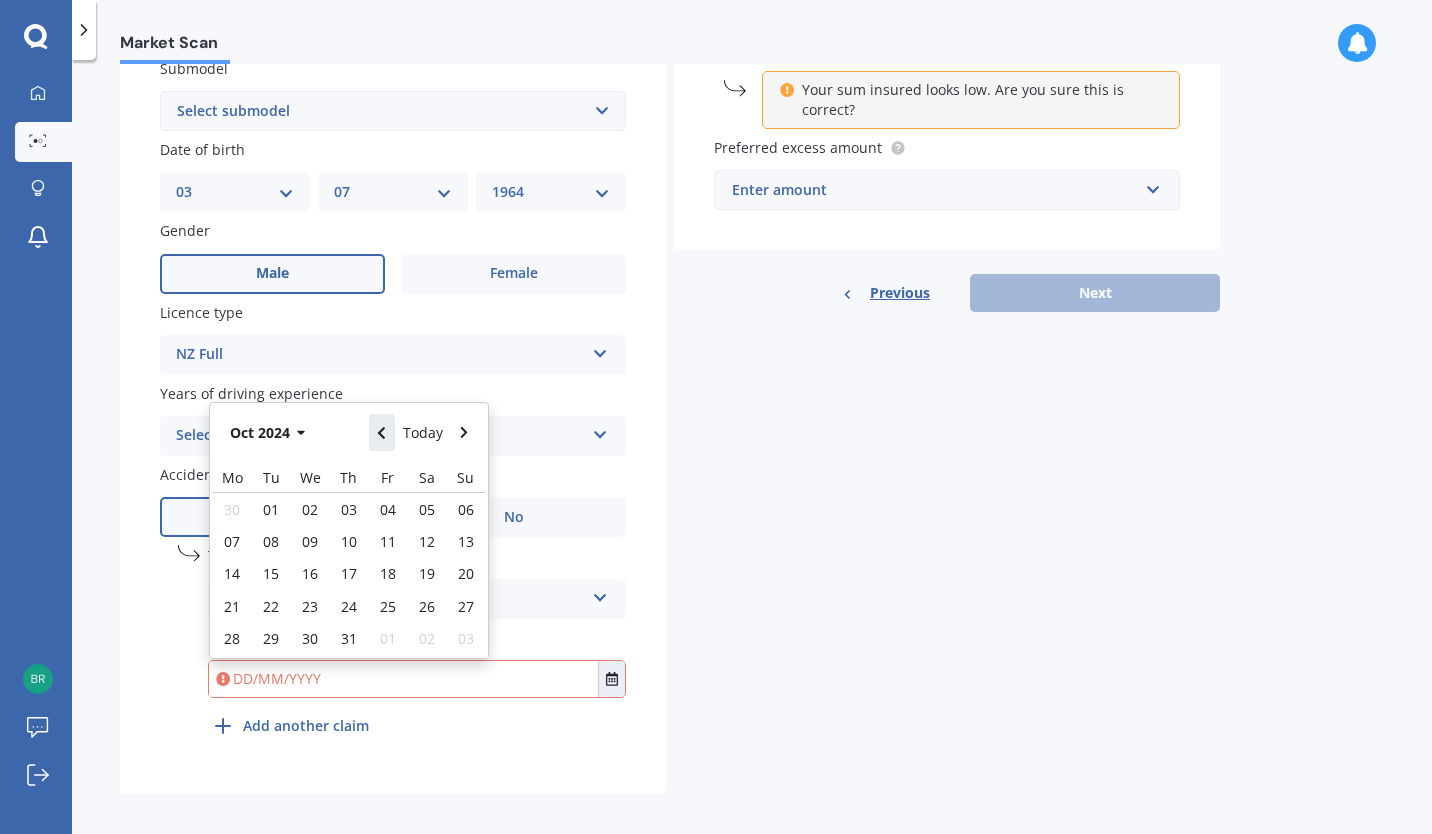 click 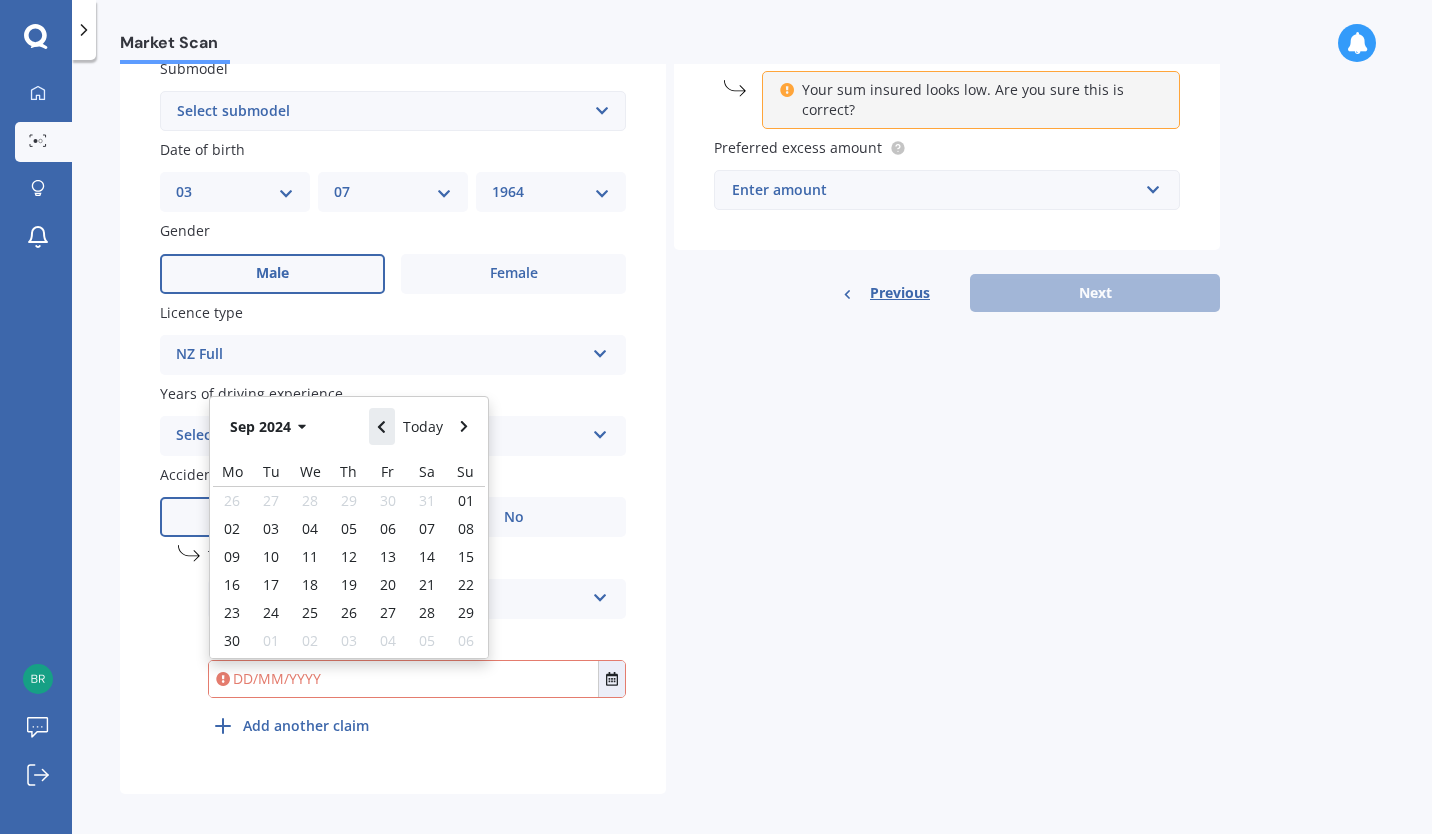click 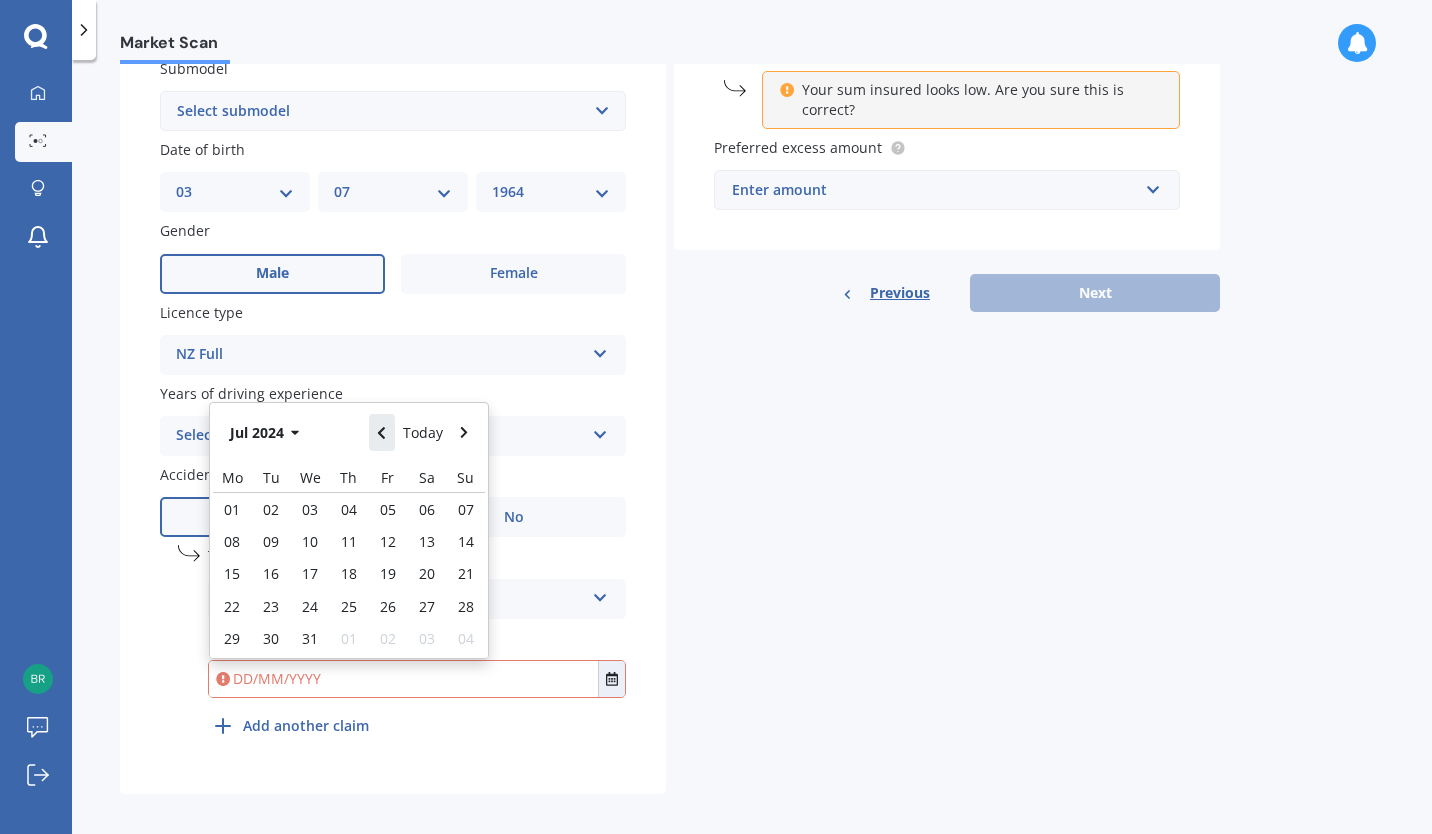 click 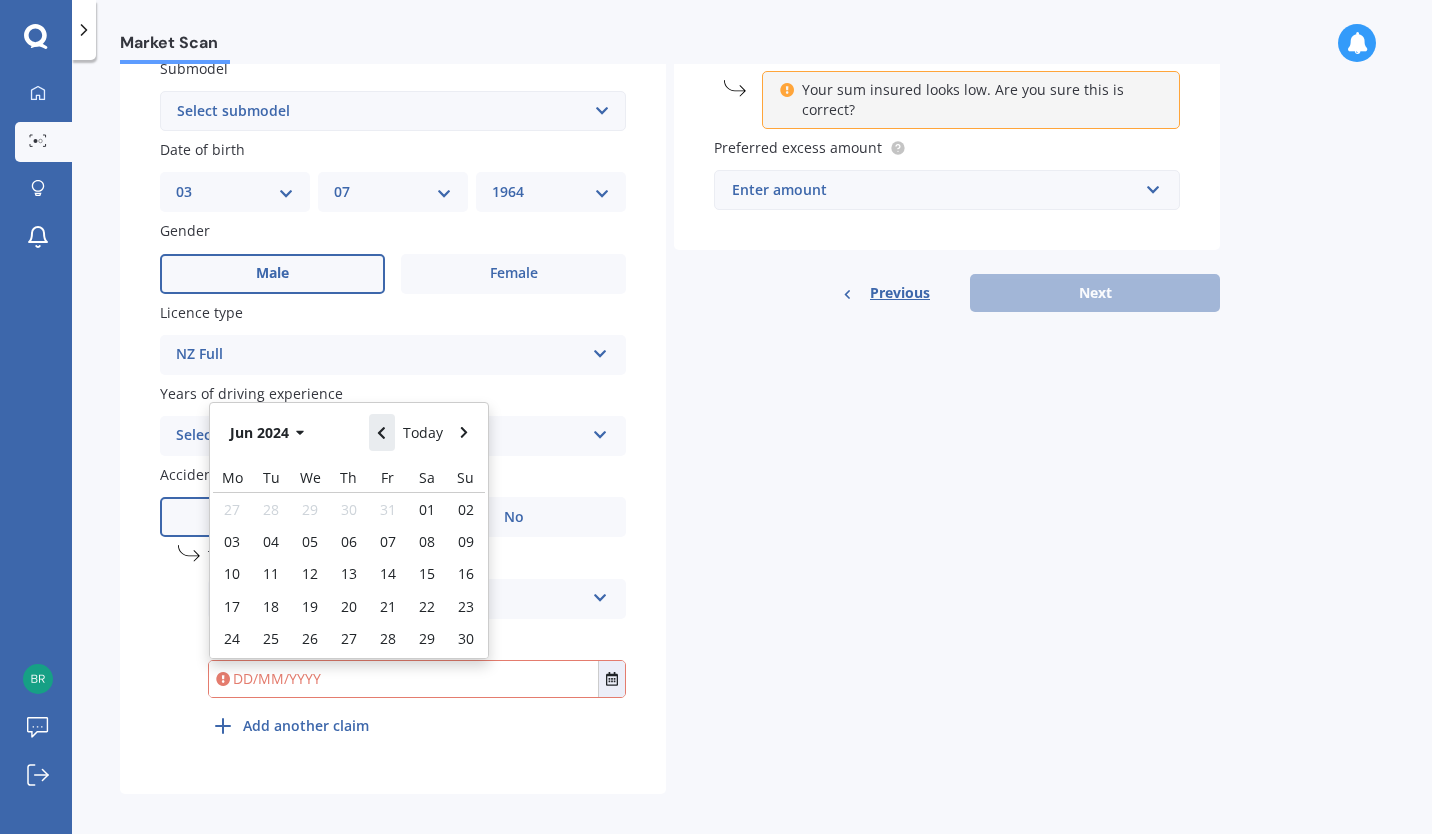 click 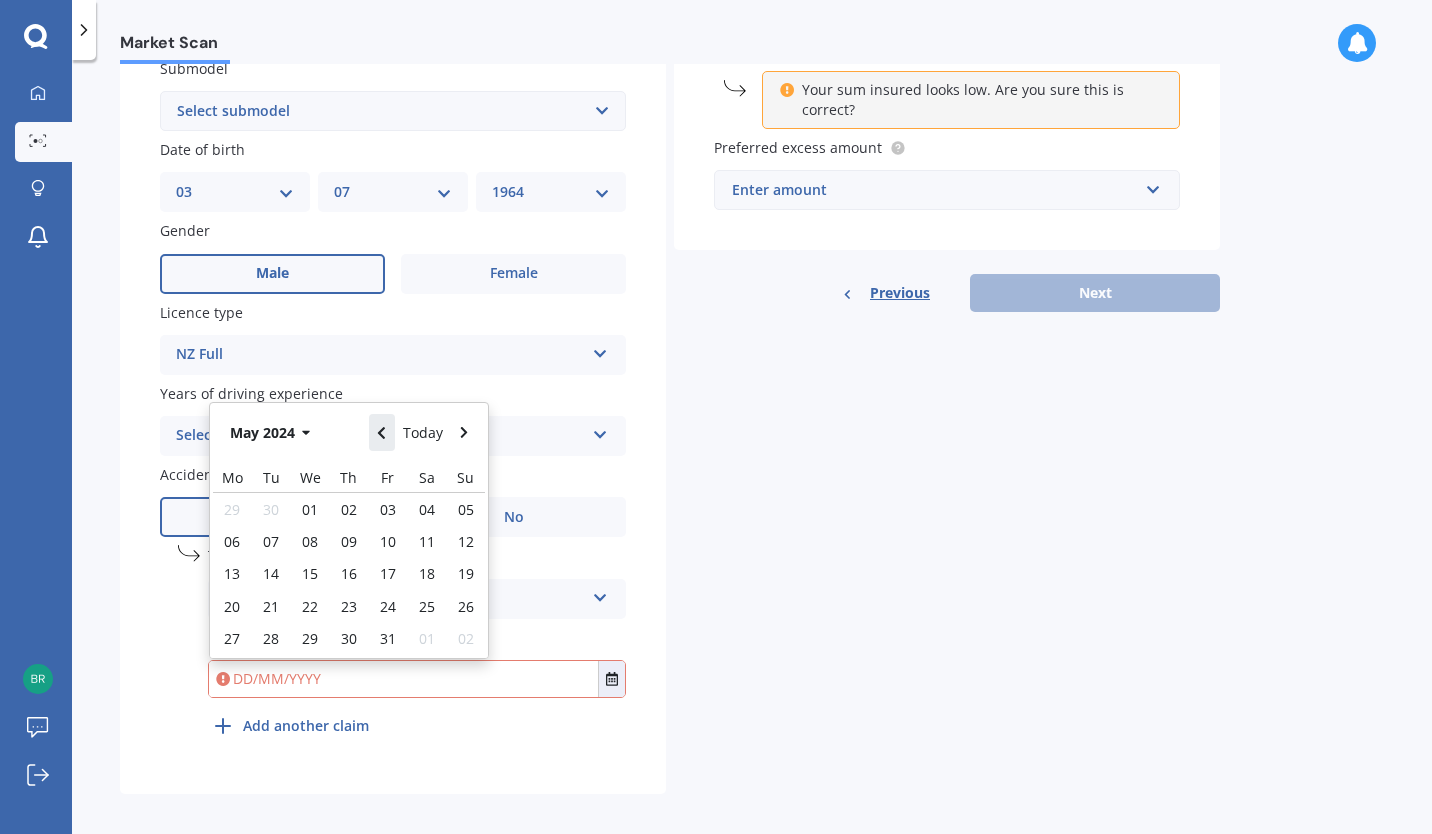 click 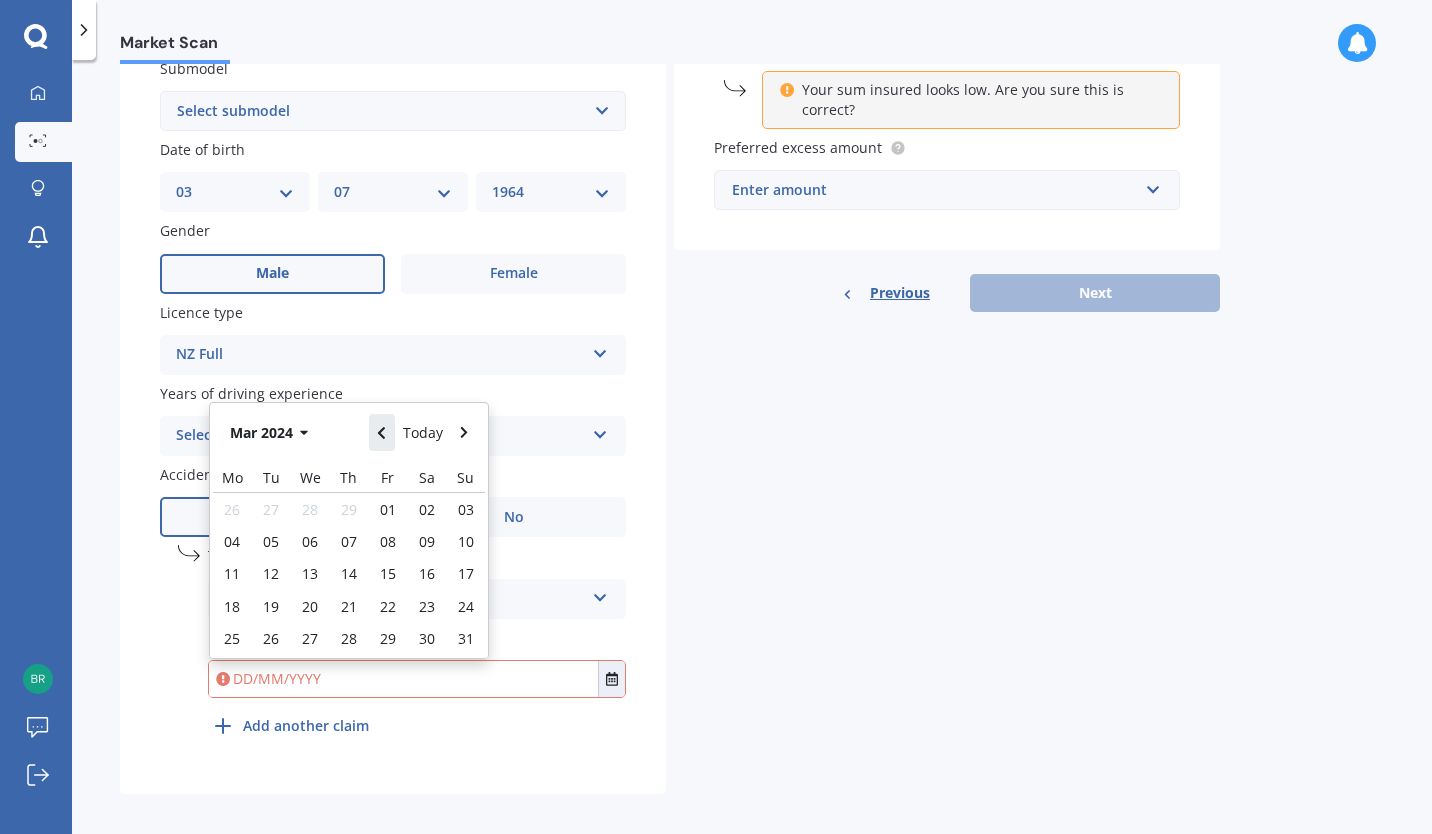 click 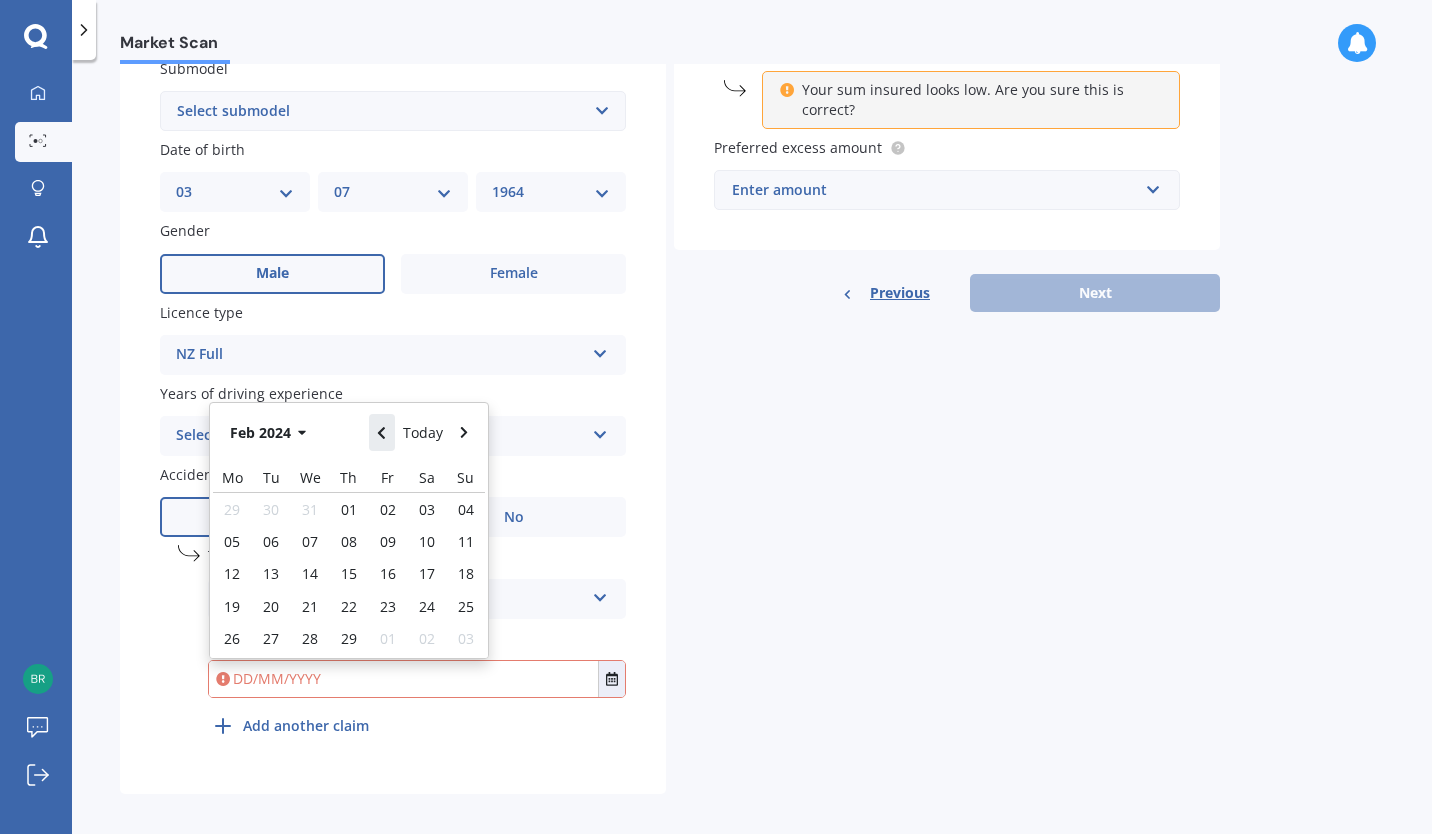 click 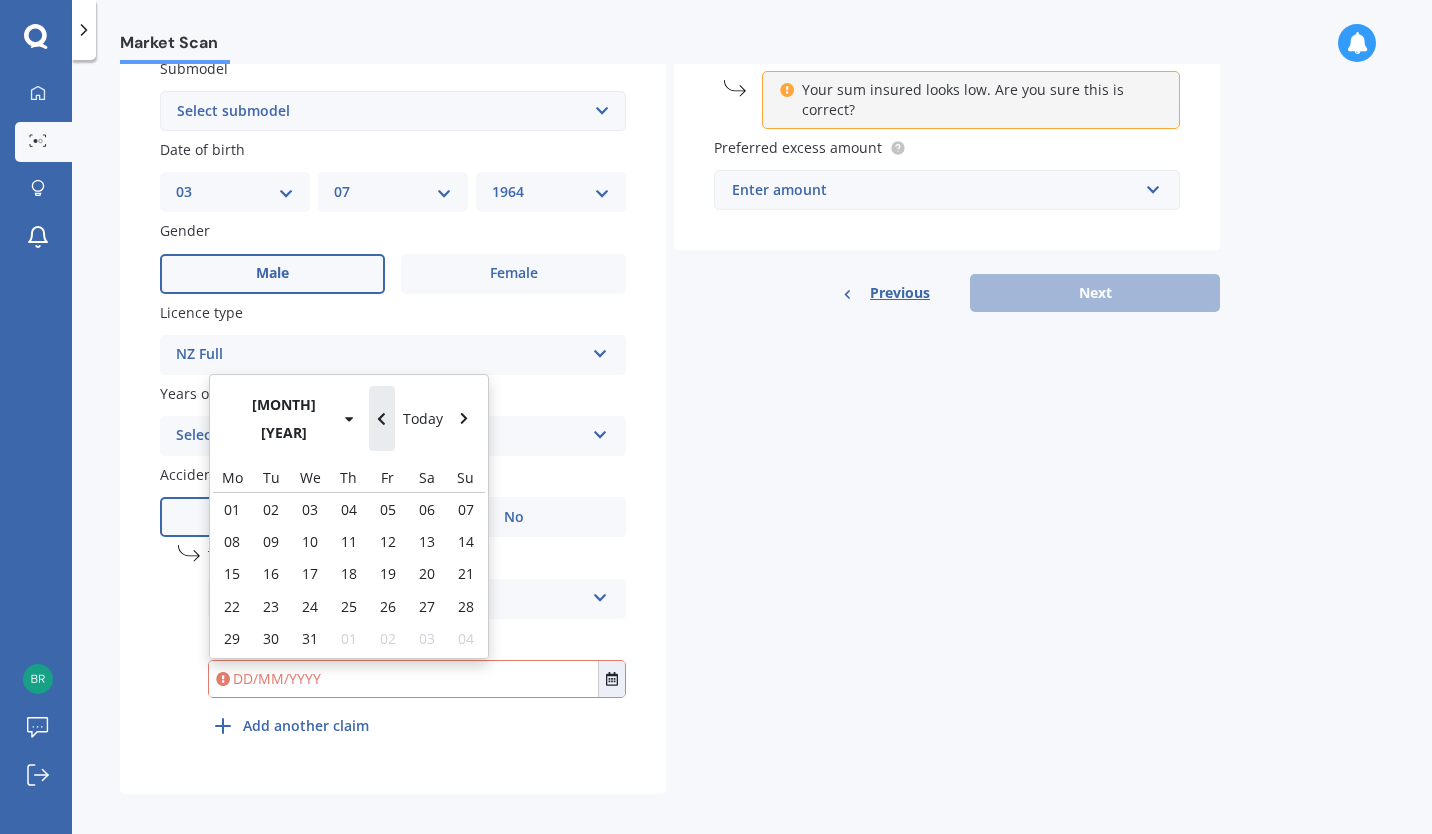 click 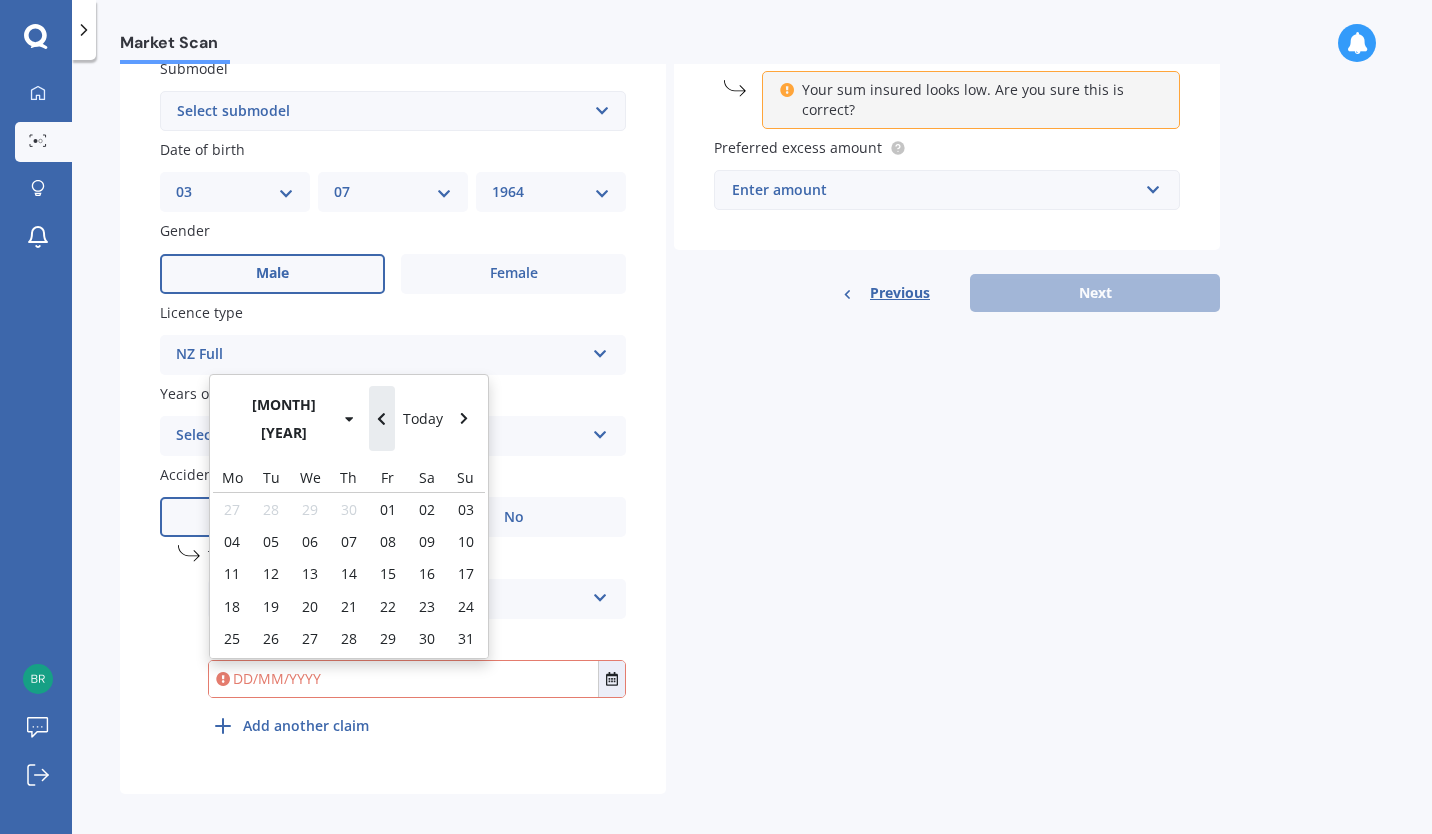 click 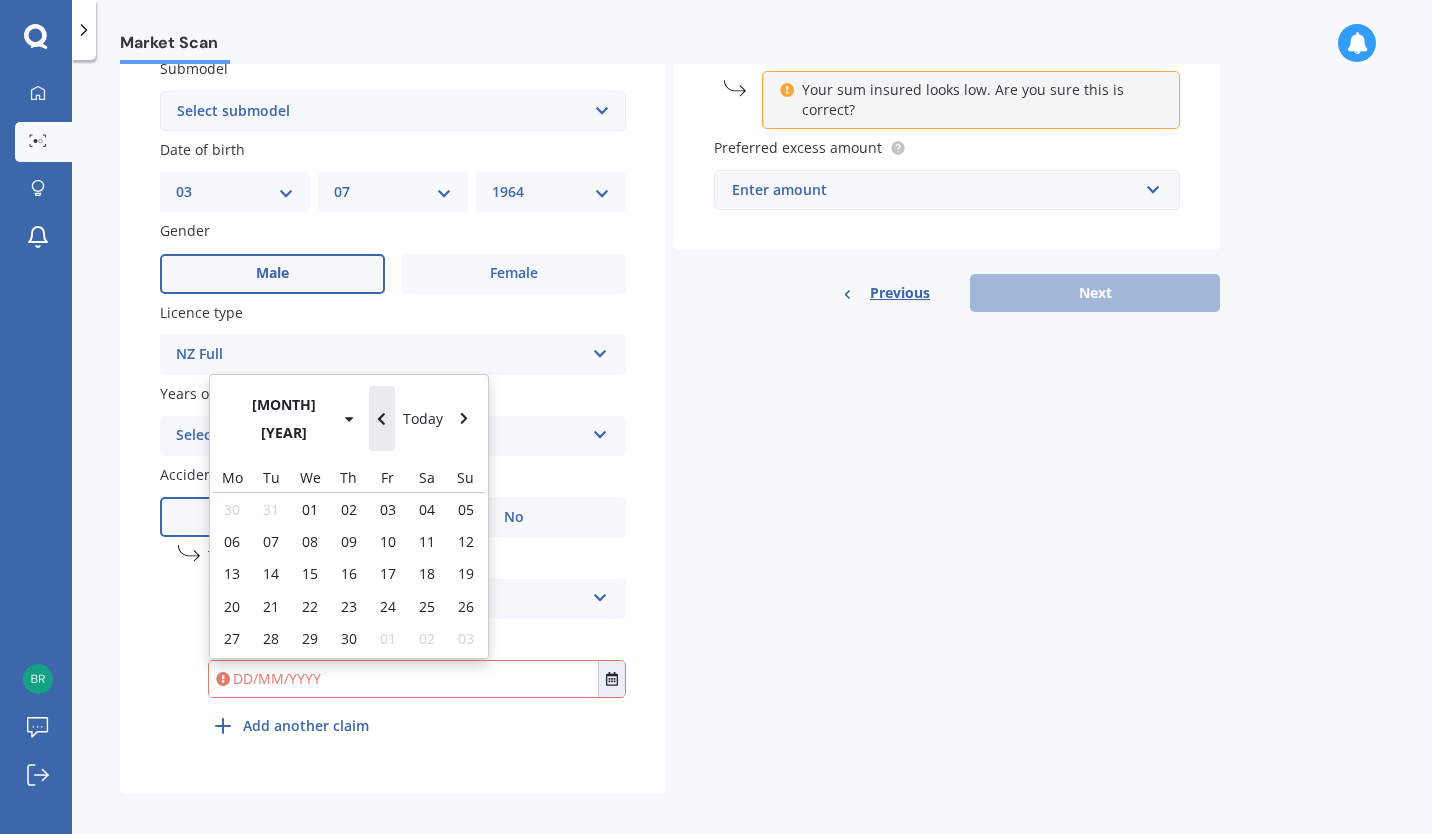 click 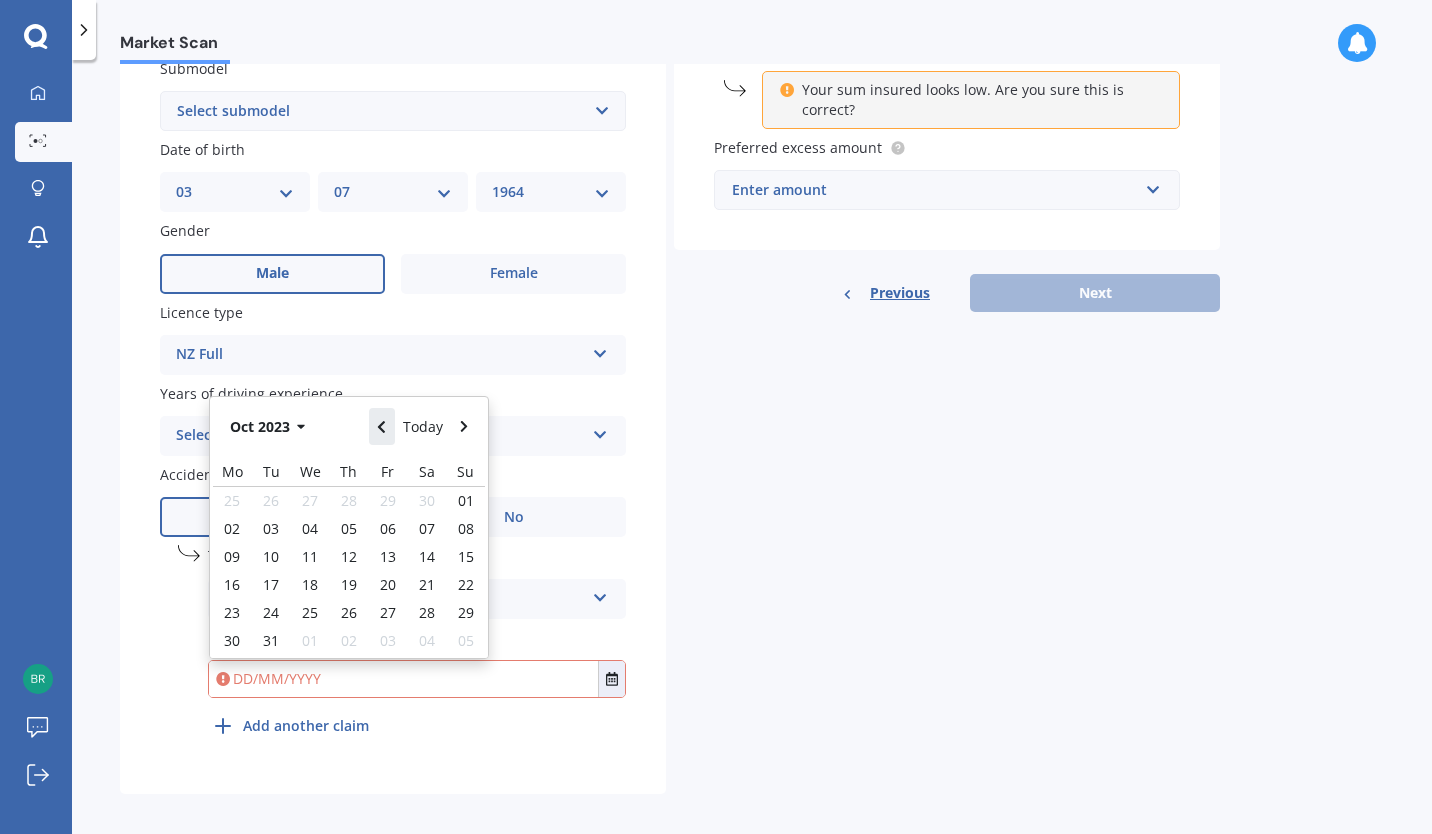 click 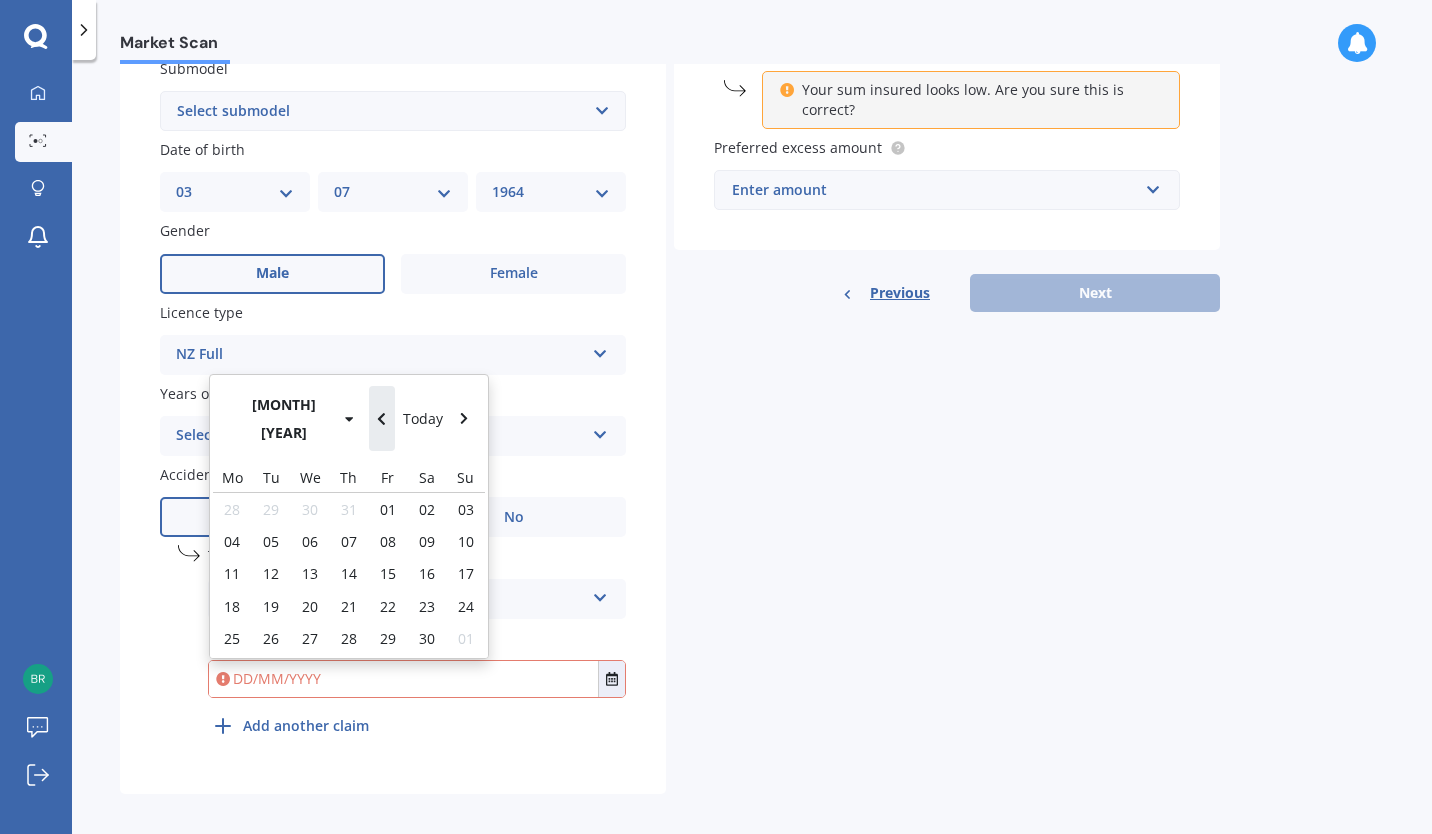 click 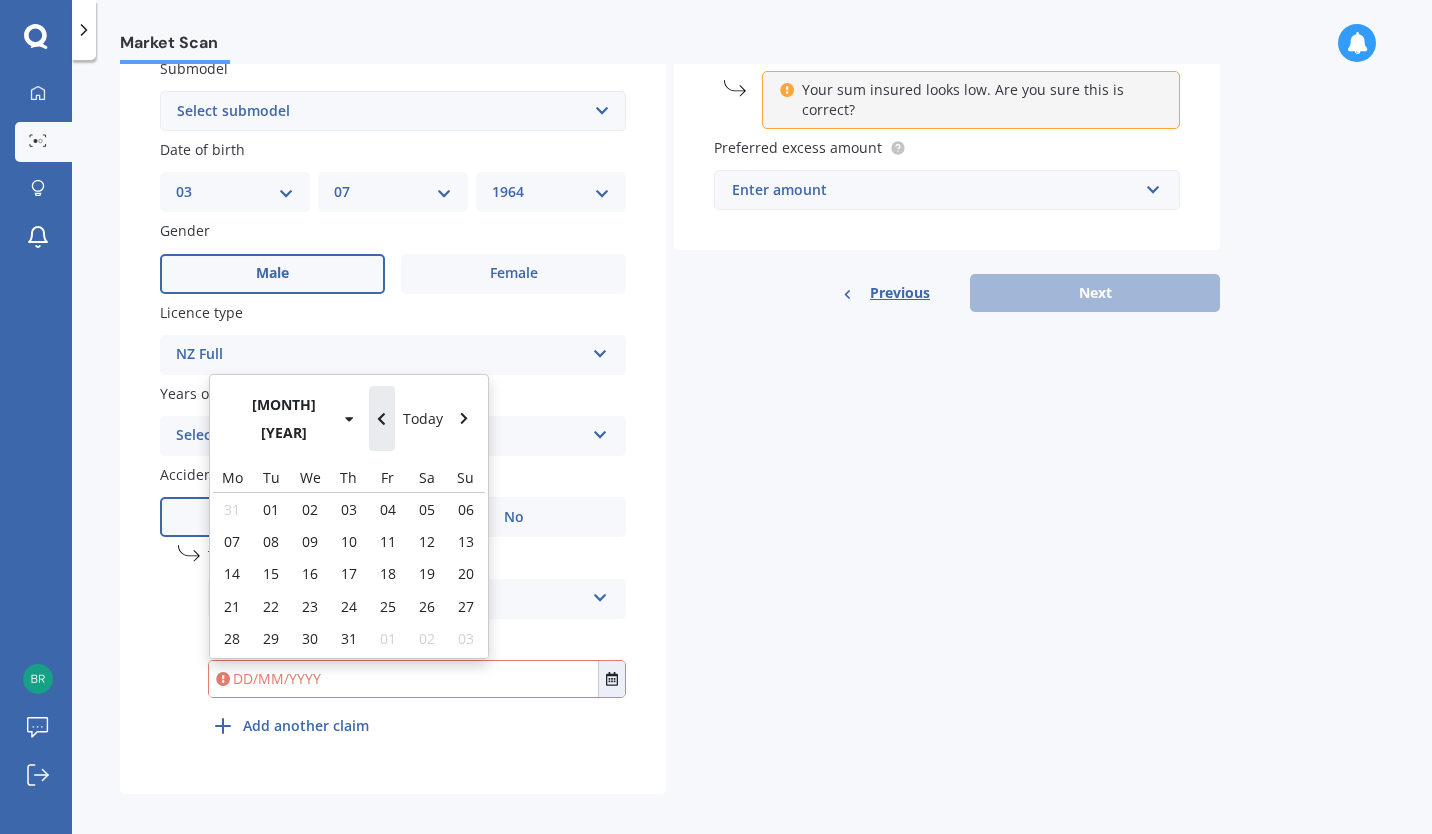 click 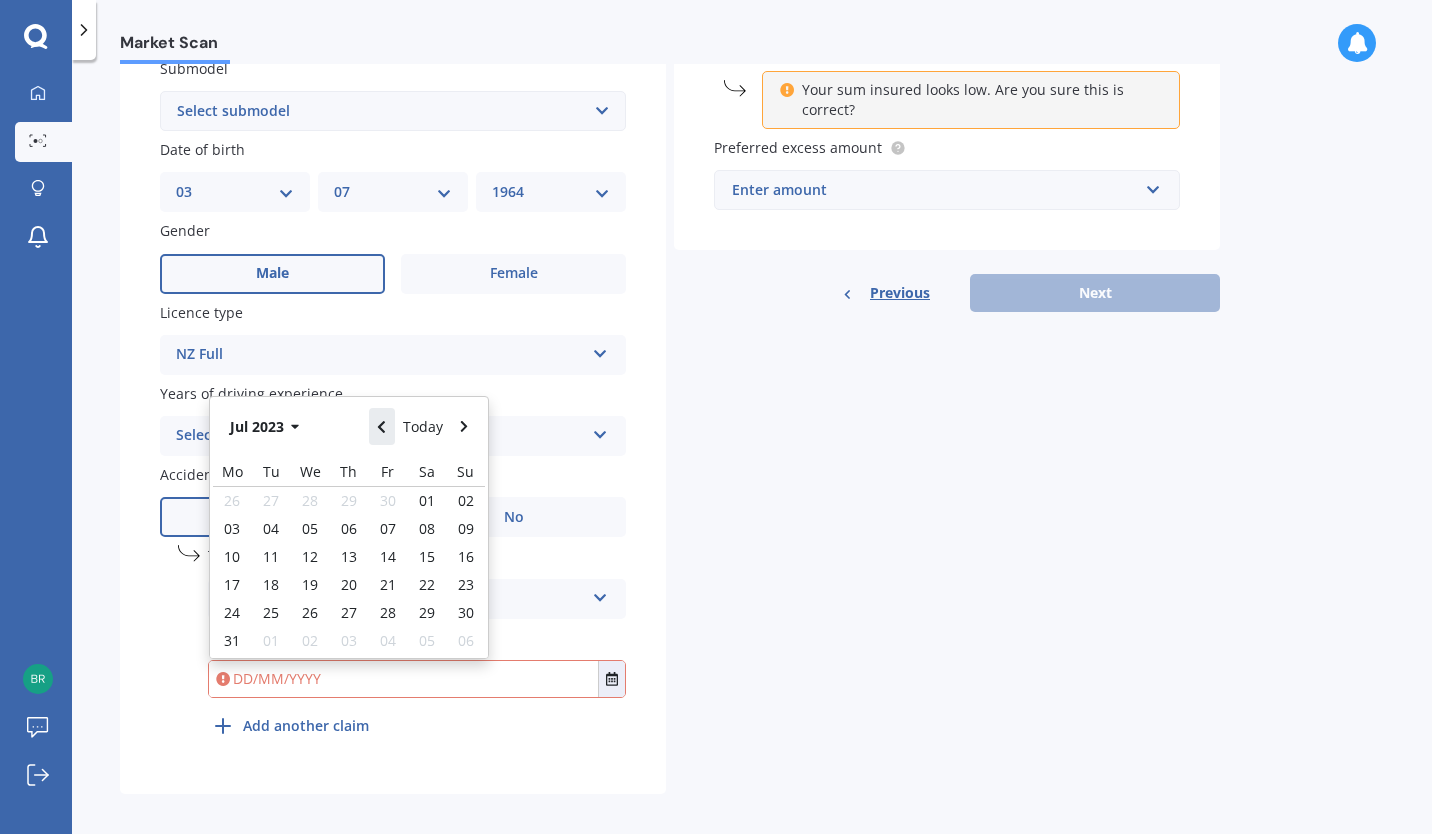 click 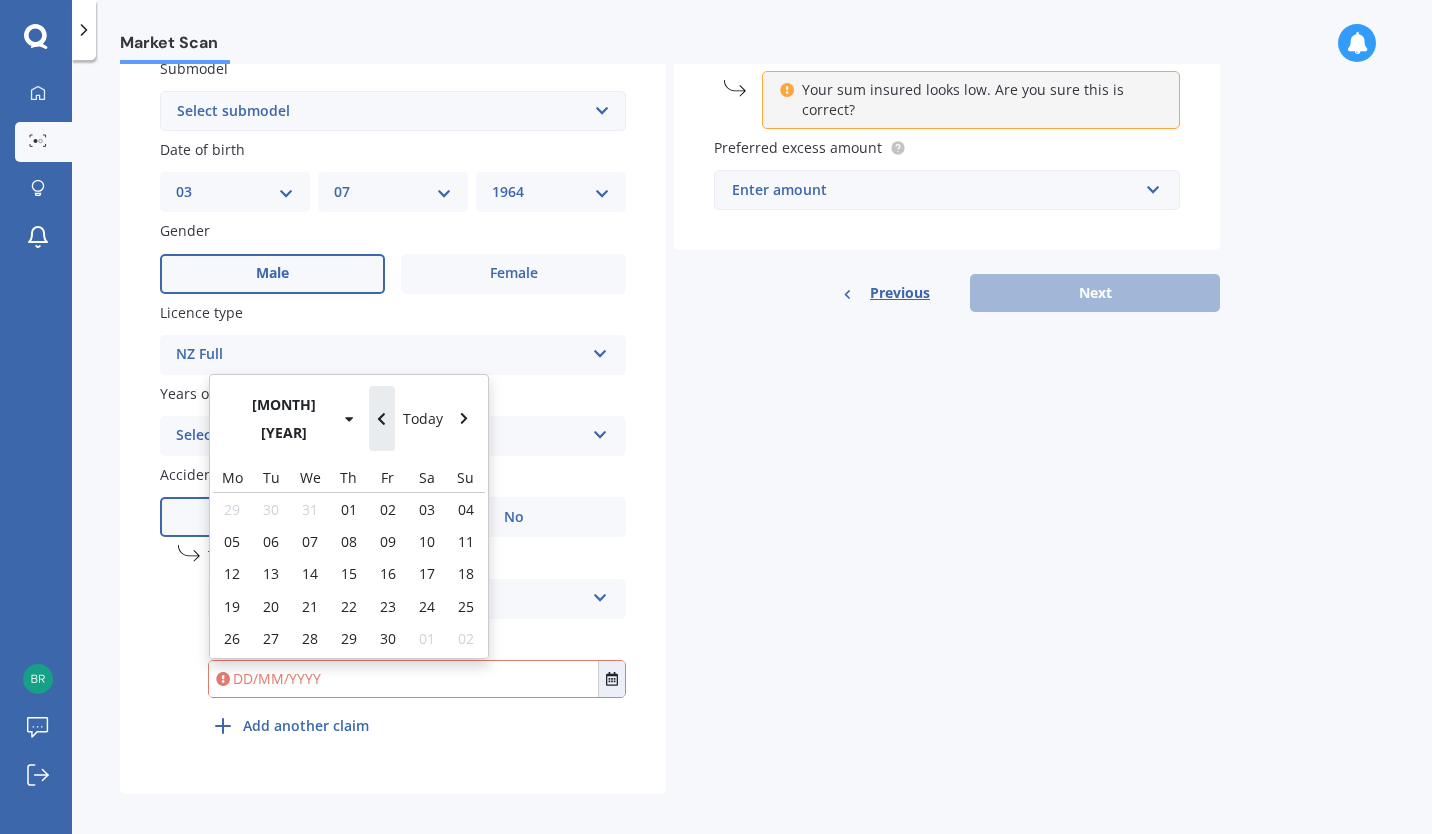 click 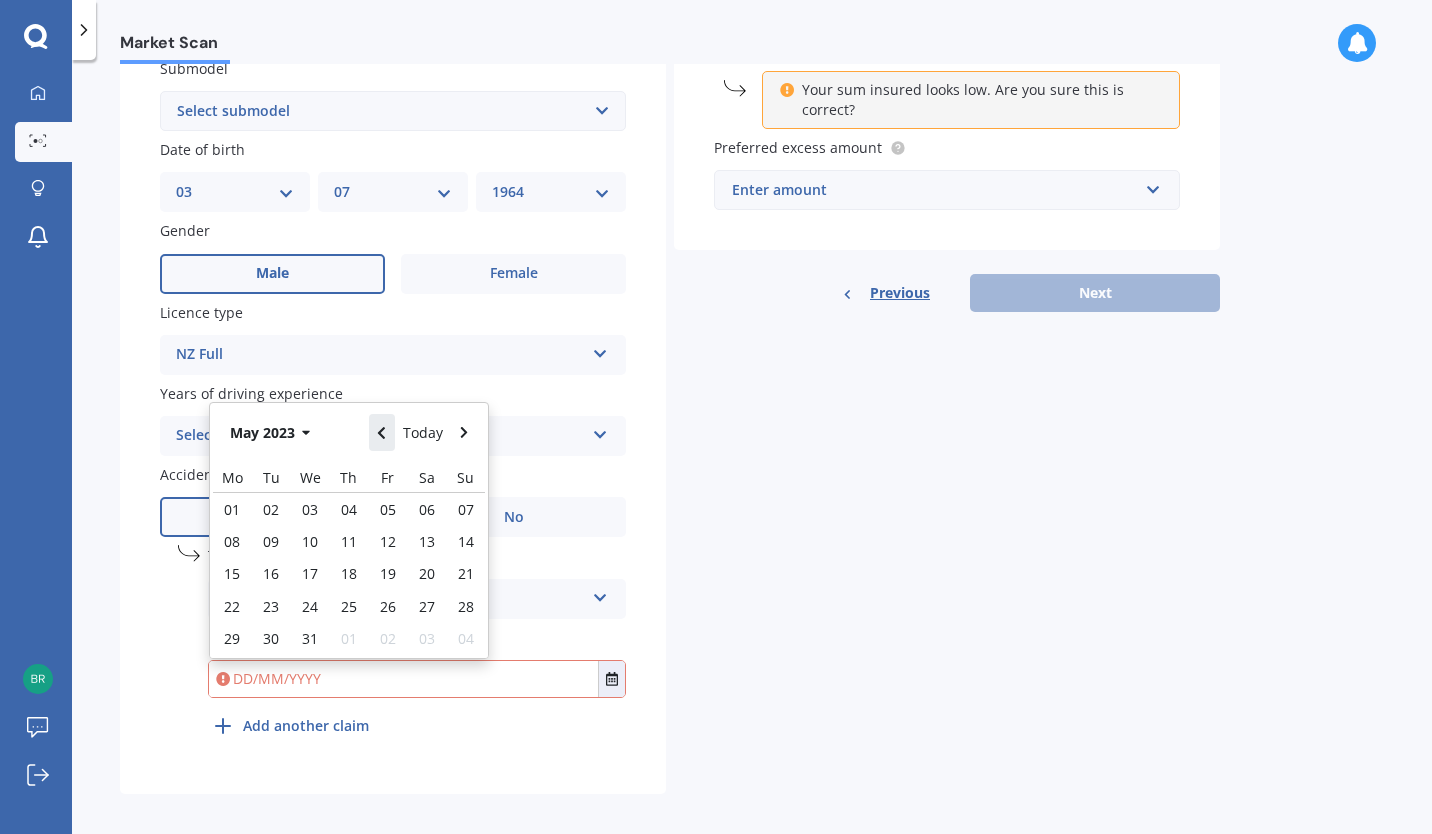 click 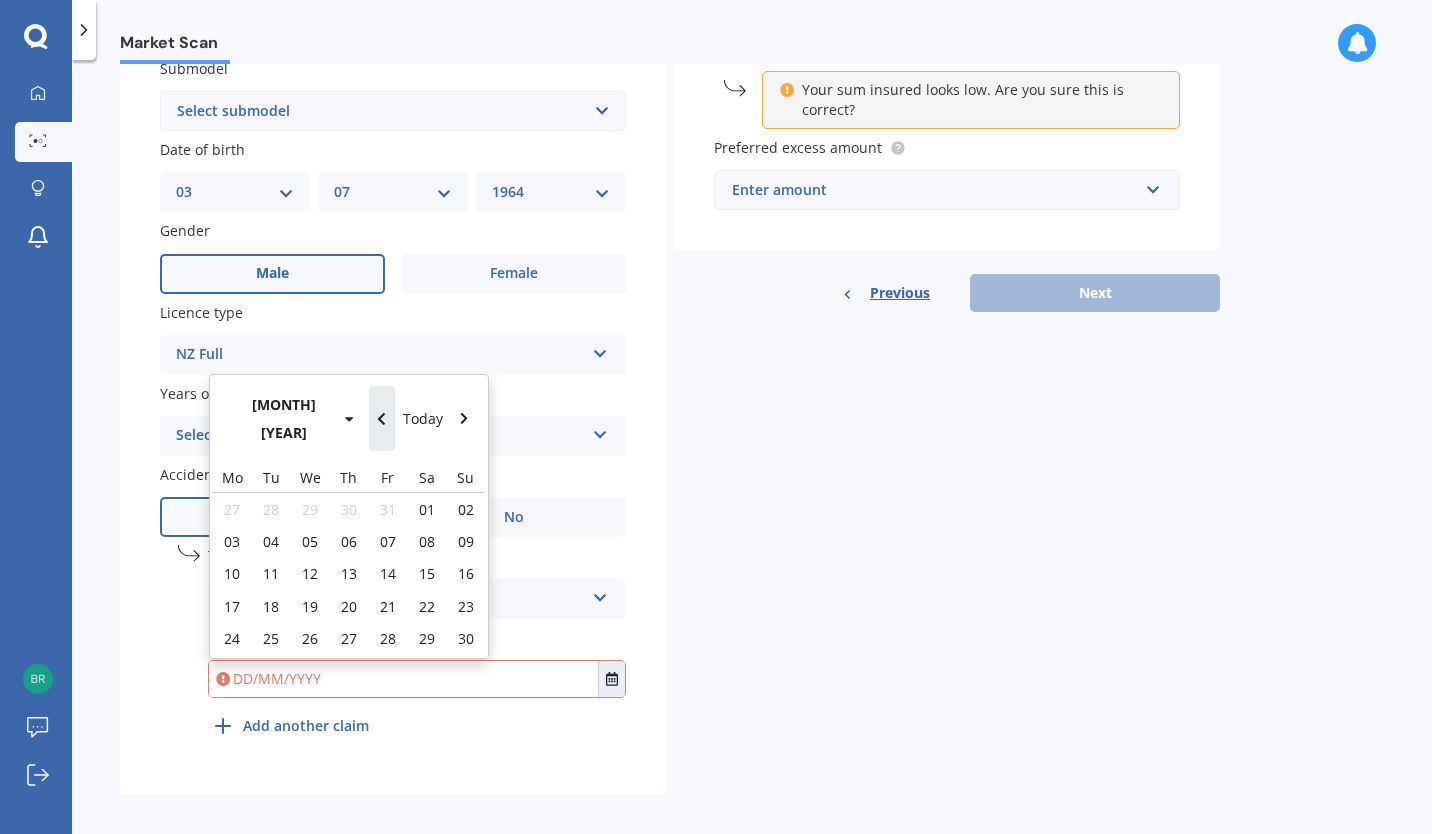 click 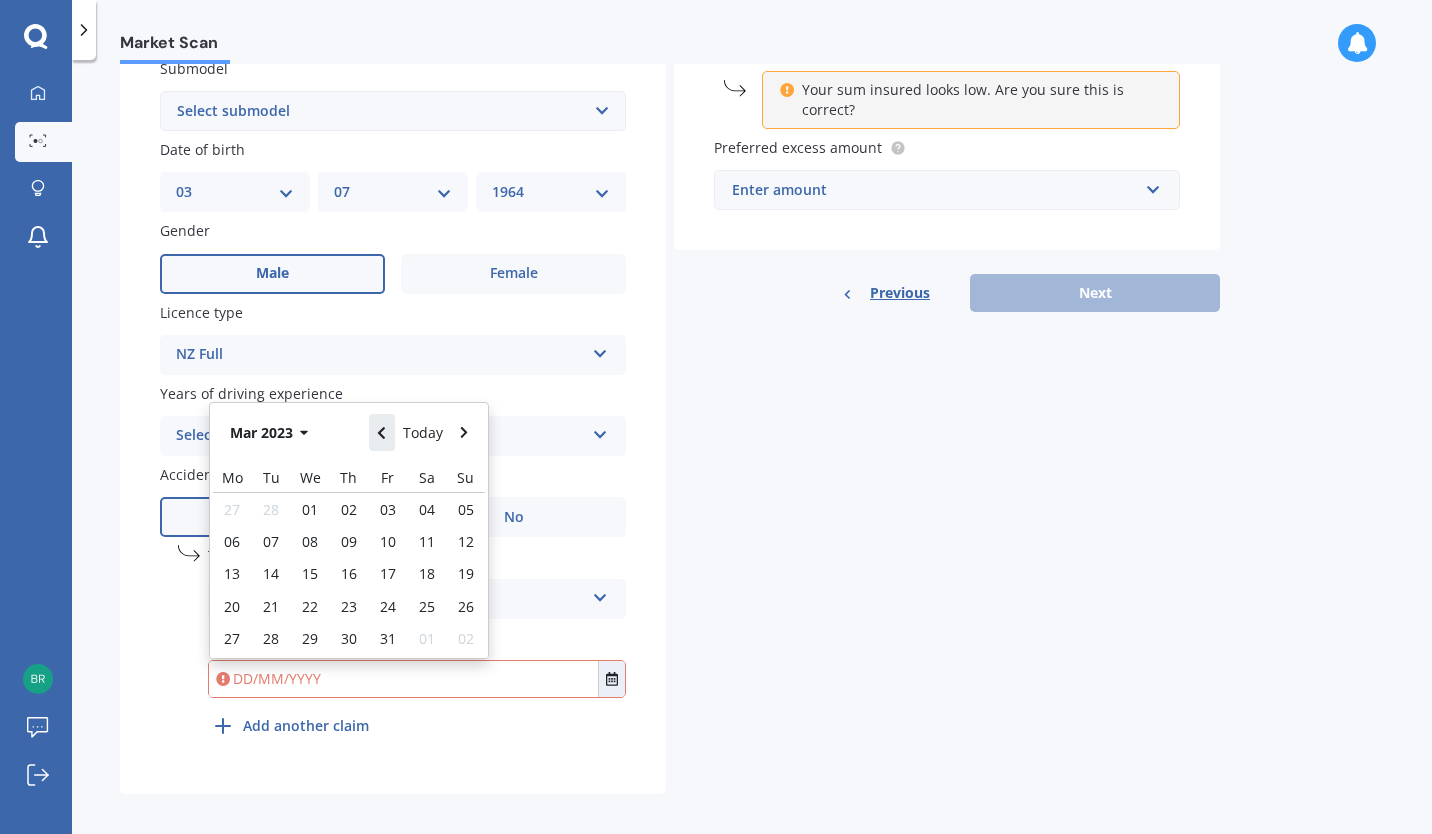 click 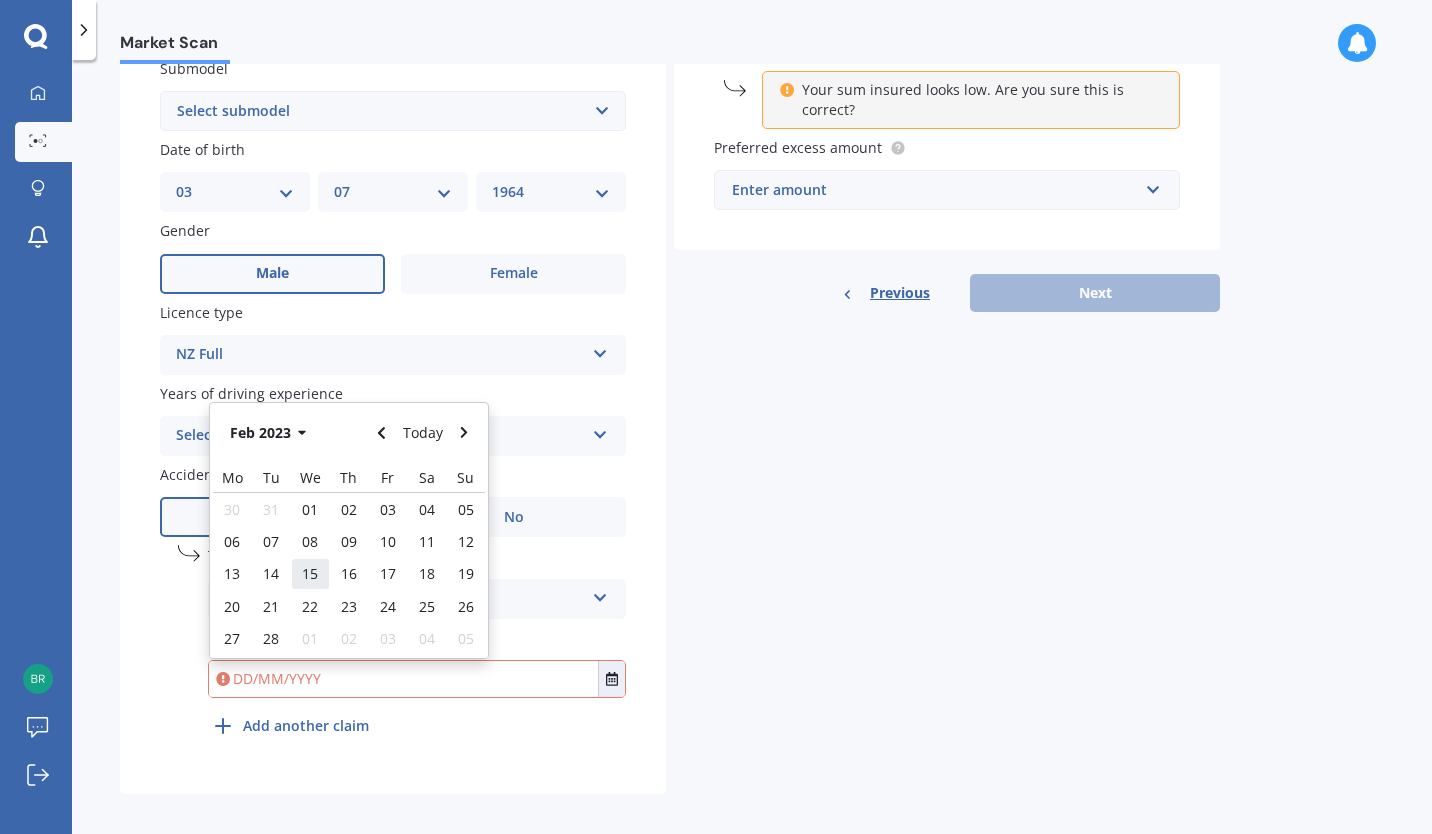 click on "15" at bounding box center (310, 573) 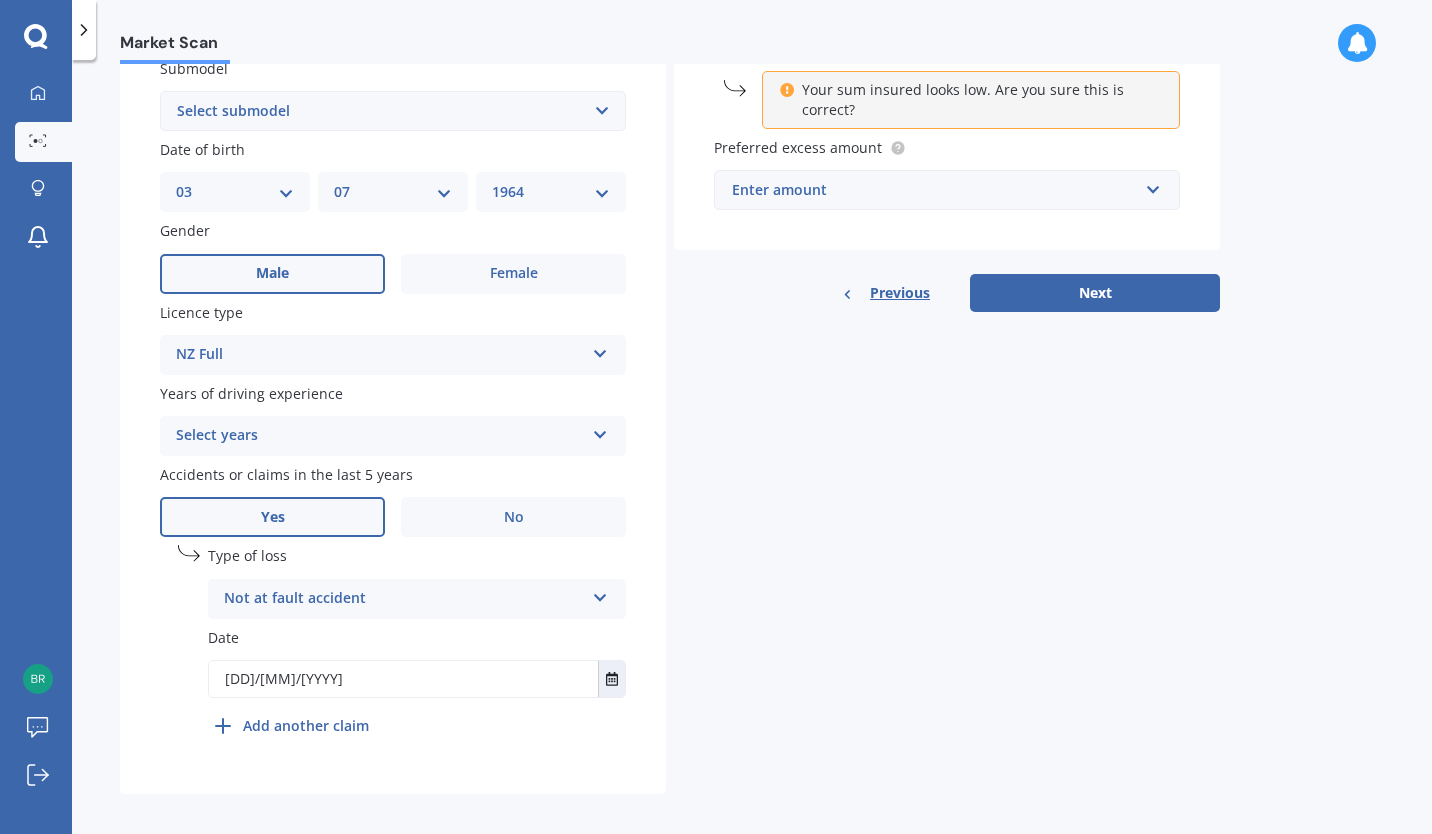 click at bounding box center [600, 594] 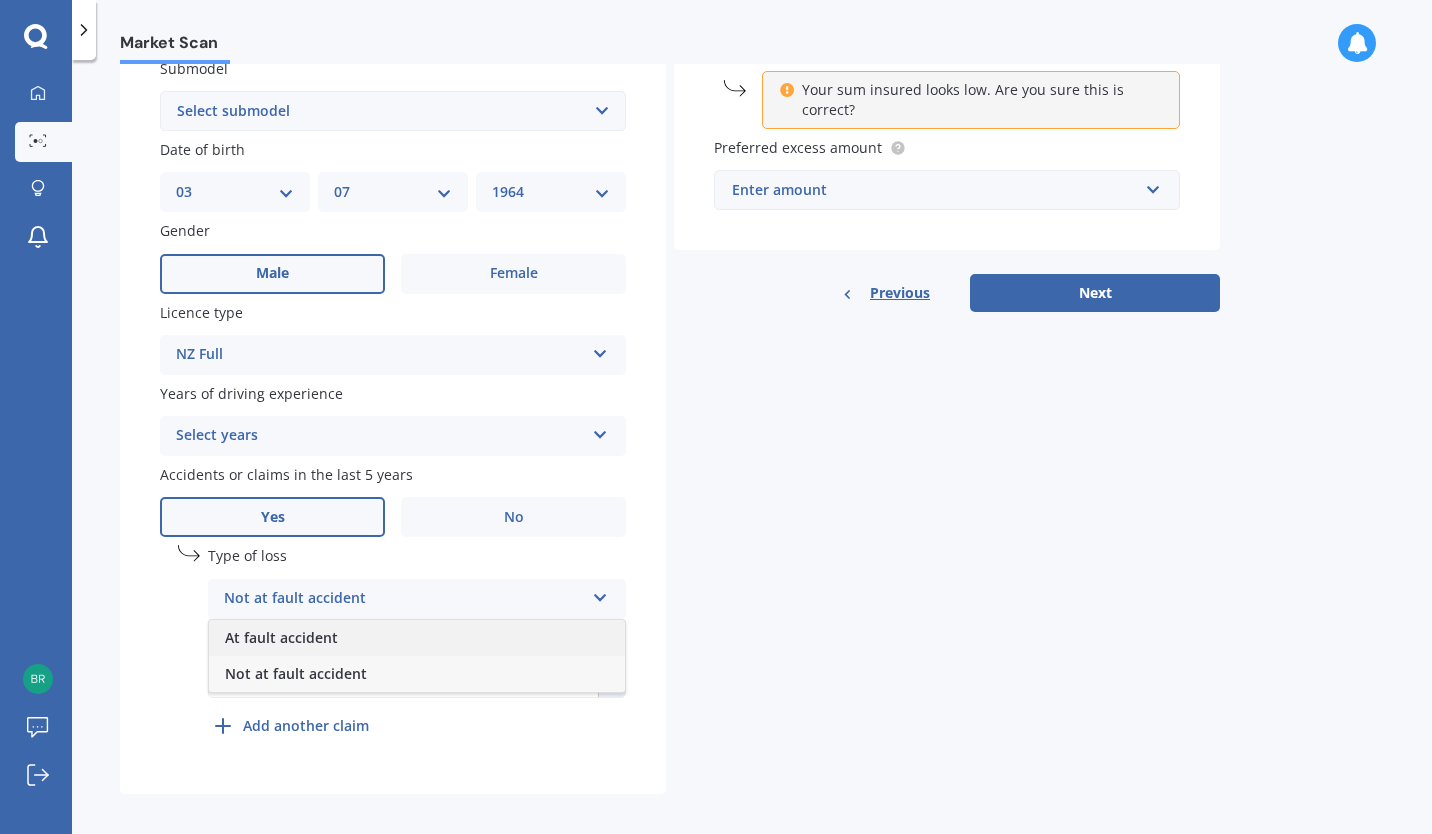 click on "At fault accident" at bounding box center (417, 638) 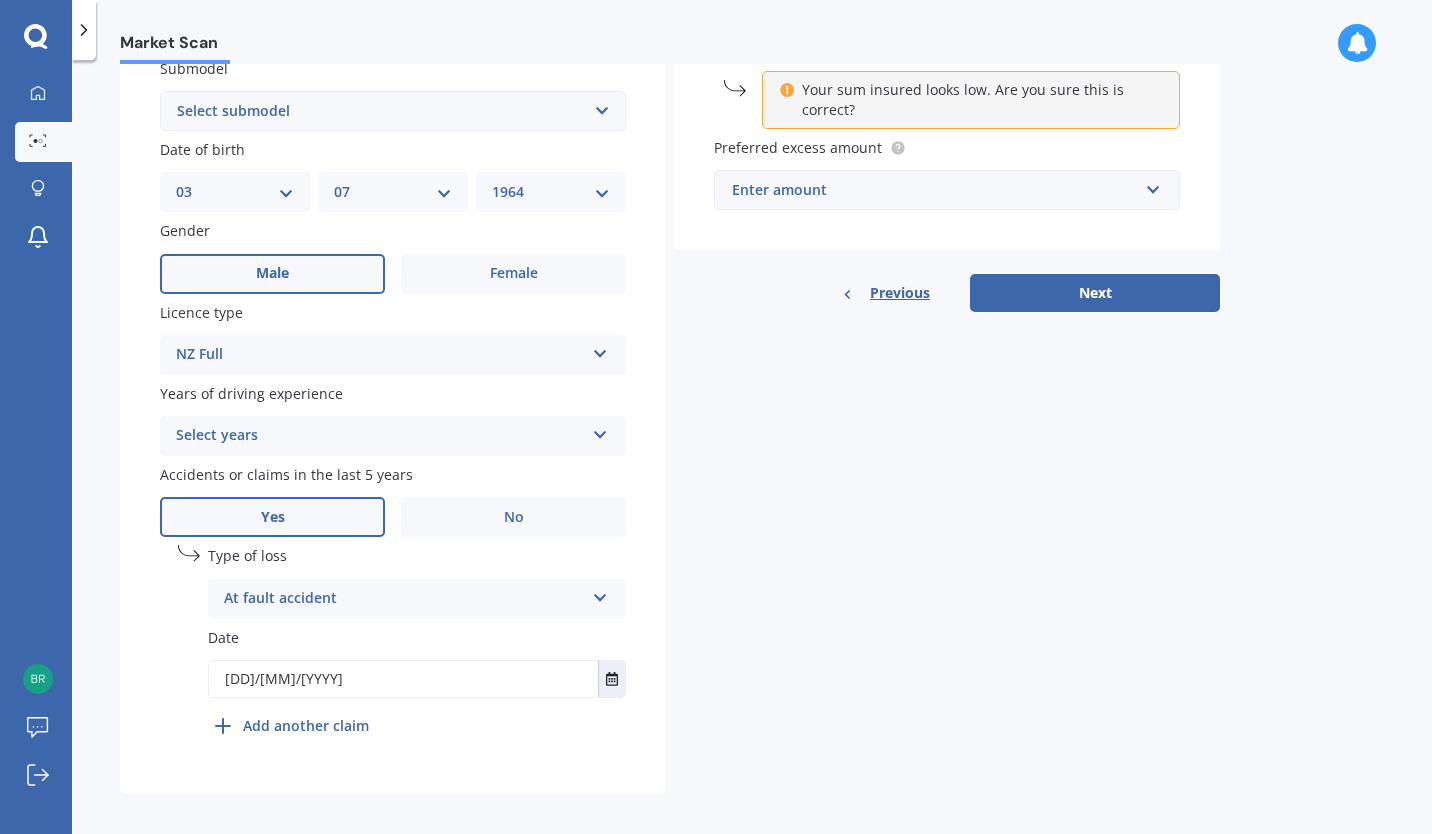 click on "Enter amount" at bounding box center (935, 190) 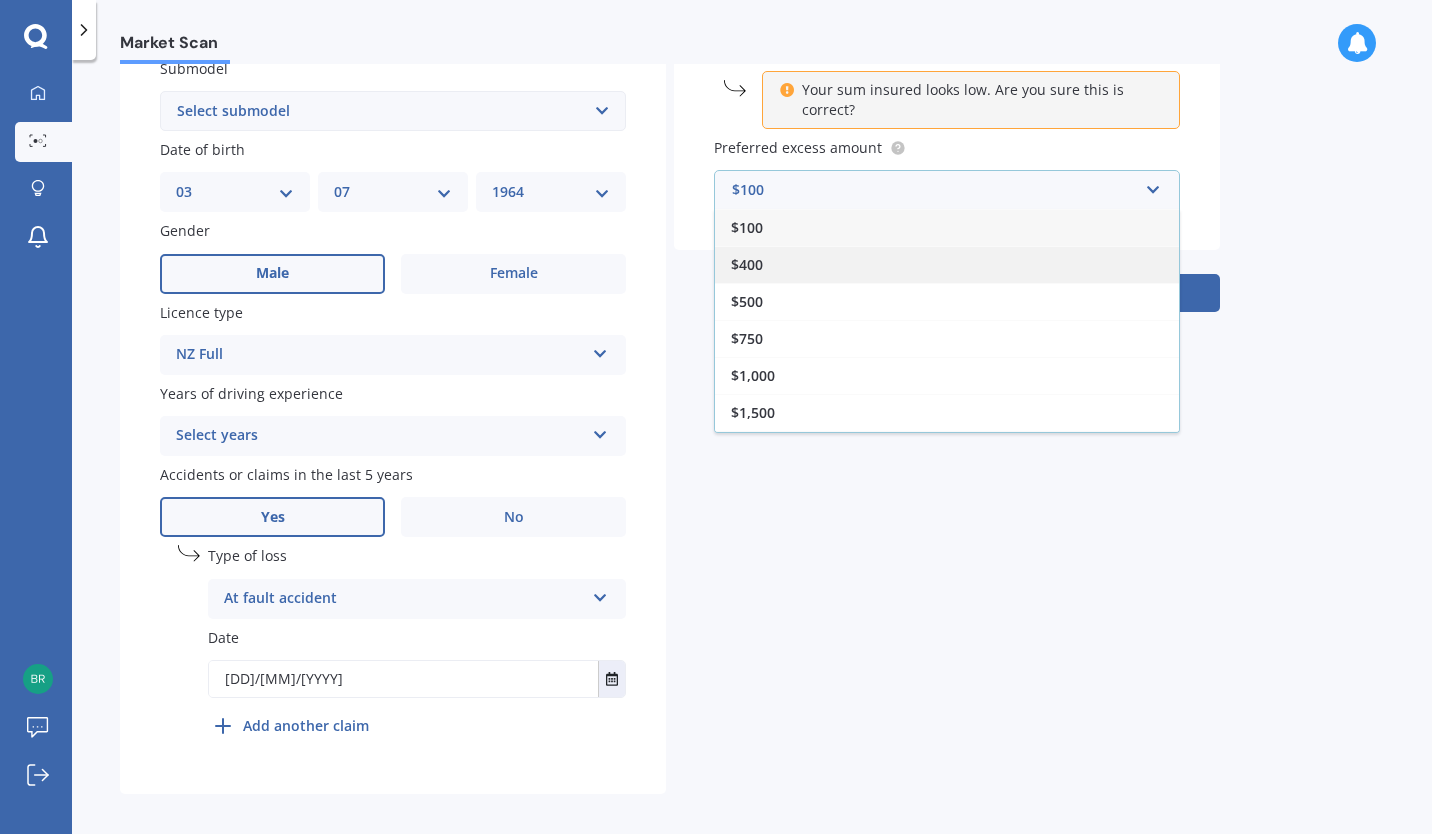 click on "$400" at bounding box center [747, 264] 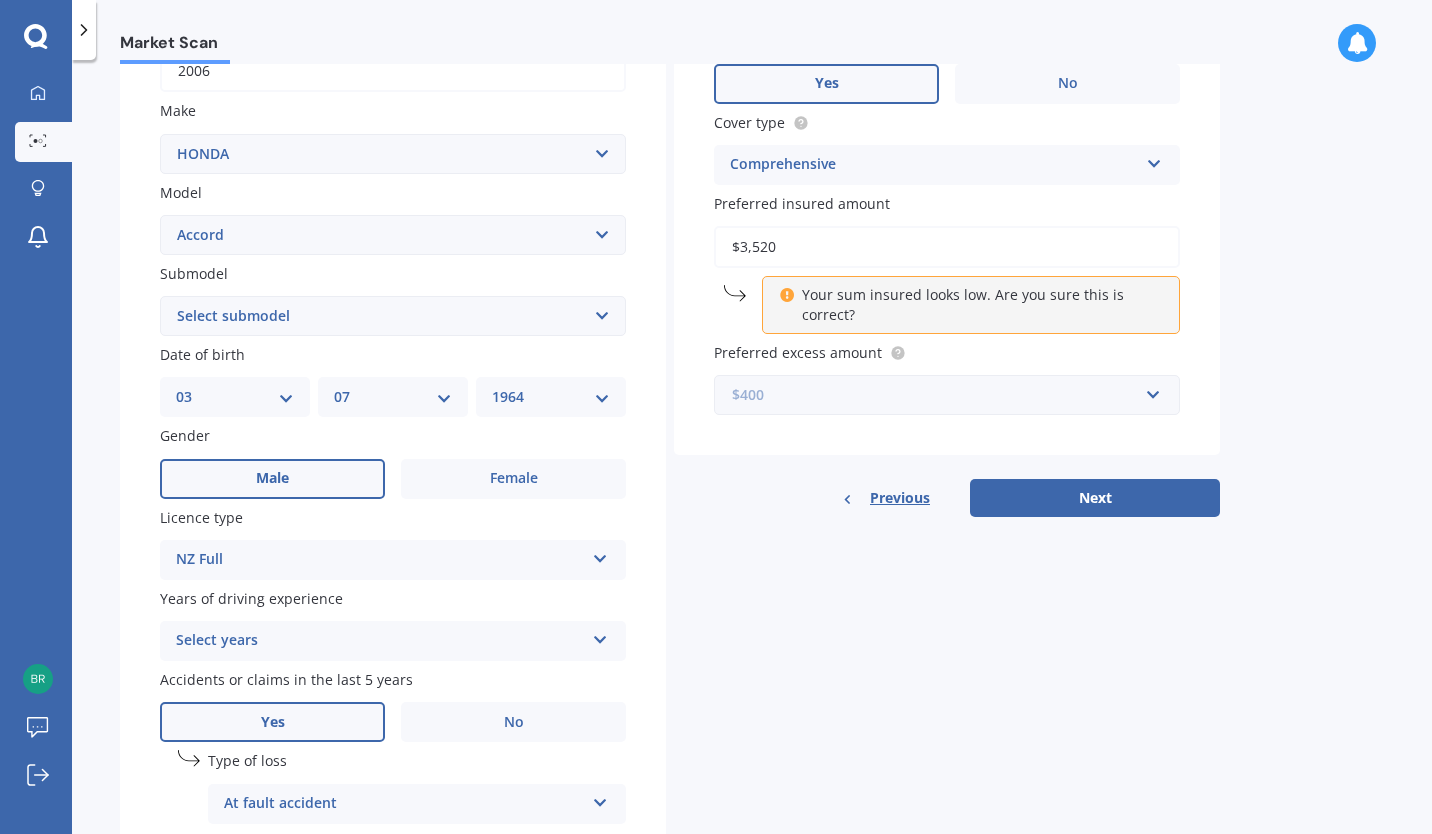 scroll, scrollTop: 437, scrollLeft: 0, axis: vertical 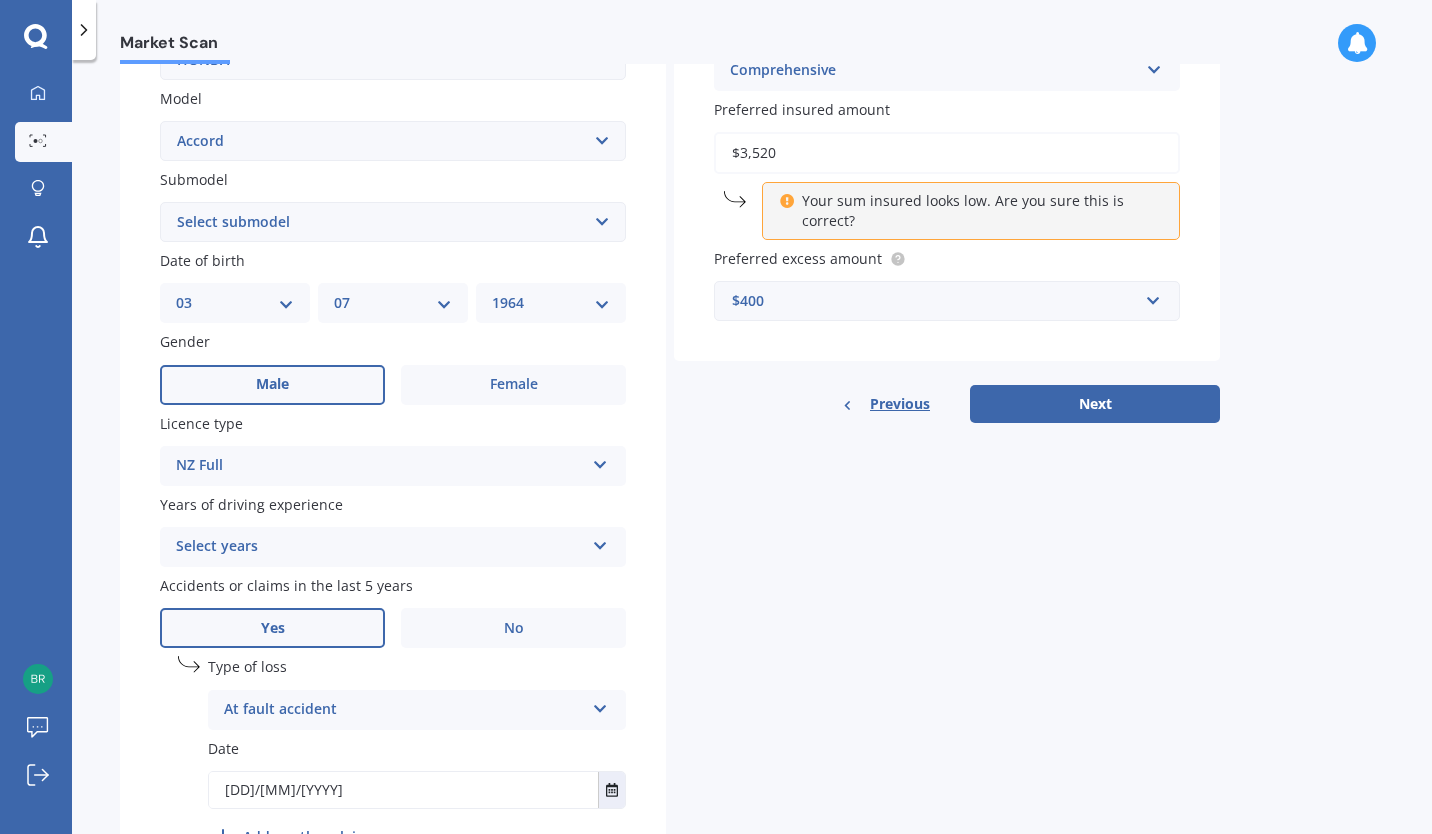 click at bounding box center (600, 542) 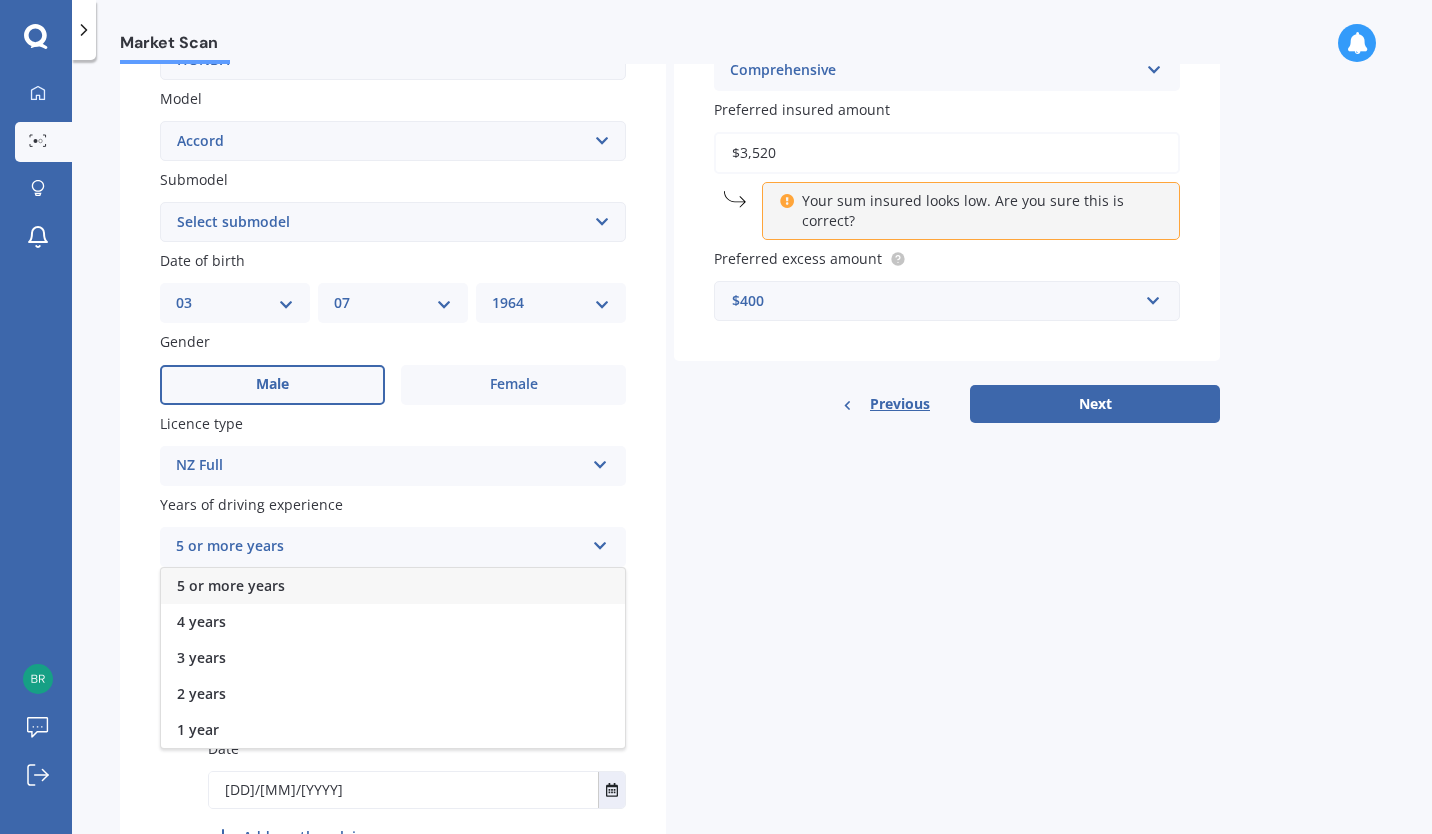 click on "5 or more years" at bounding box center [393, 586] 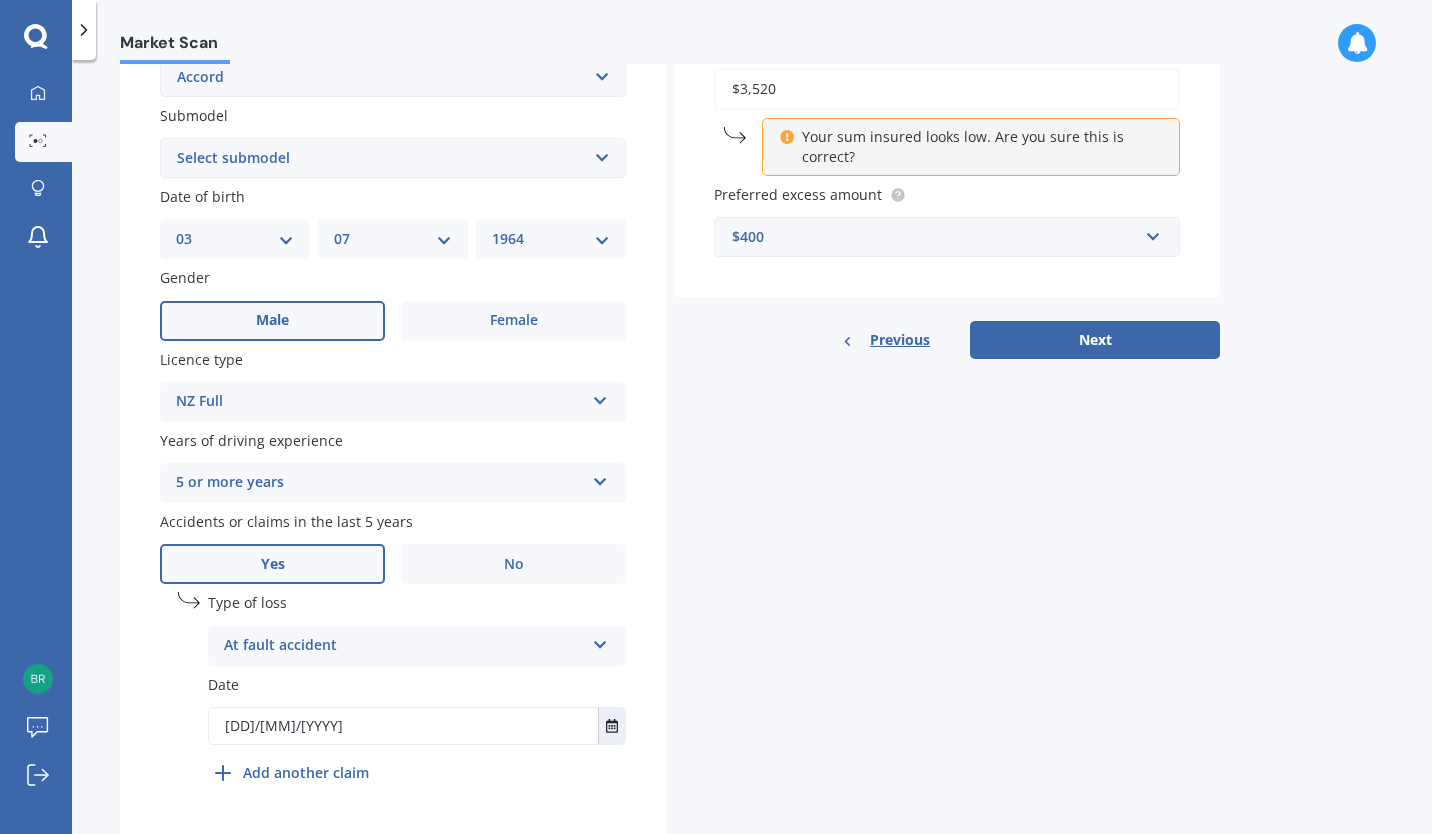 scroll, scrollTop: 537, scrollLeft: 0, axis: vertical 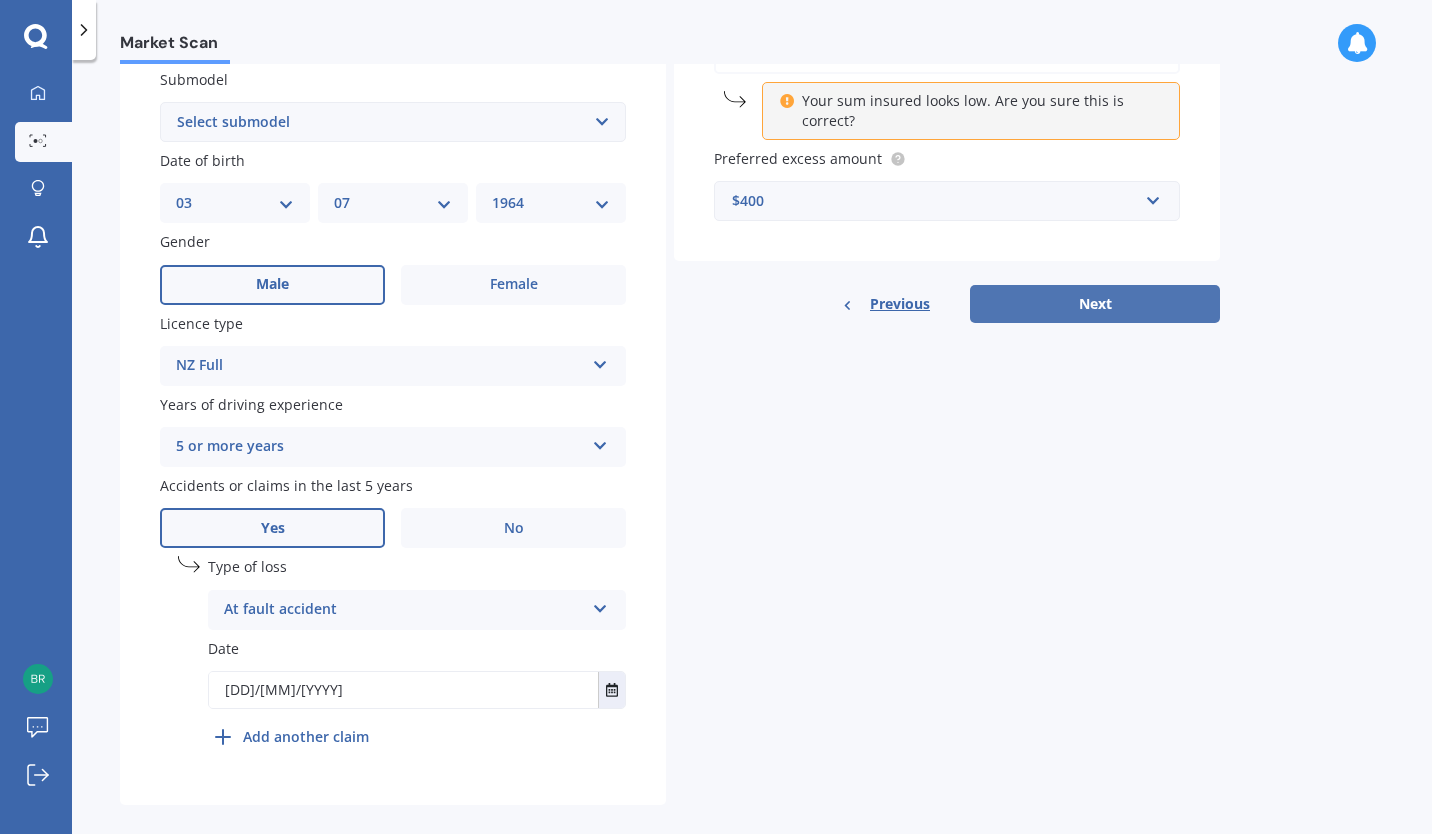 click on "Next" at bounding box center [1095, 304] 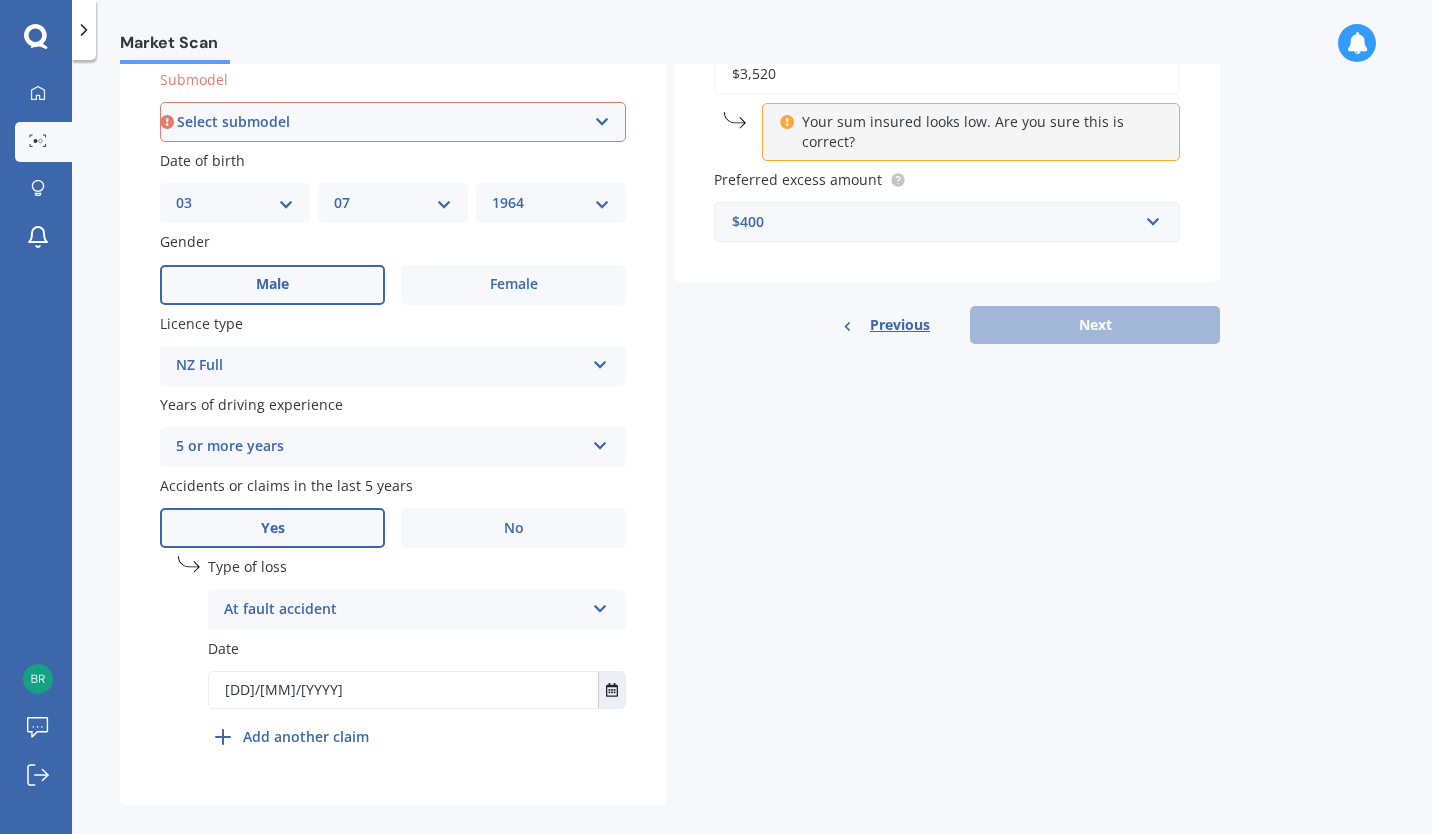 click on "Select submodel (all other) 2.2i Euro 2.0 Euro 2.4 Euro 2.4 Tourer Euro R EX EXI EXI-S Hybrid Lsi LX Lxi NT NT Sport V6 3.5 Vti Vti V6 Vti-L Vti-L V6 Vti-S Wagon" at bounding box center [393, 122] 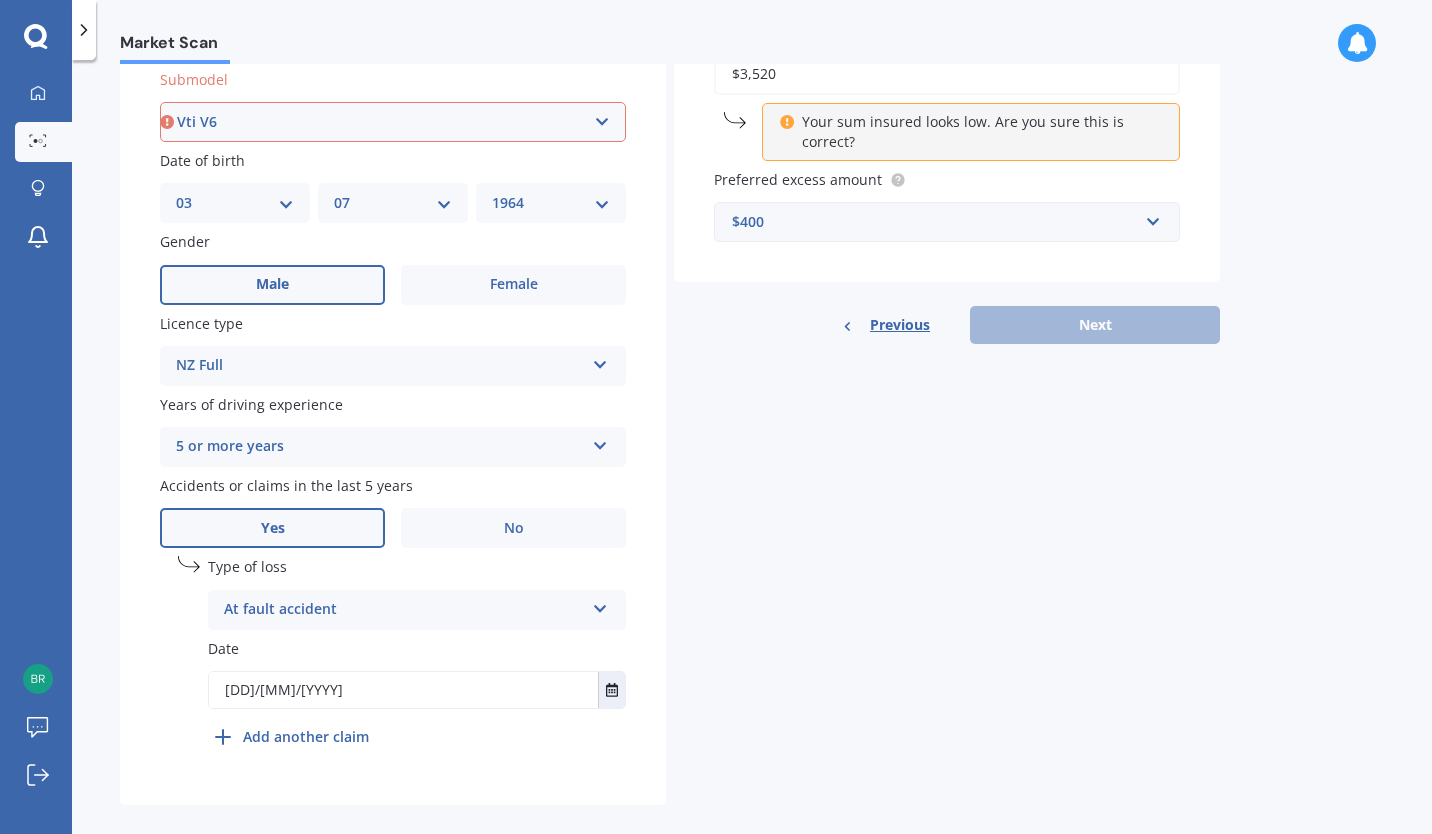 click on "Select submodel (all other) 2.2i Euro 2.0 Euro 2.4 Euro 2.4 Tourer Euro R EX EXI EXI-S Hybrid Lsi LX Lxi NT NT Sport V6 3.5 Vti Vti V6 Vti-L Vti-L V6 Vti-S Wagon" at bounding box center (393, 122) 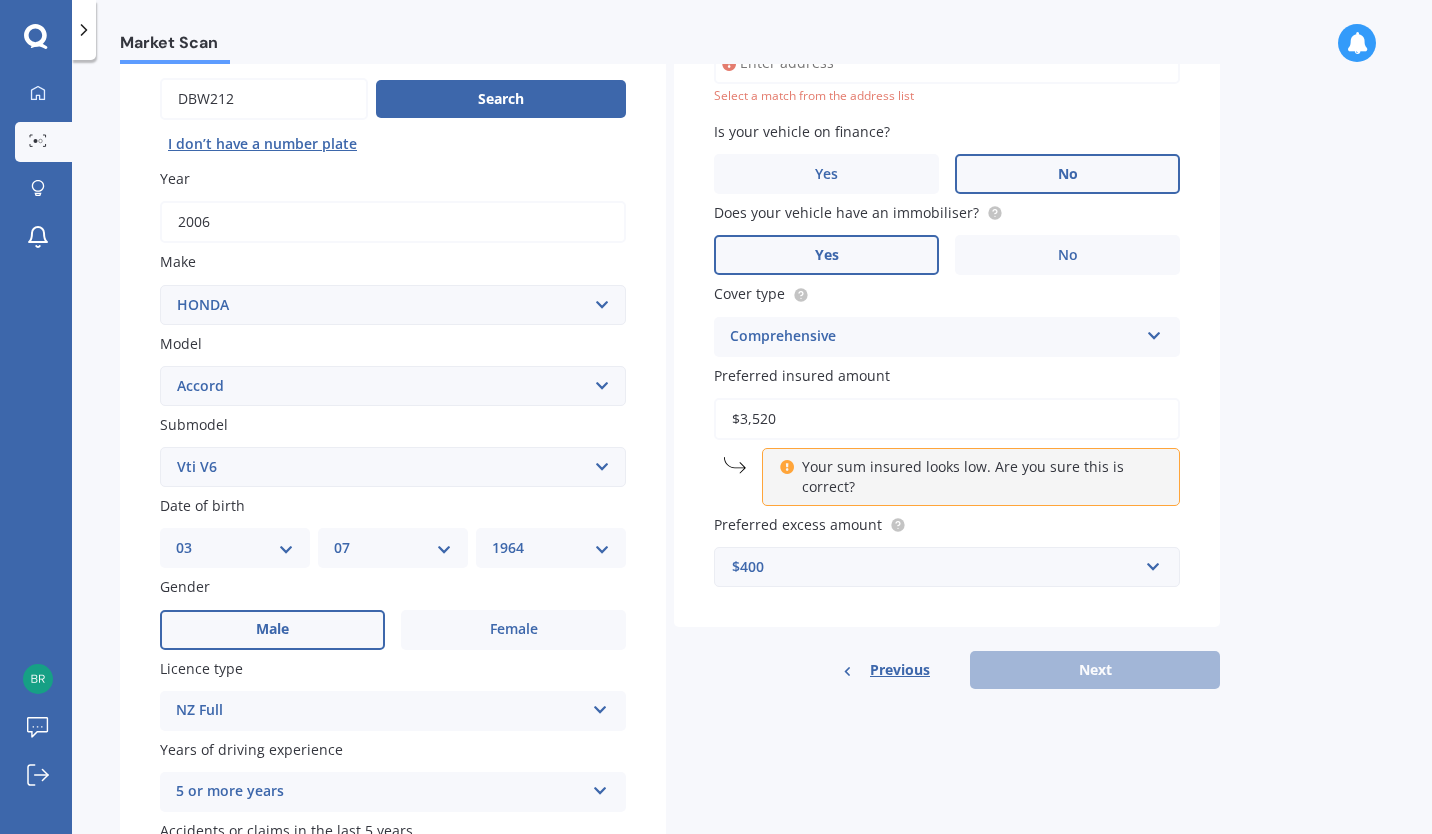 scroll, scrollTop: 137, scrollLeft: 0, axis: vertical 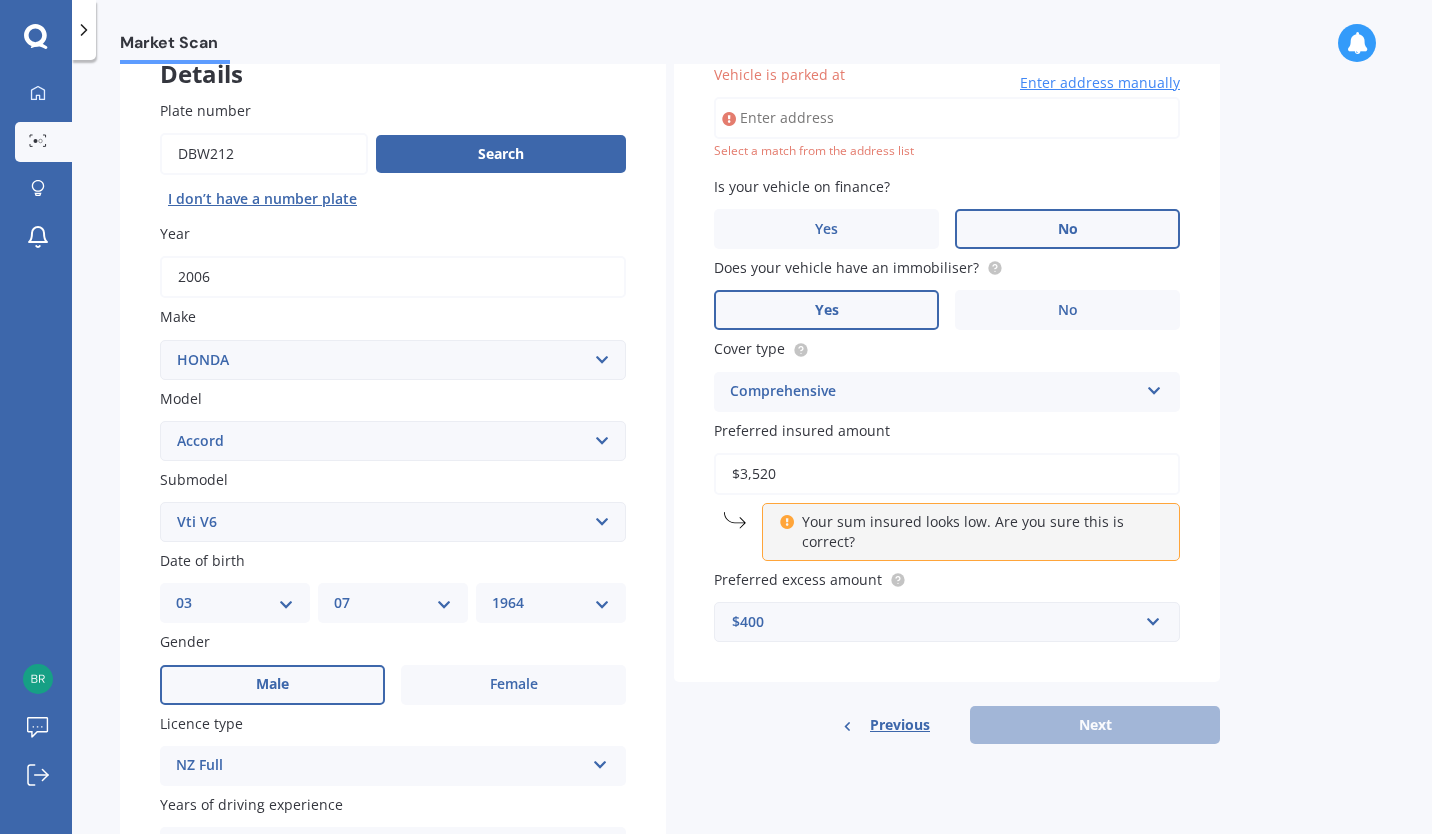 click on "Select submodel (all other) 2.2i Euro 2.0 Euro 2.4 Euro 2.4 Tourer Euro R EX EXI EXI-S Hybrid Lsi LX Lxi NT NT Sport V6 3.5 Vti Vti V6 Vti-L Vti-L V6 Vti-S Wagon" at bounding box center (393, 522) 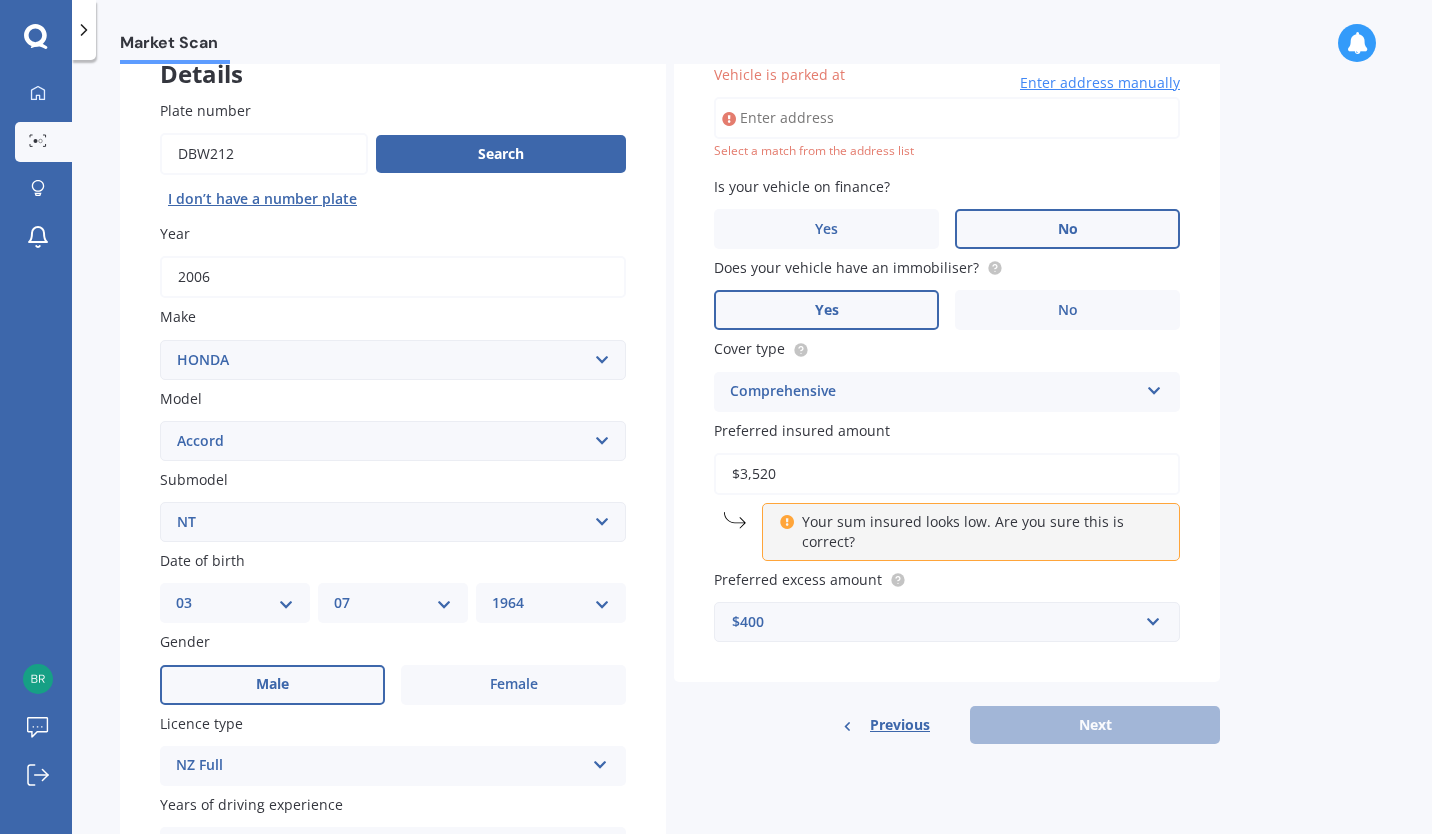 click on "Select submodel (all other) 2.2i Euro 2.0 Euro 2.4 Euro 2.4 Tourer Euro R EX EXI EXI-S Hybrid Lsi LX Lxi NT NT Sport V6 3.5 Vti Vti V6 Vti-L Vti-L V6 Vti-S Wagon" at bounding box center [393, 522] 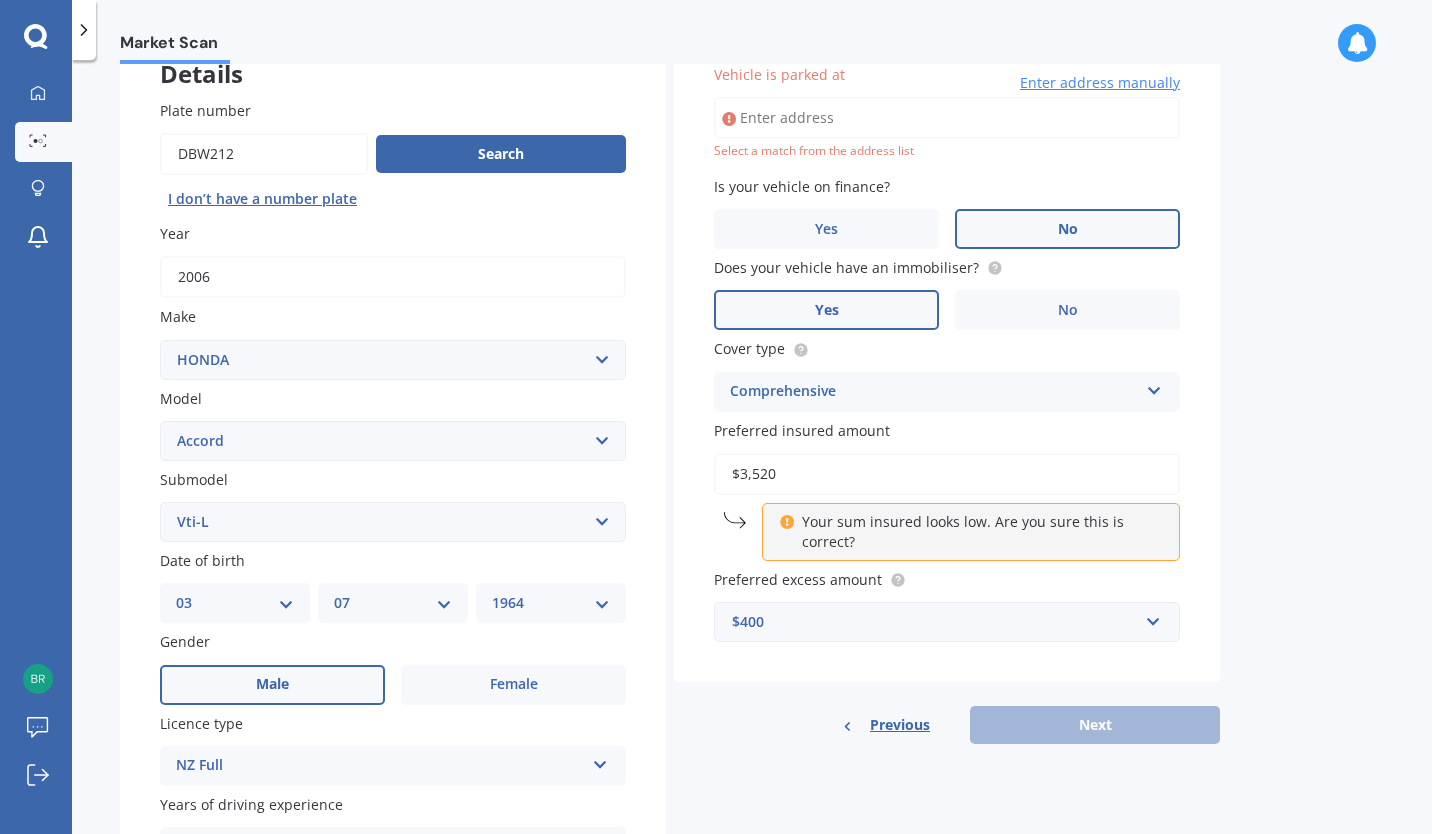 click on "Select submodel (all other) 2.2i Euro 2.0 Euro 2.4 Euro 2.4 Tourer Euro R EX EXI EXI-S Hybrid Lsi LX Lxi NT NT Sport V6 3.5 Vti Vti V6 Vti-L Vti-L V6 Vti-S Wagon" at bounding box center [393, 522] 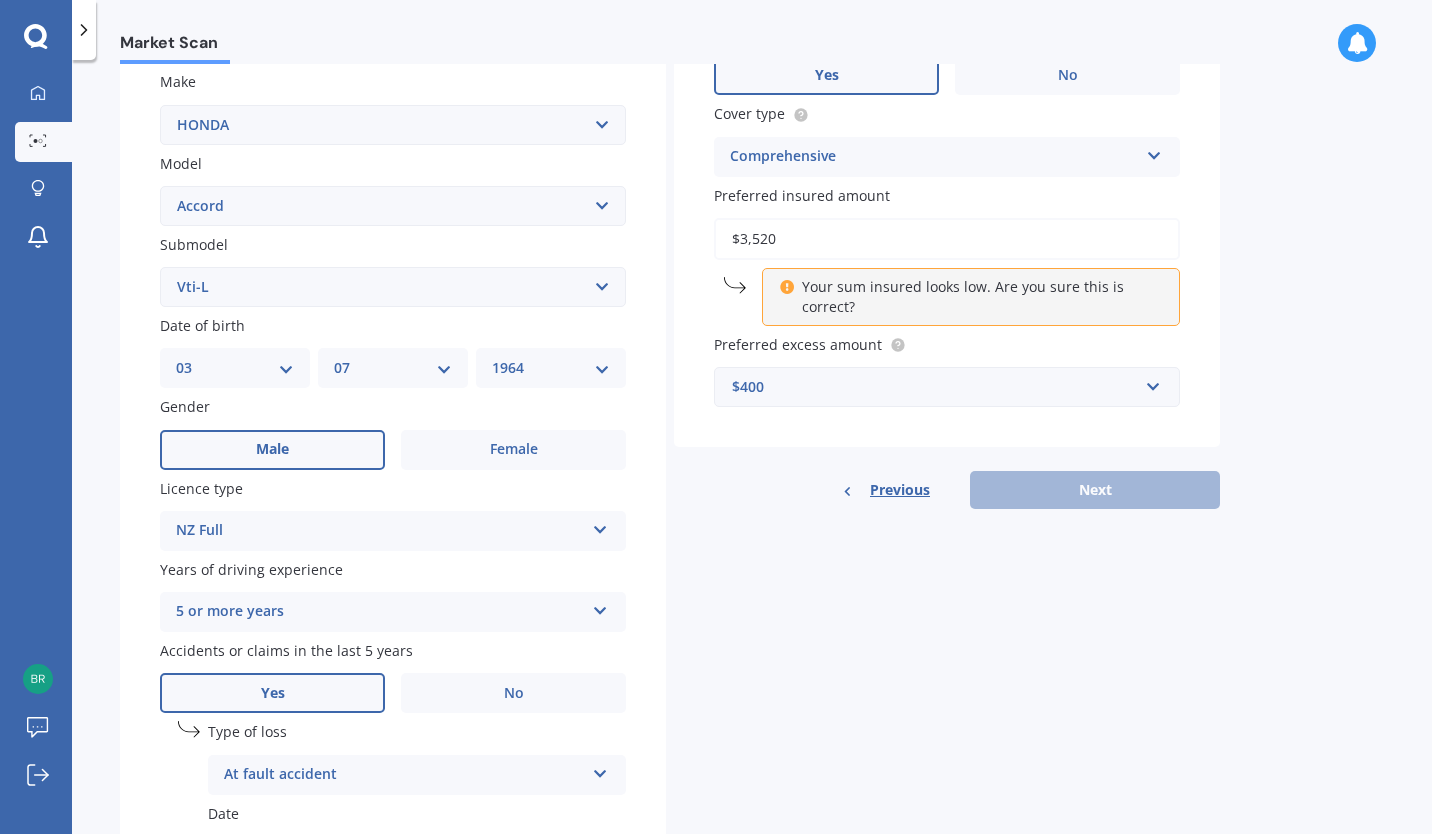 scroll, scrollTop: 66, scrollLeft: 0, axis: vertical 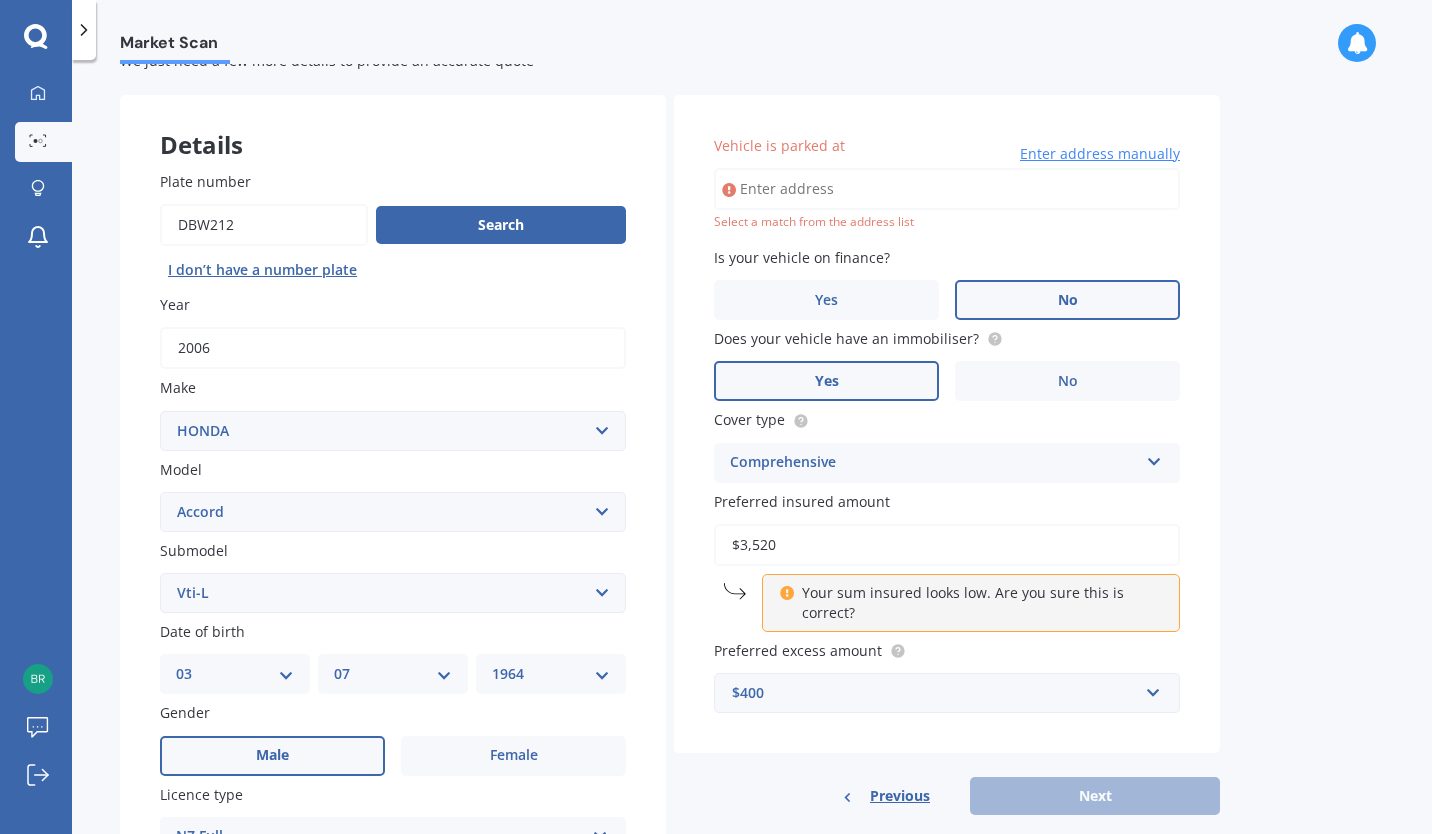 click on "Vehicle is parked at" at bounding box center (947, 189) 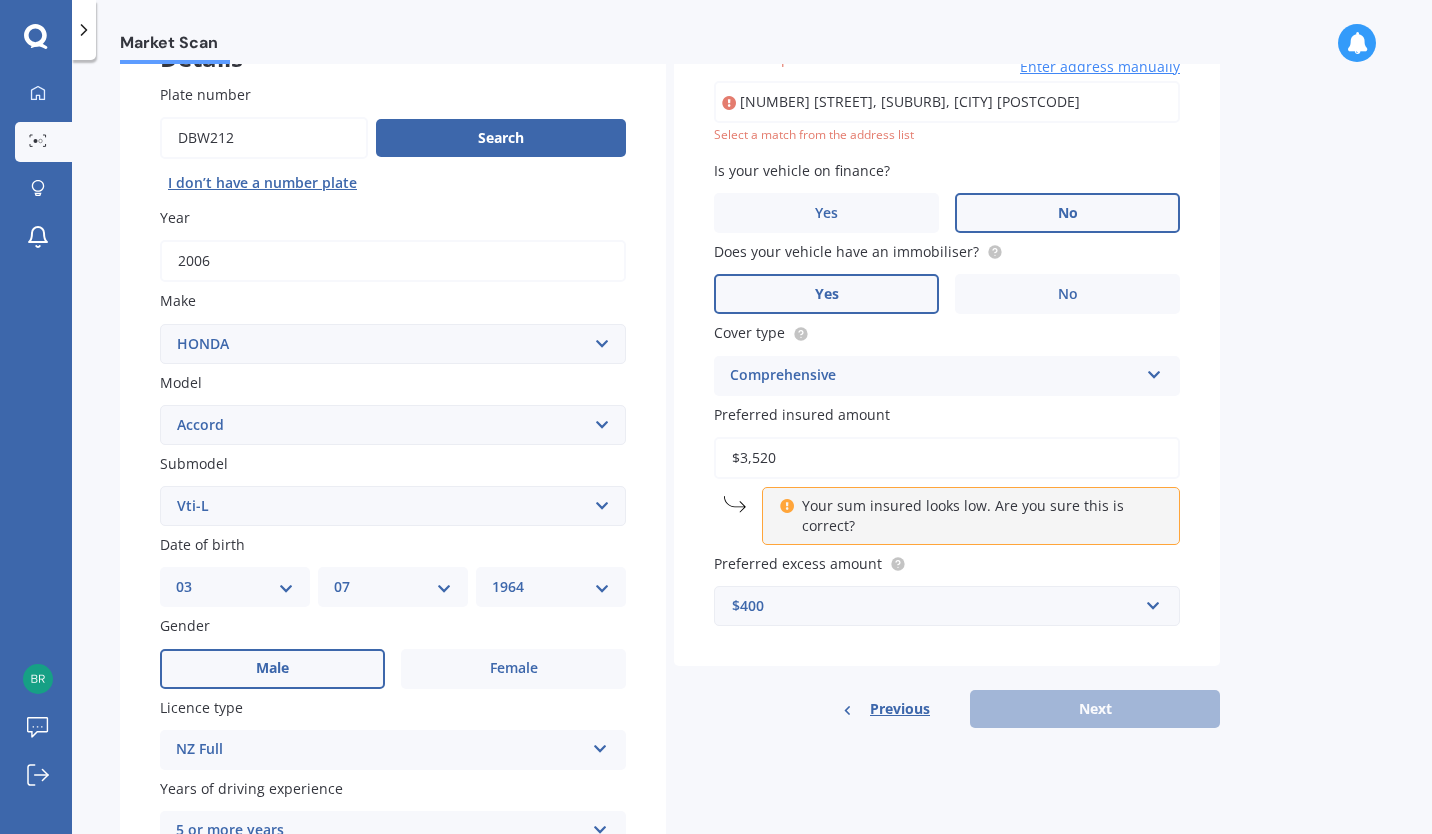 scroll, scrollTop: 157, scrollLeft: 0, axis: vertical 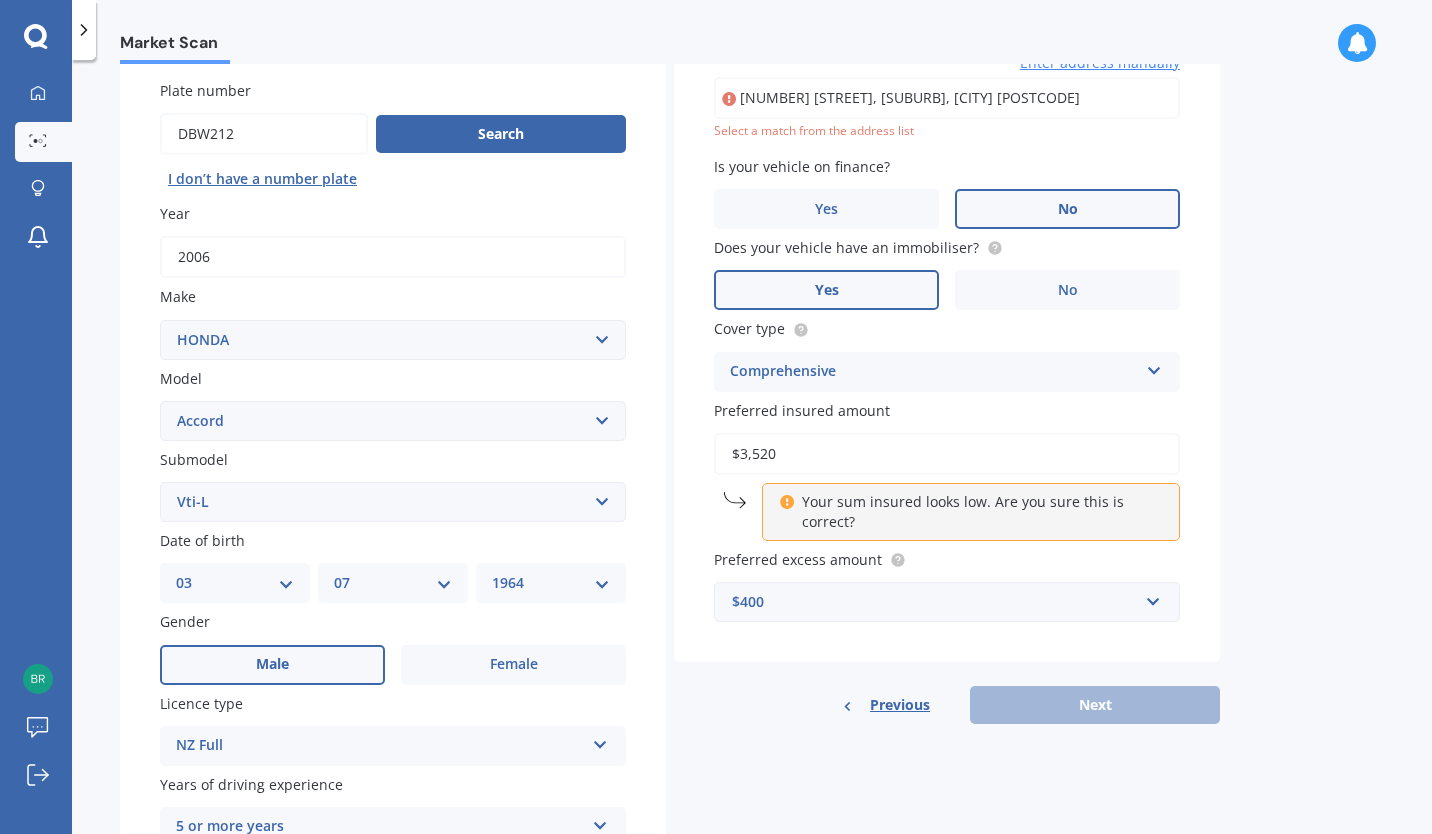 click on "Previous Next" at bounding box center (947, 705) 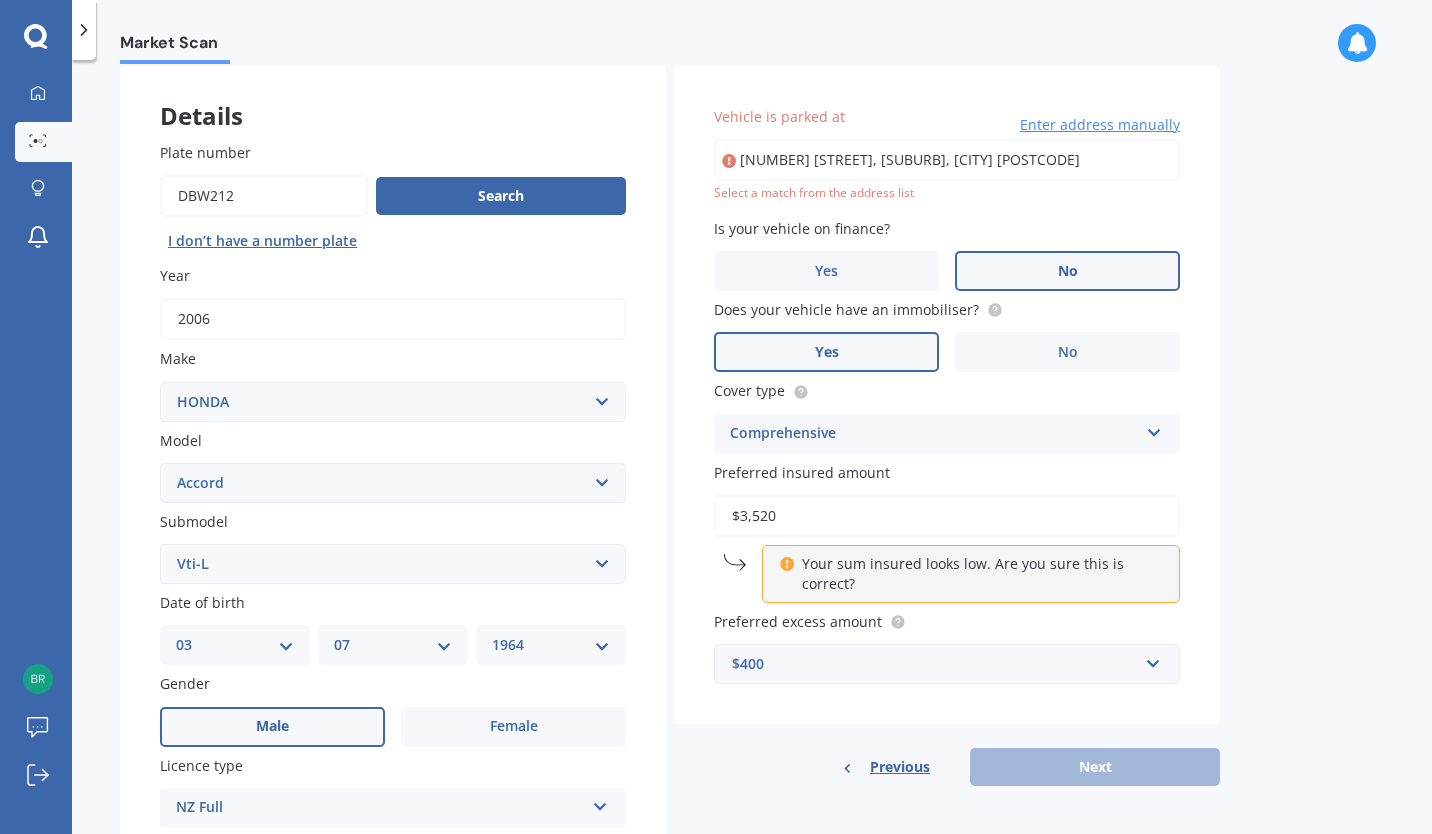 scroll, scrollTop: 93, scrollLeft: 0, axis: vertical 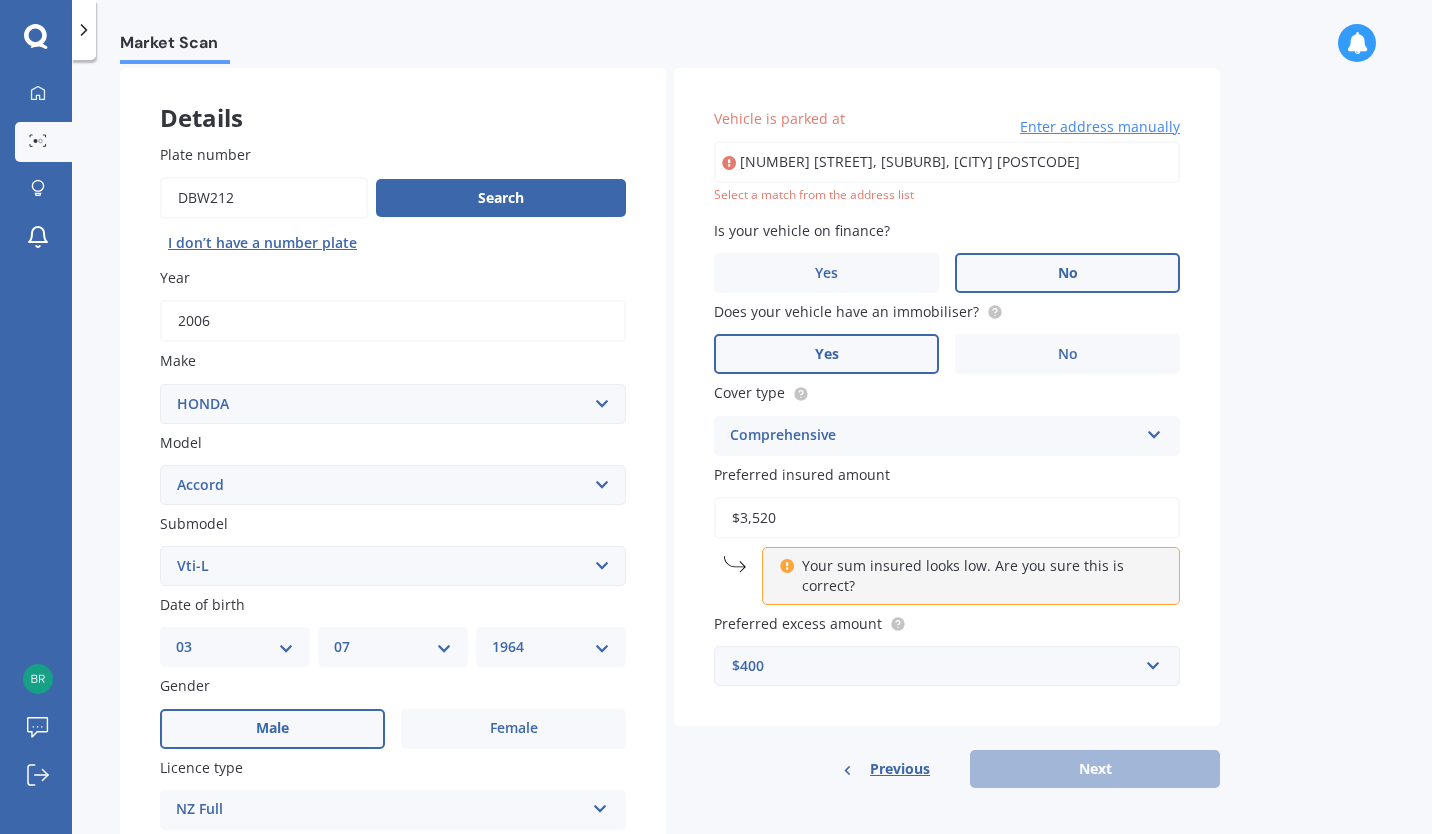click on "Select a match from the address list" at bounding box center [947, 195] 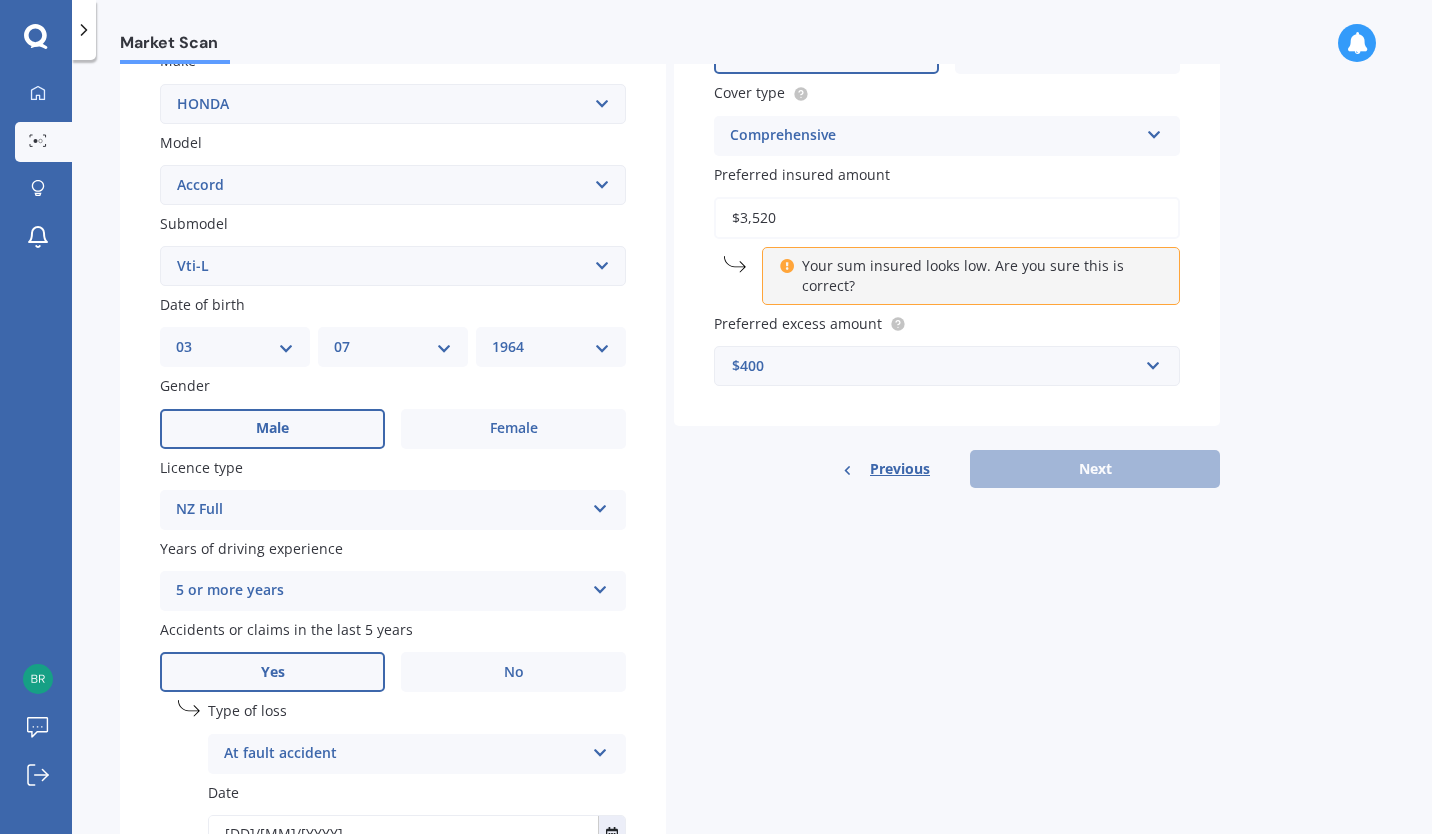 click on "Your sum insured looks low. Are you sure this is correct?" at bounding box center (978, 276) 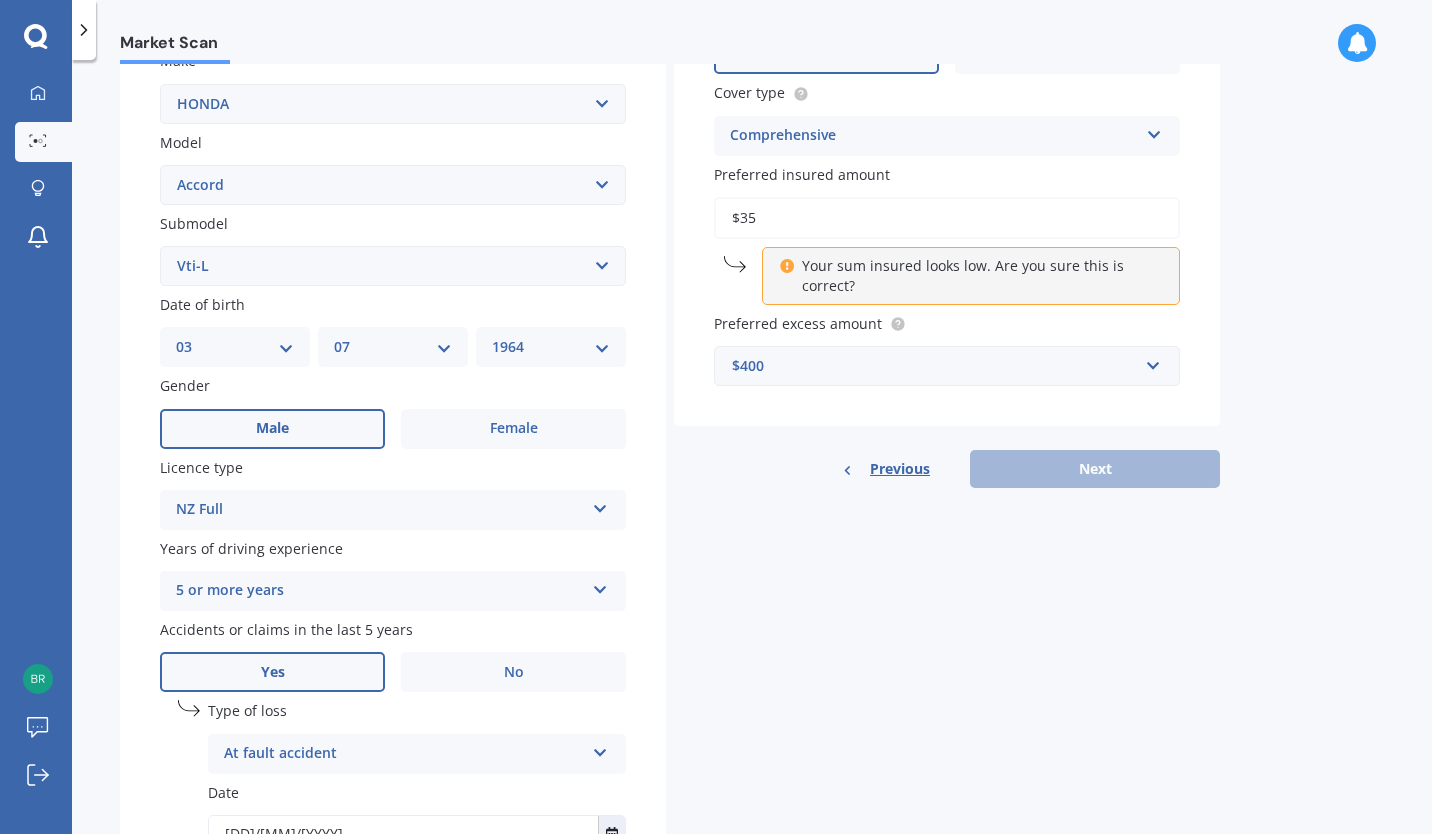 type on "$3" 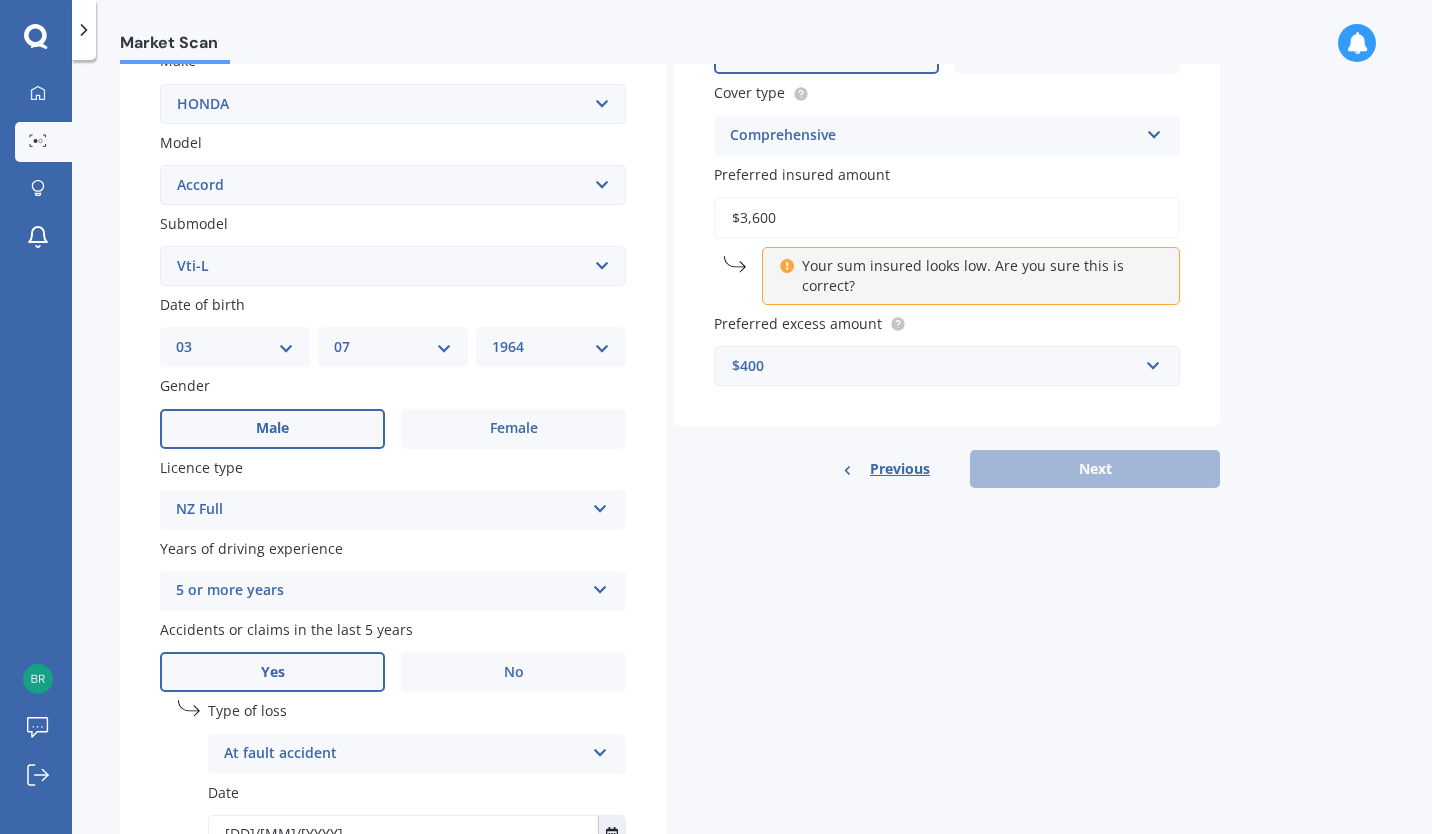 click on "Market Scan Vehicle Market Scan 70 % We just need a few more details to provide an accurate quote Details Plate number Search I don’t have a number plate Year 2006 Make Select make AC ALFA ROMEO ASTON MARTIN AUDI AUSTIN BEDFORD Bentley BMW BYD CADILLAC CAN-AM CHERY CHEVROLET CHRYSLER Citroen CRUISEAIR CUPRA DAEWOO DAIHATSU DAIMLER DAMON DIAHATSU DODGE EXOCET FACTORY FIVE FERRARI FIAT Fiord FLEETWOOD FORD FOTON FRASER GEELY GENESIS GEORGIE BOY GMC GREAT WALL GWM HAVAL HILLMAN HINO HOLDEN HOLIDAY RAMBLER HONDA HUMMER HYUNDAI INFINITI ISUZU IVECO JAC JAECOO JAGUAR JEEP KGM KIA LADA LAMBORGHINI LANCIA LANDROVER LDV LEAPMOTOR LEXUS LINCOLN LOTUS LUNAR M.G M.G. MAHINDRA MASERATI MAZDA MCLAREN MERCEDES AMG Mercedes Benz MERCEDES-AMG MERCURY MINI Mitsubishi MORGAN MORRIS NEWMAR Nissan OMODA OPEL OXFORD PEUGEOT Plymouth Polestar PONTIAC PORSCHE PROTON RAM Range Rover Rayne RENAULT ROLLS ROYCE ROVER SAAB SATURN SEAT SHELBY SKODA SMART SSANGYONG SUBARU SUZUKI TATA TESLA TIFFIN Toyota TRIUMPH TVR Vauxhall VOLKSWAGEN ZX" at bounding box center (752, 451) 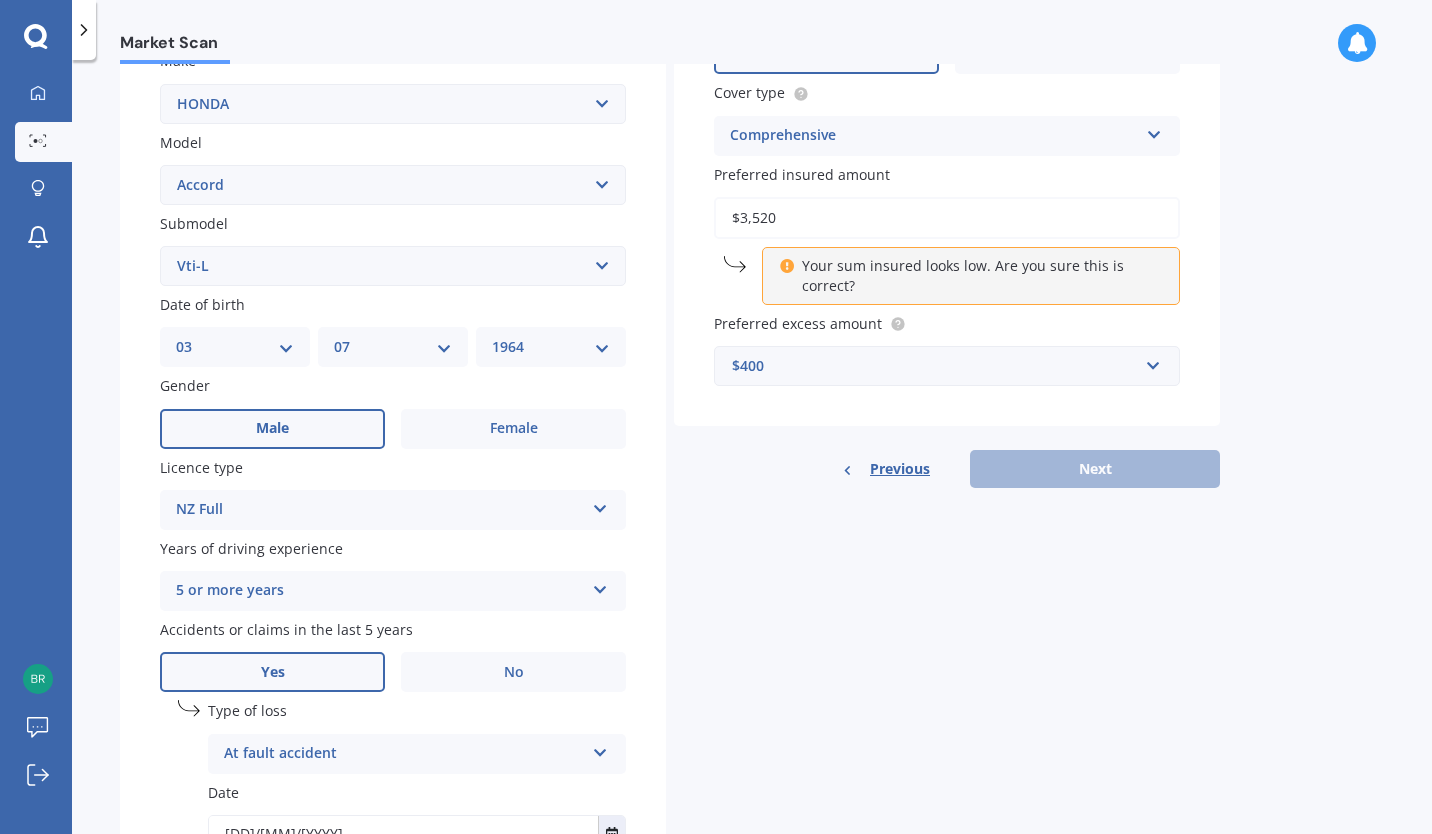 type on "$3,520" 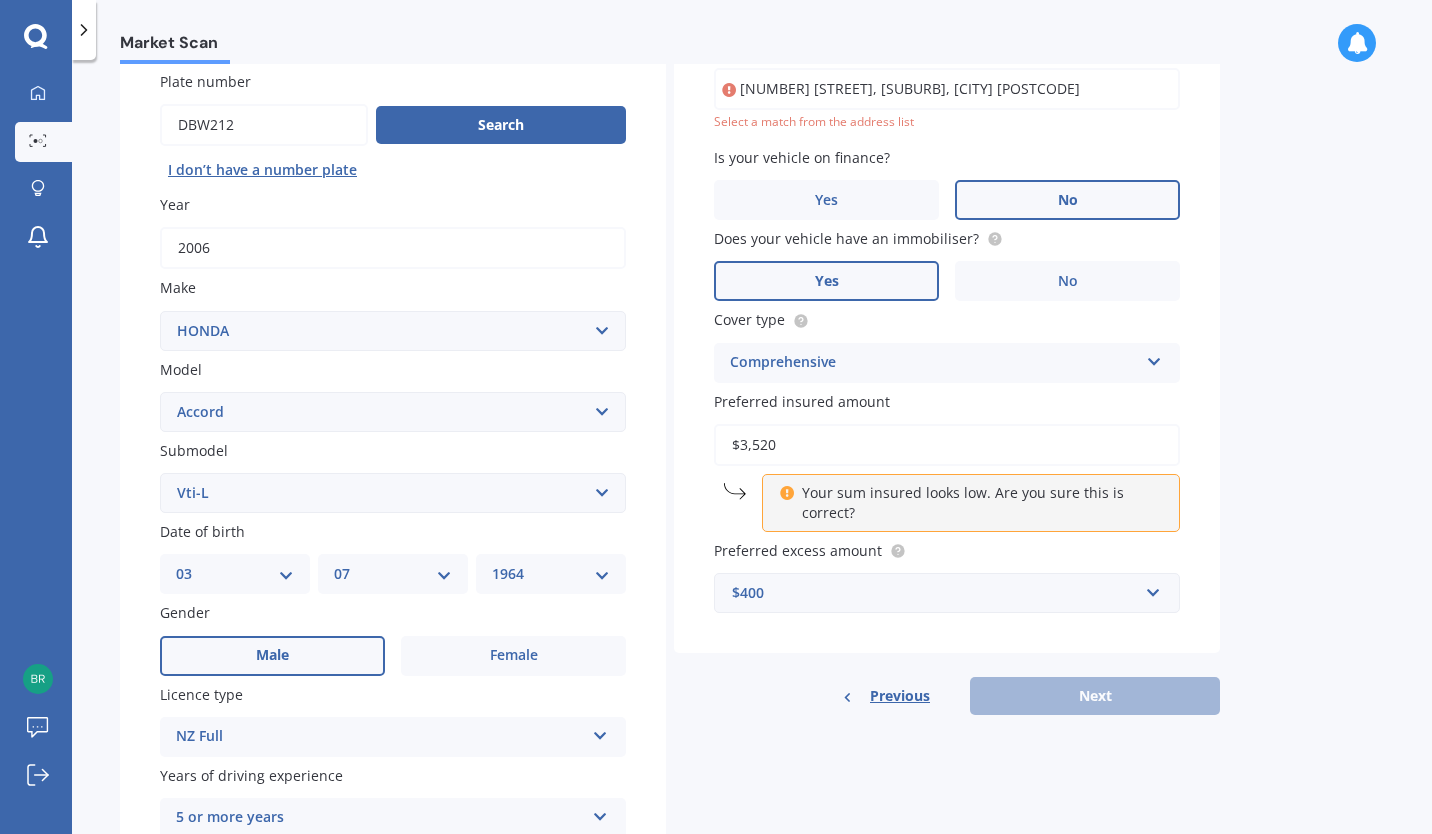 scroll, scrollTop: 0, scrollLeft: 0, axis: both 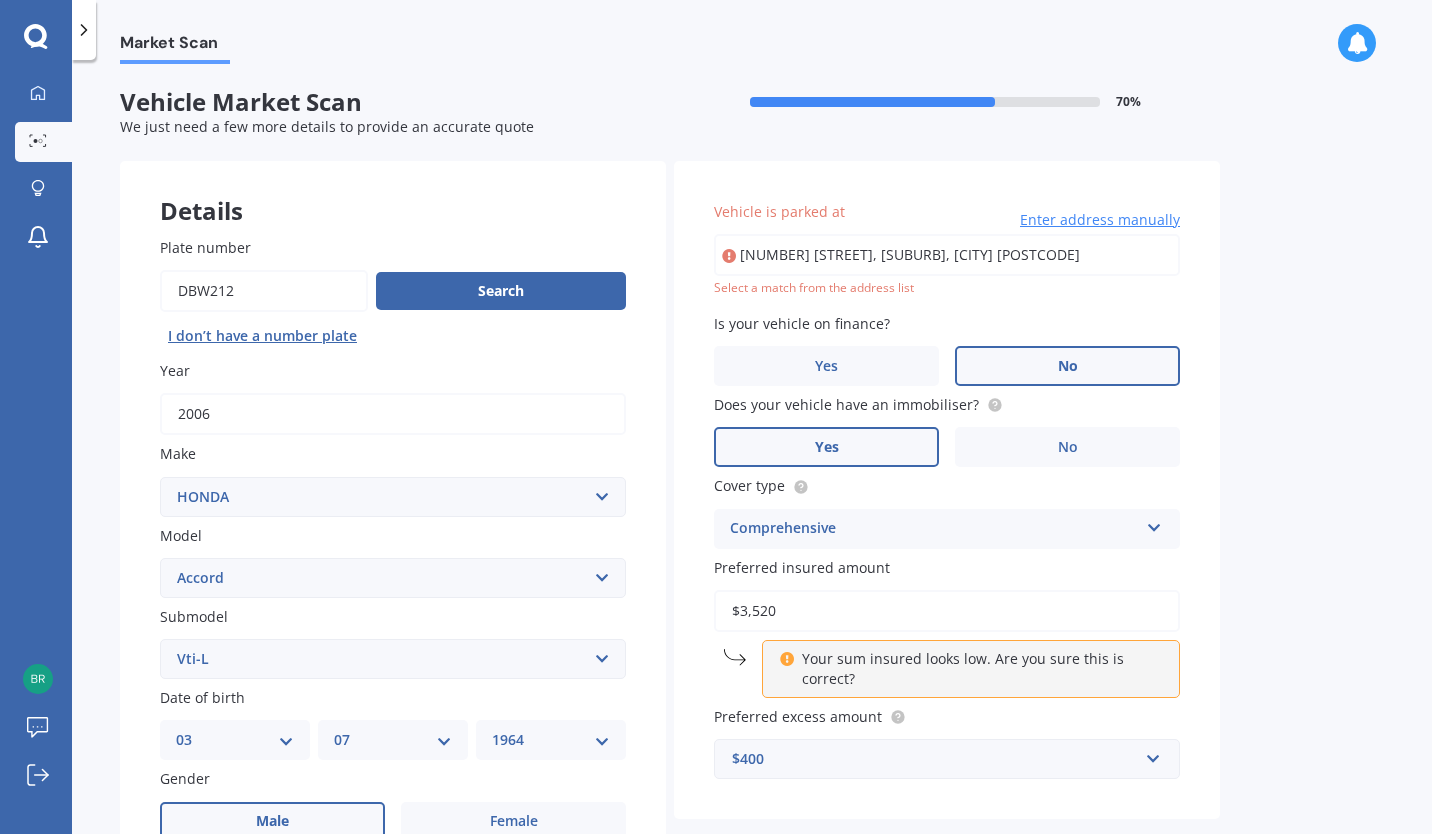 click on "Enter address manually" at bounding box center [1100, 220] 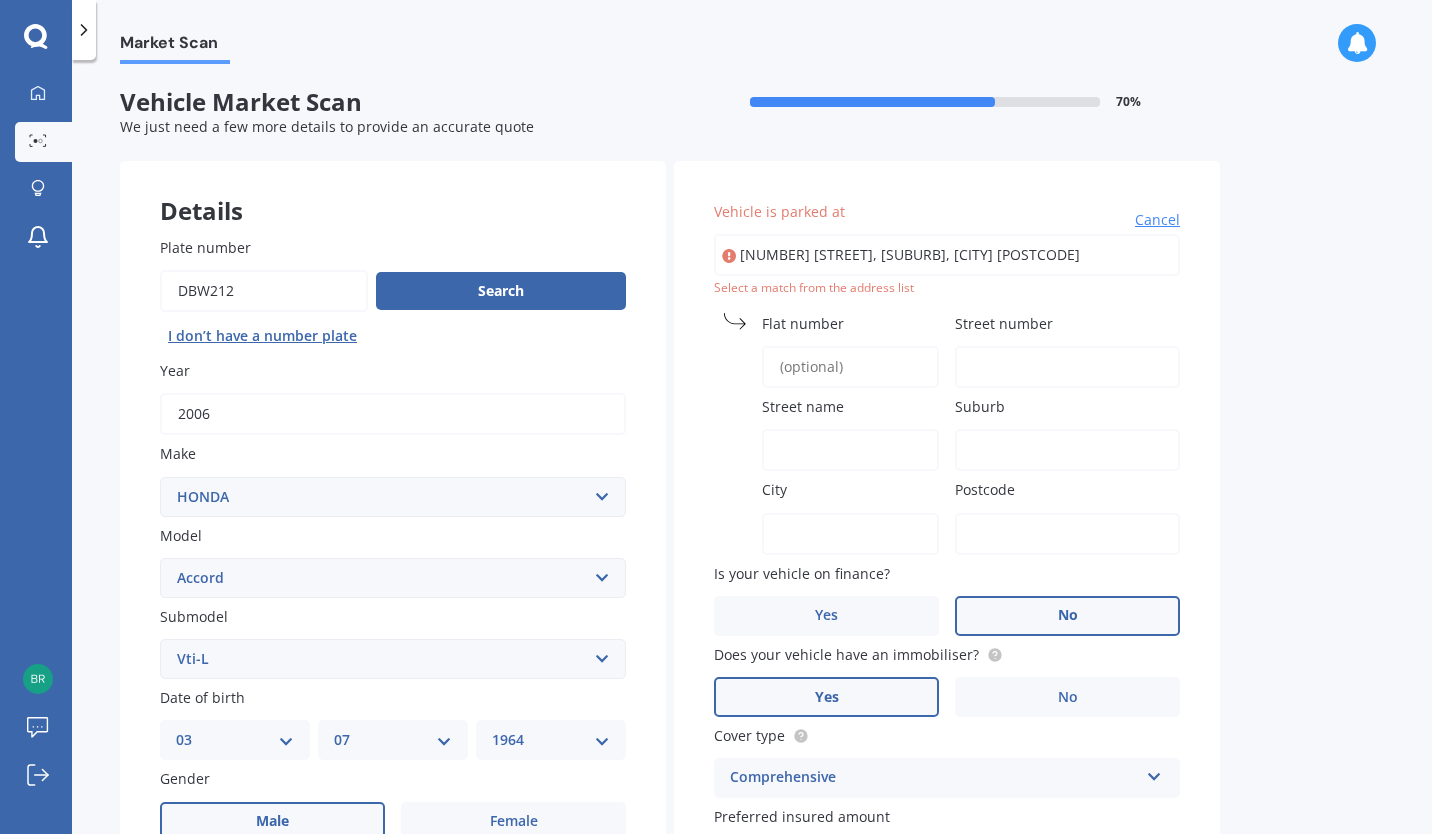 click on "Select a match from the address list" at bounding box center (947, 288) 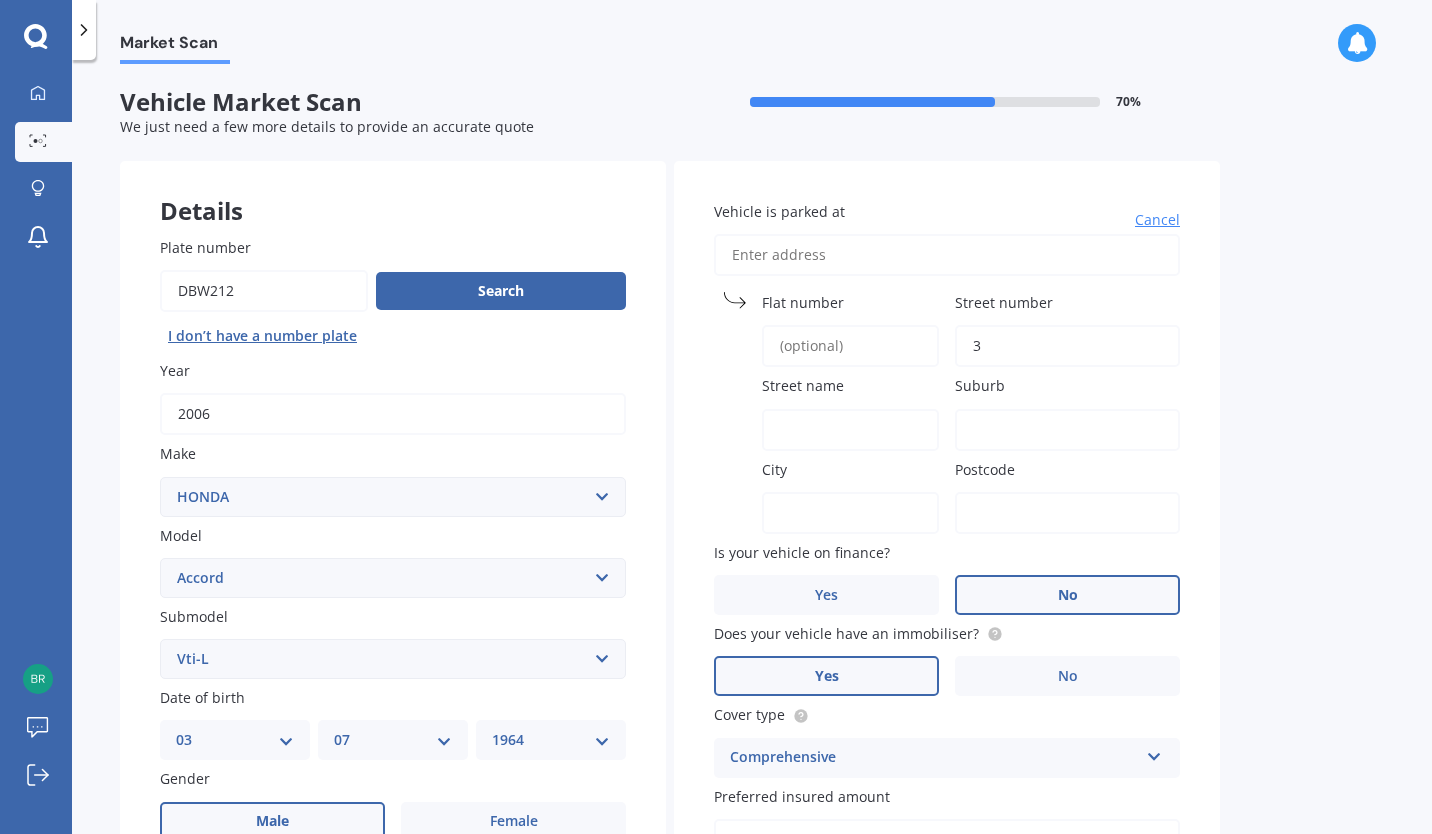 type on "3 Banniste" 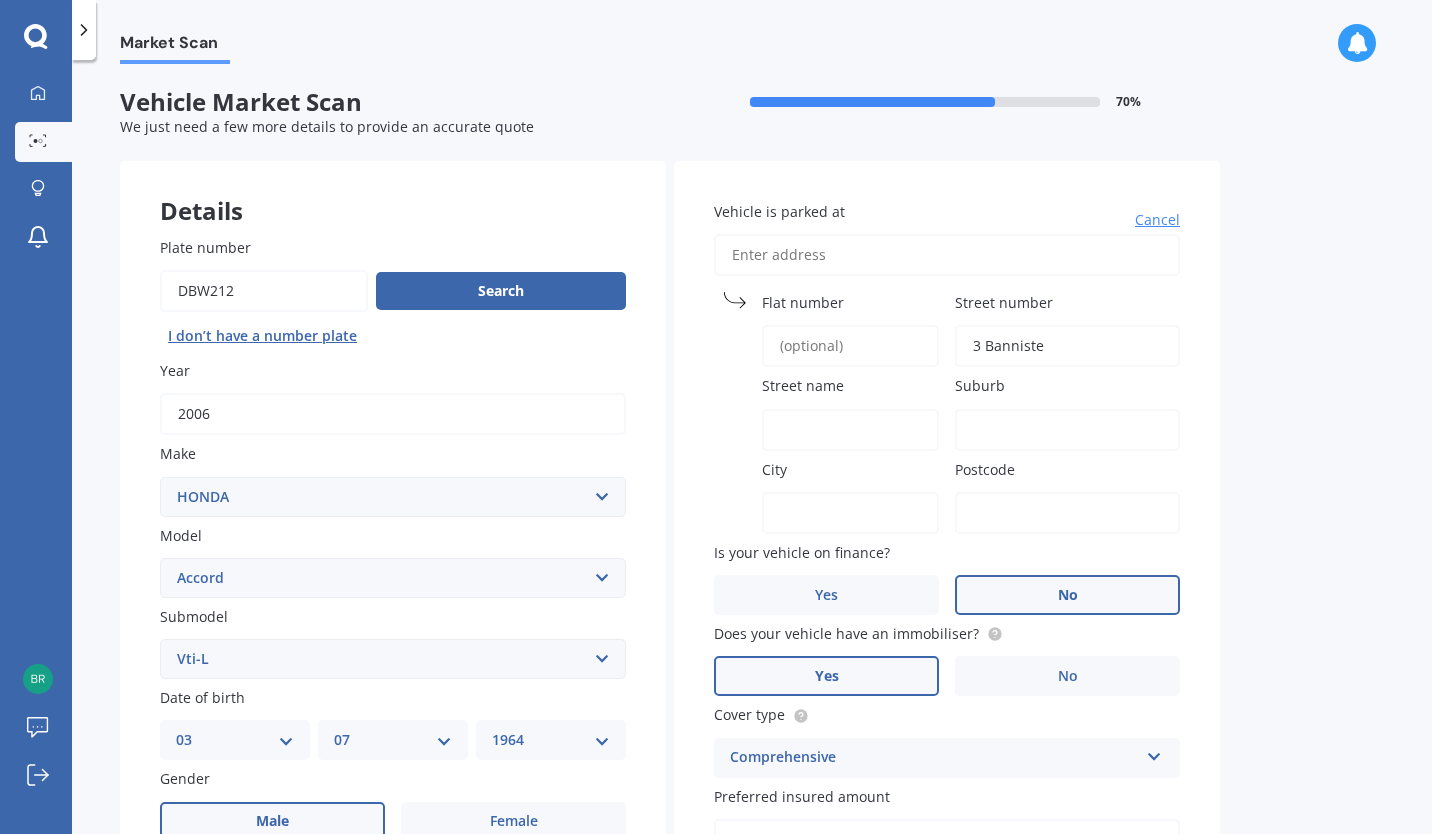type on "Christchurch" 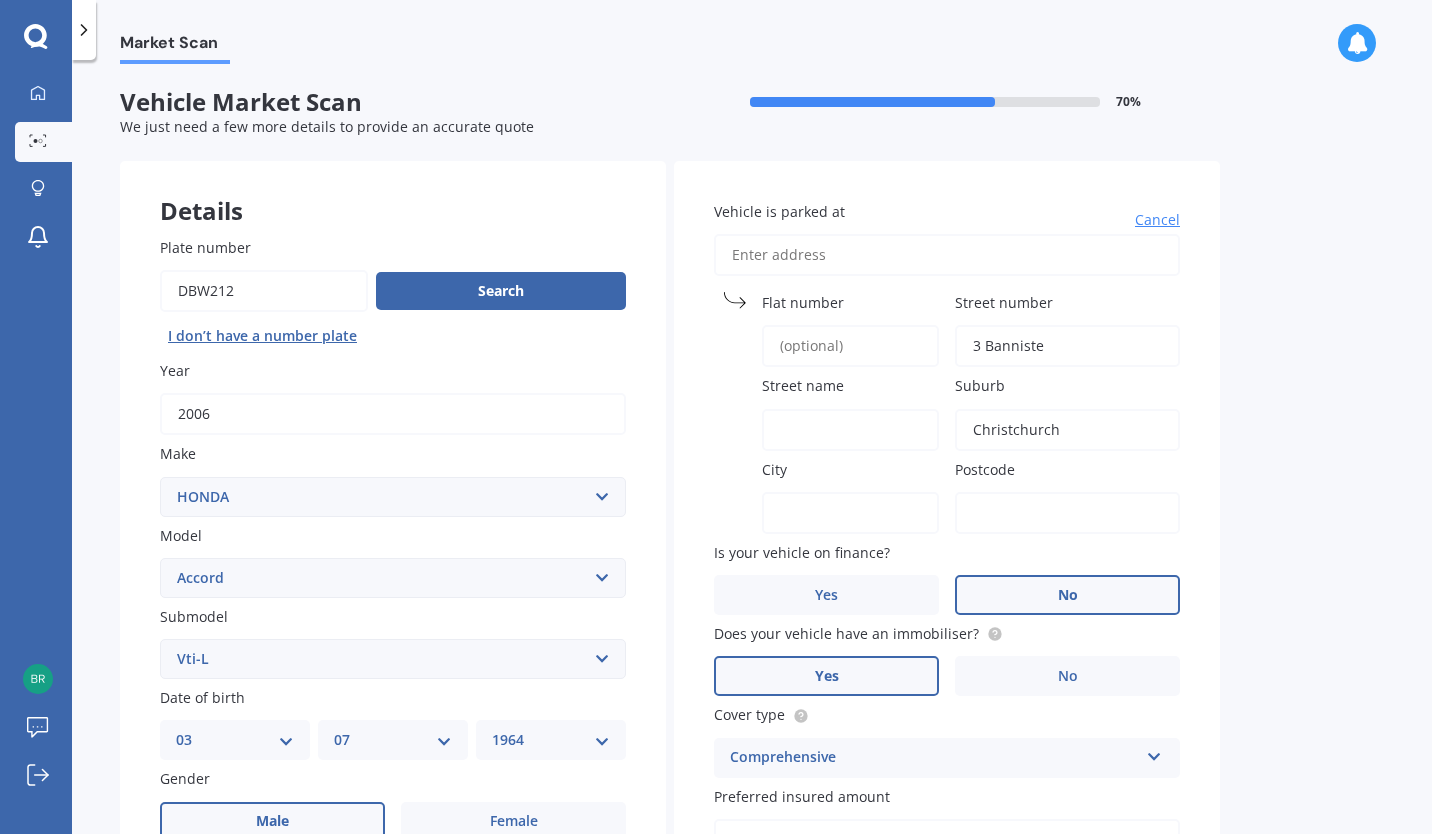type on "Christchurch" 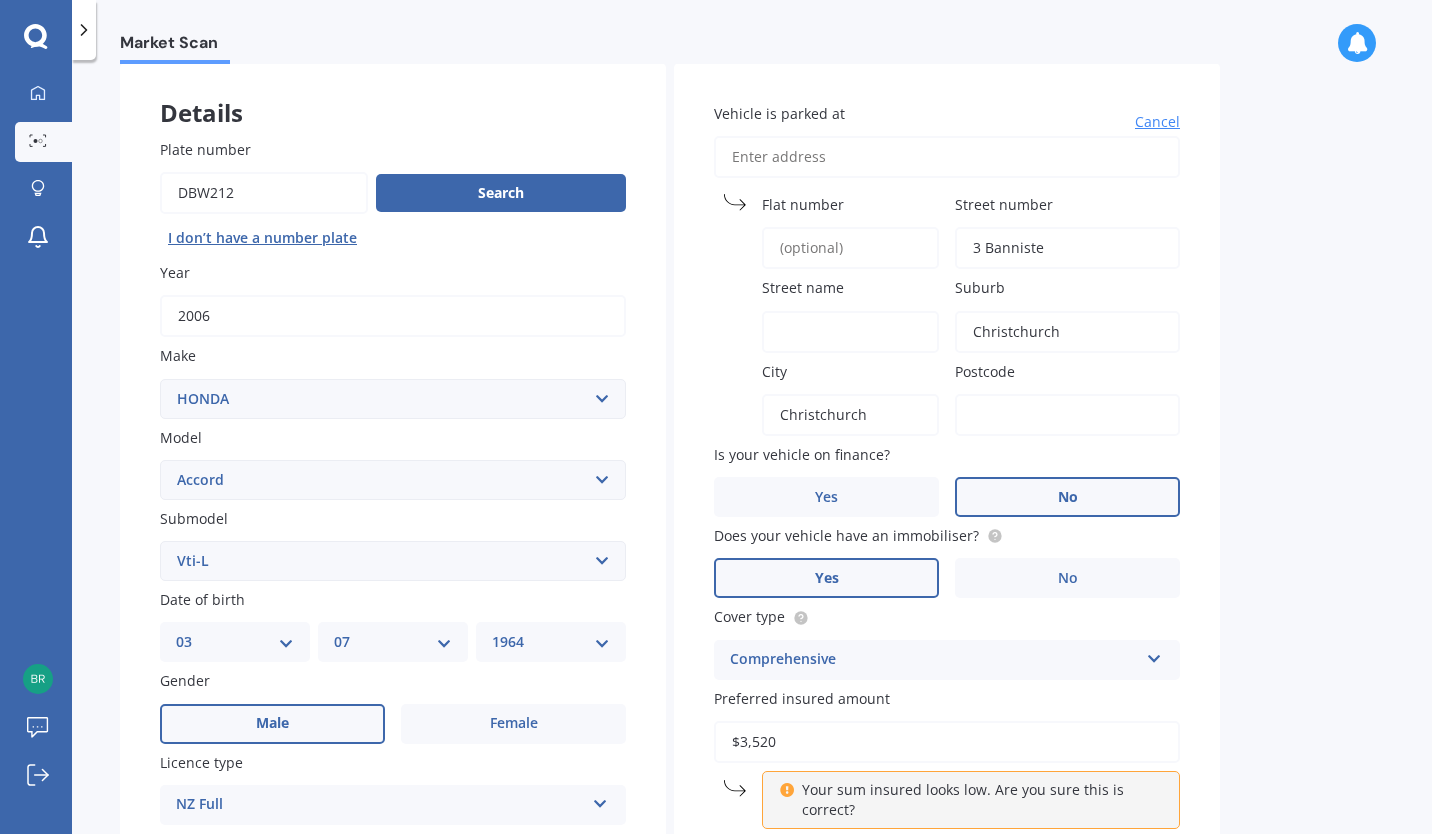scroll, scrollTop: 99, scrollLeft: 0, axis: vertical 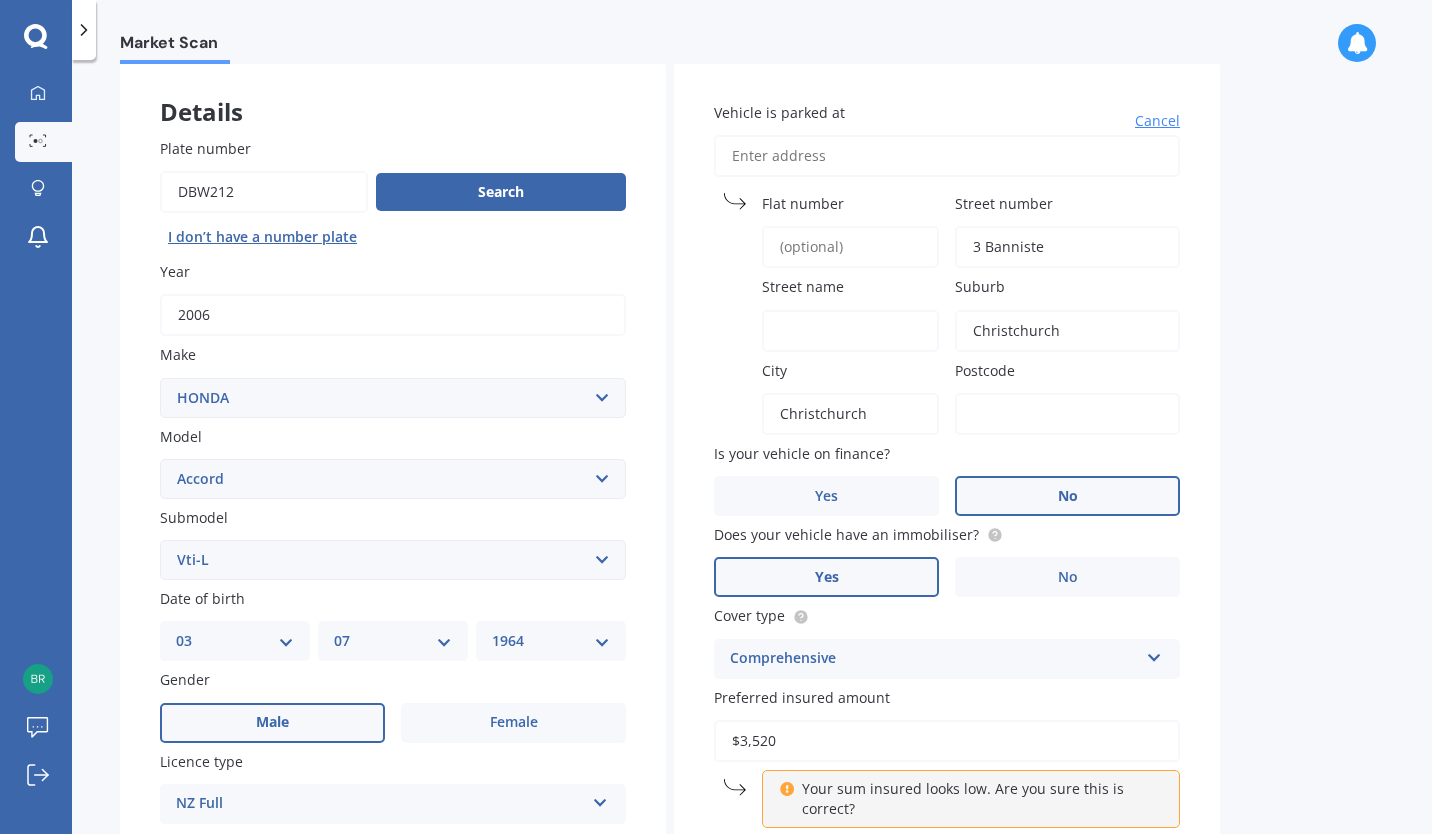 click on "Postcode" at bounding box center [1067, 414] 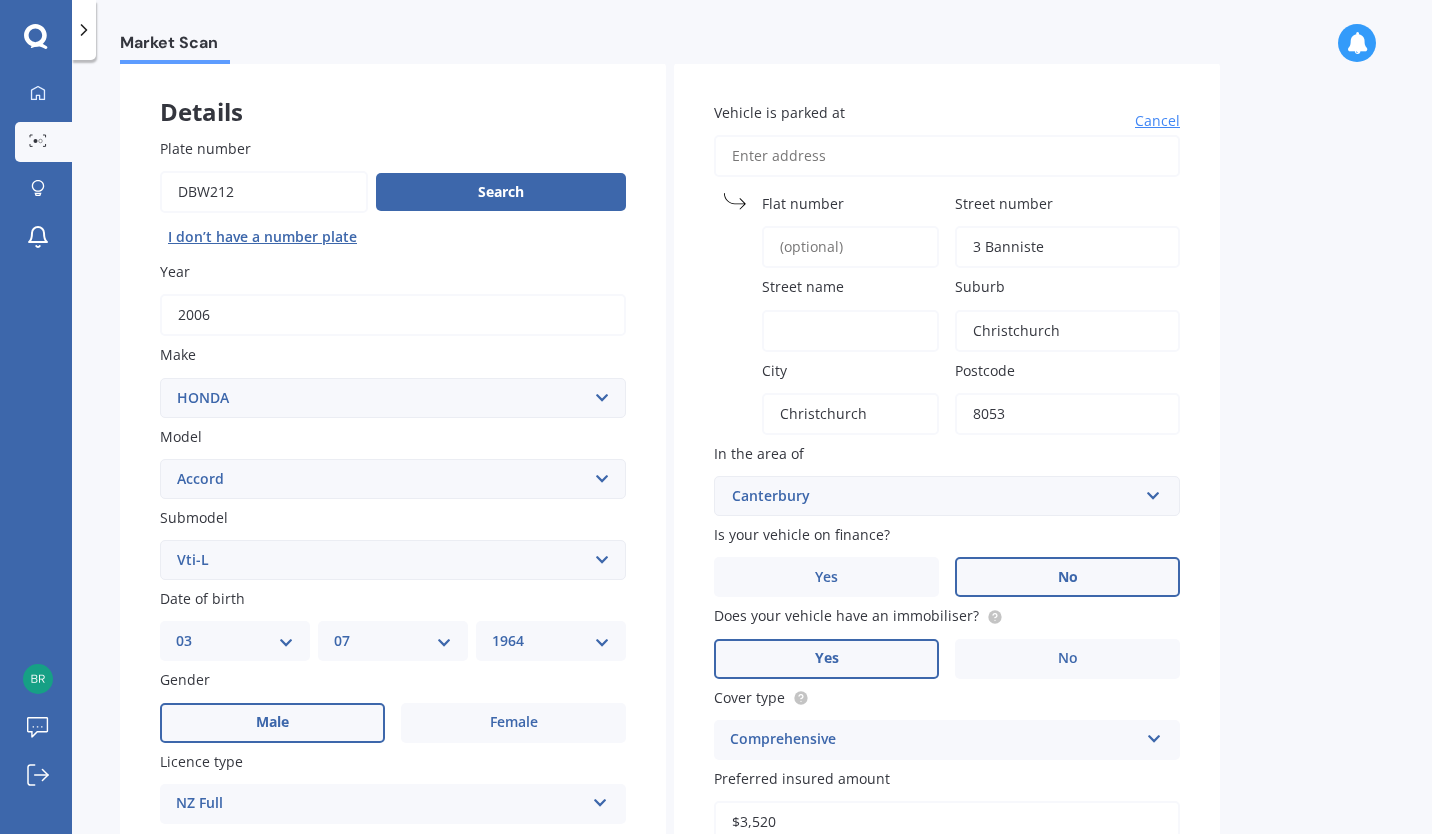 type on "8053" 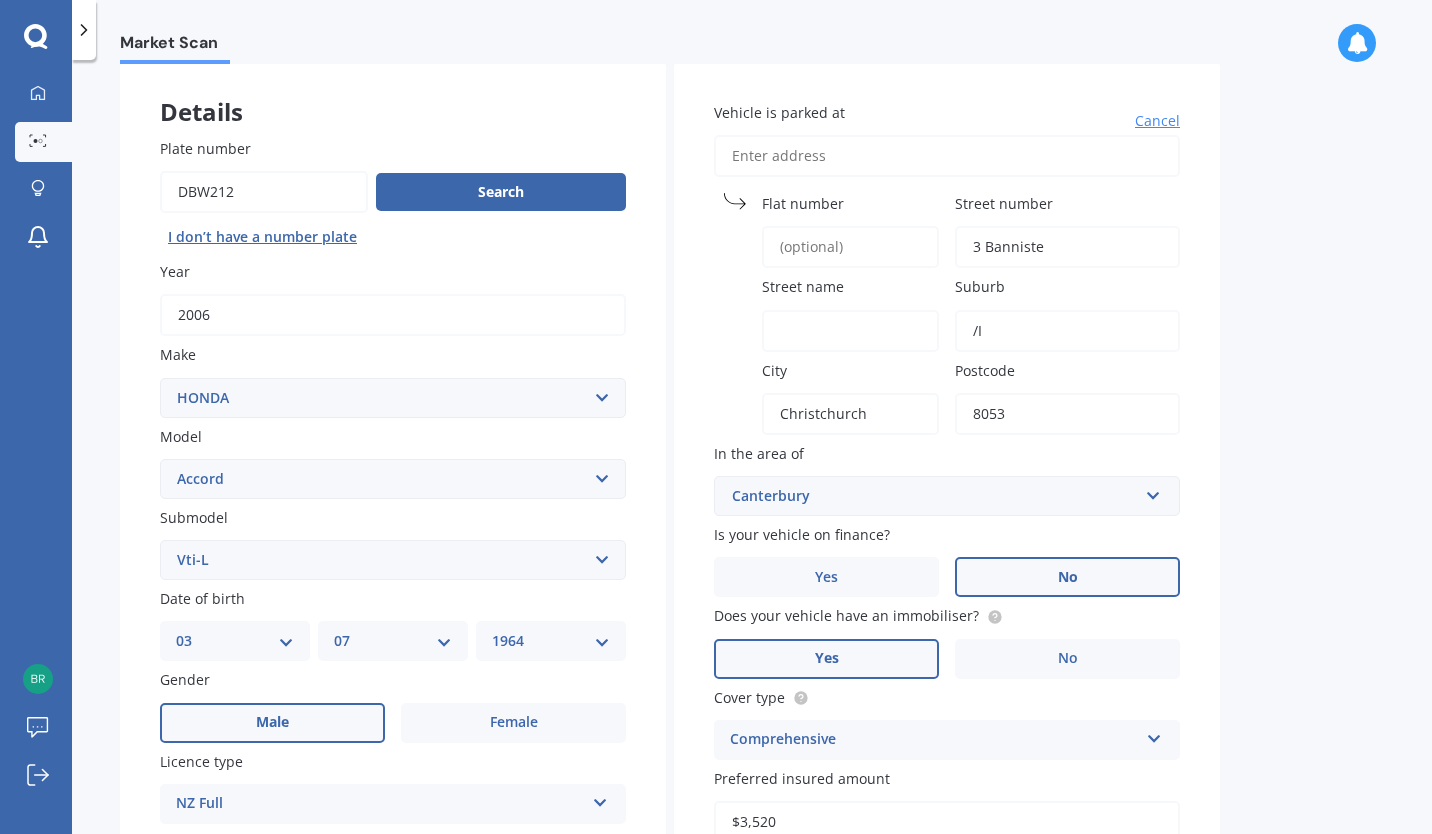 type on "/" 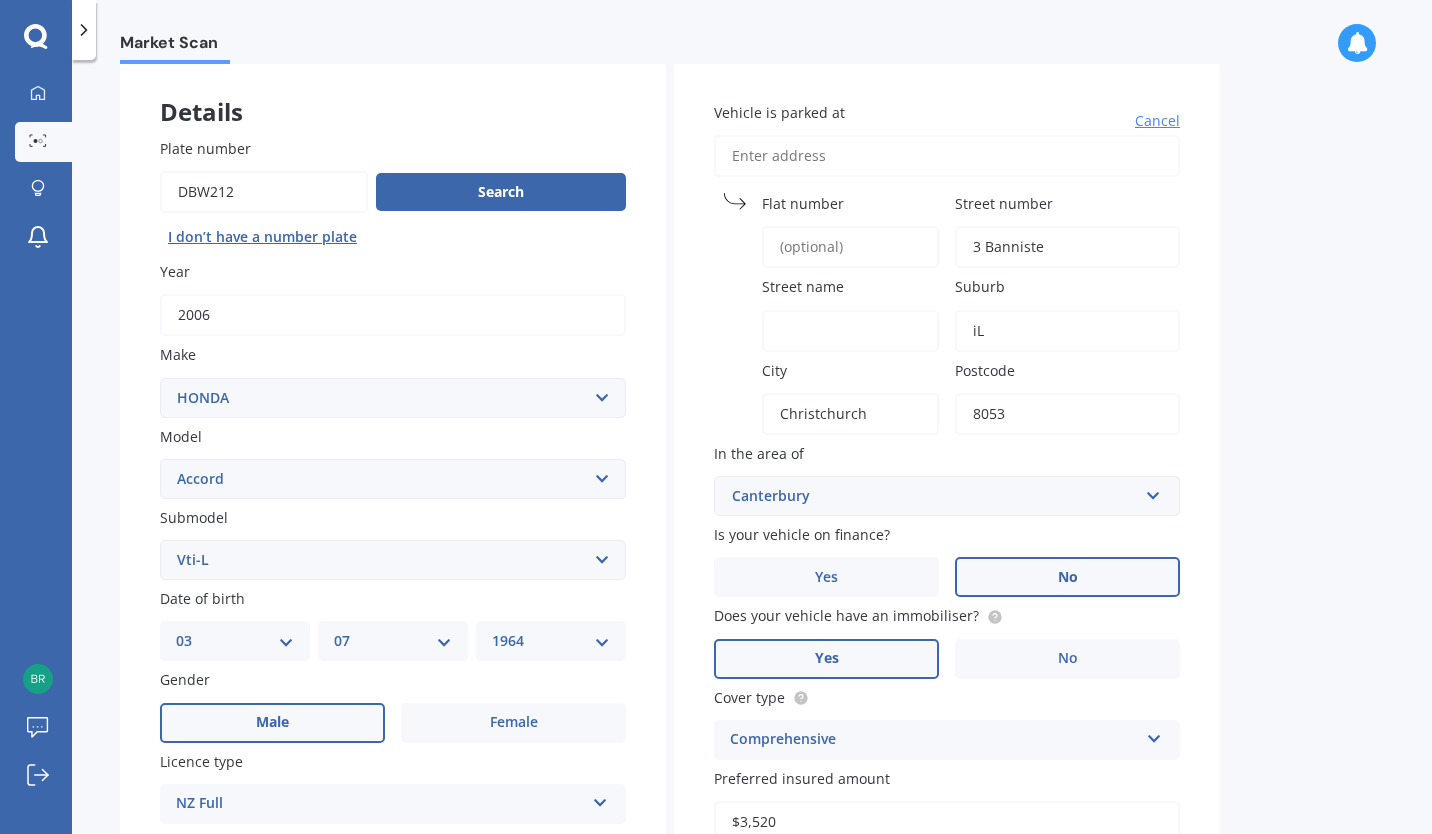 type on "i" 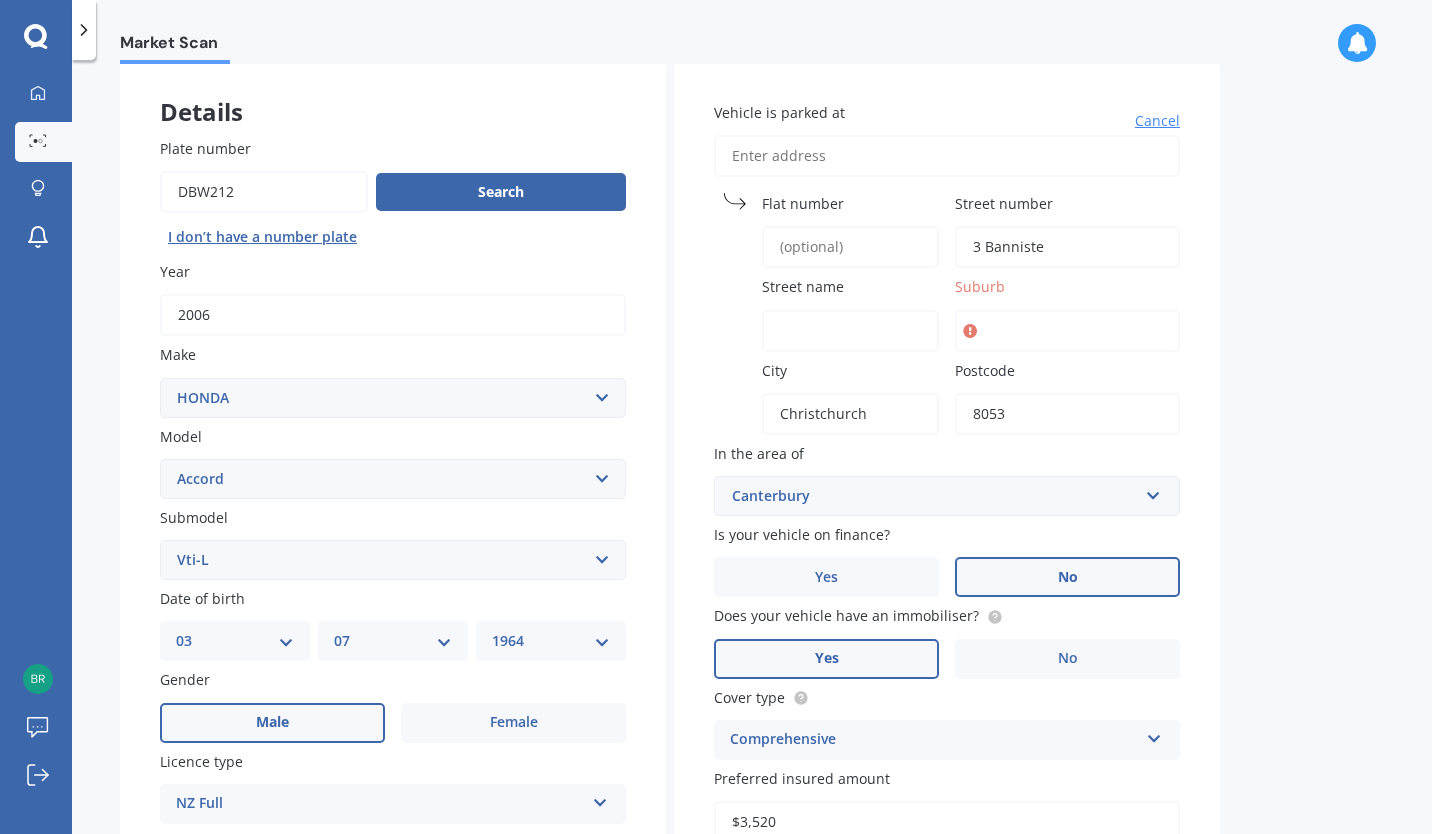 type on "i" 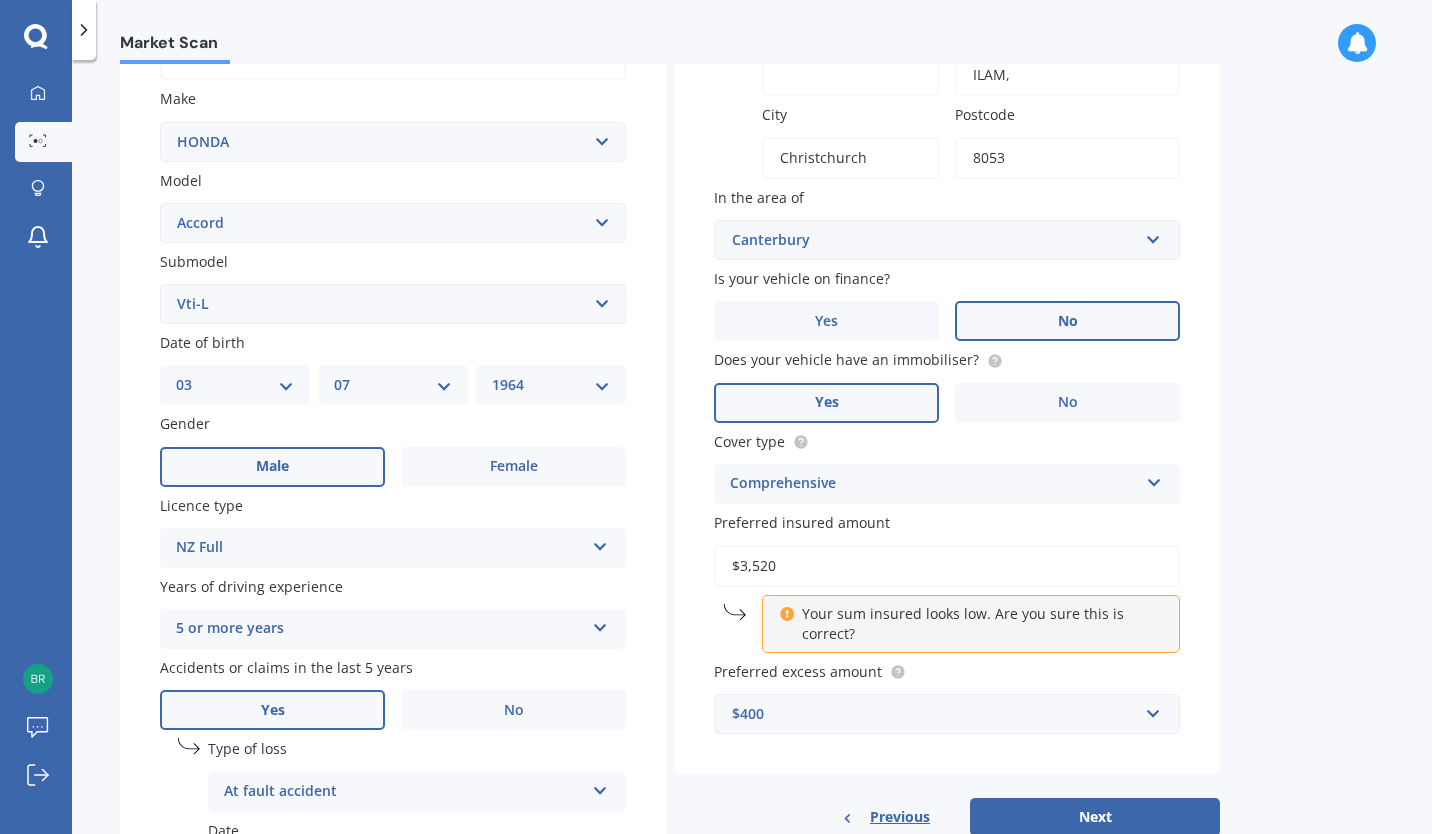 scroll, scrollTop: 485, scrollLeft: 0, axis: vertical 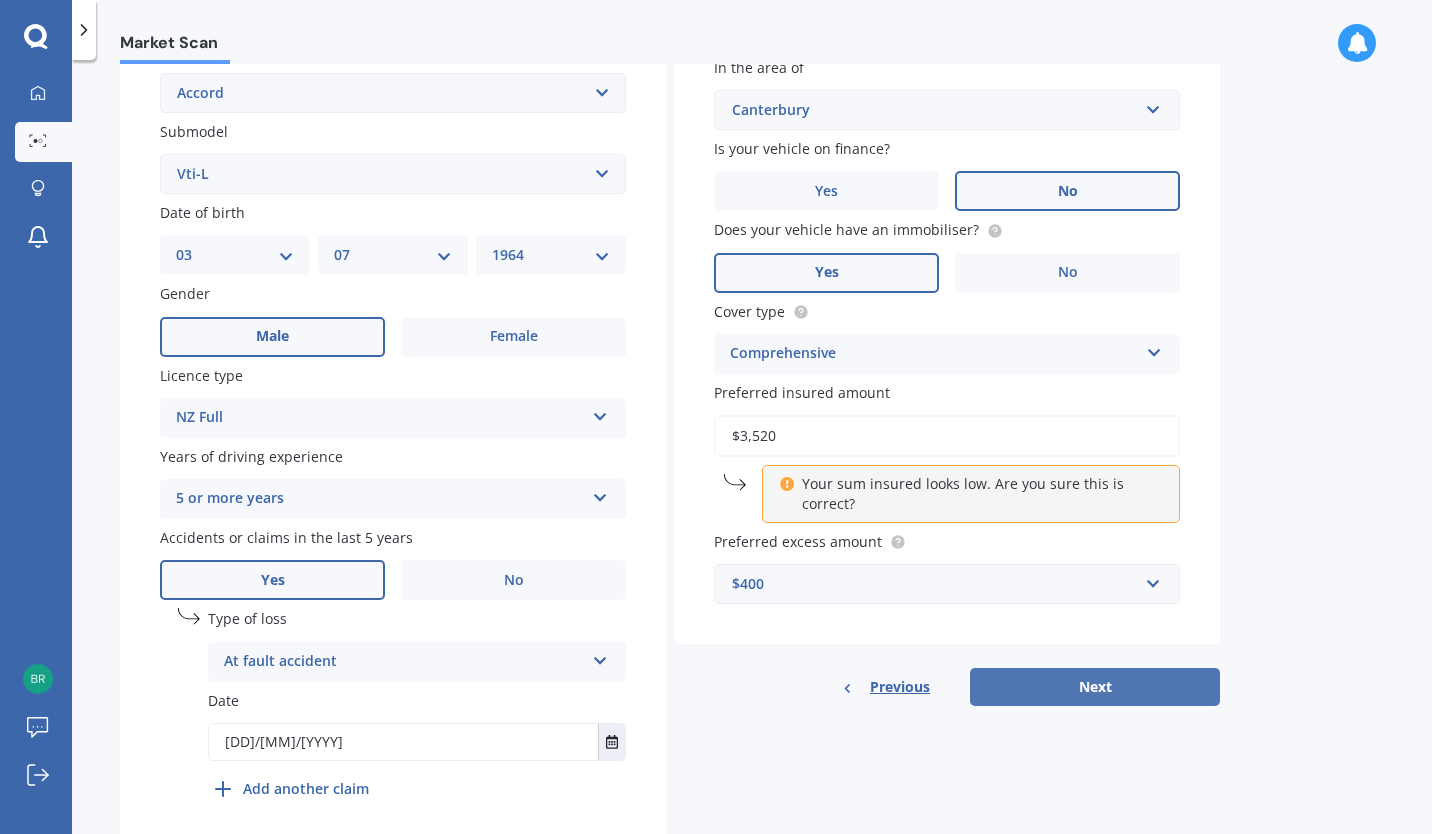 type on "ILAM," 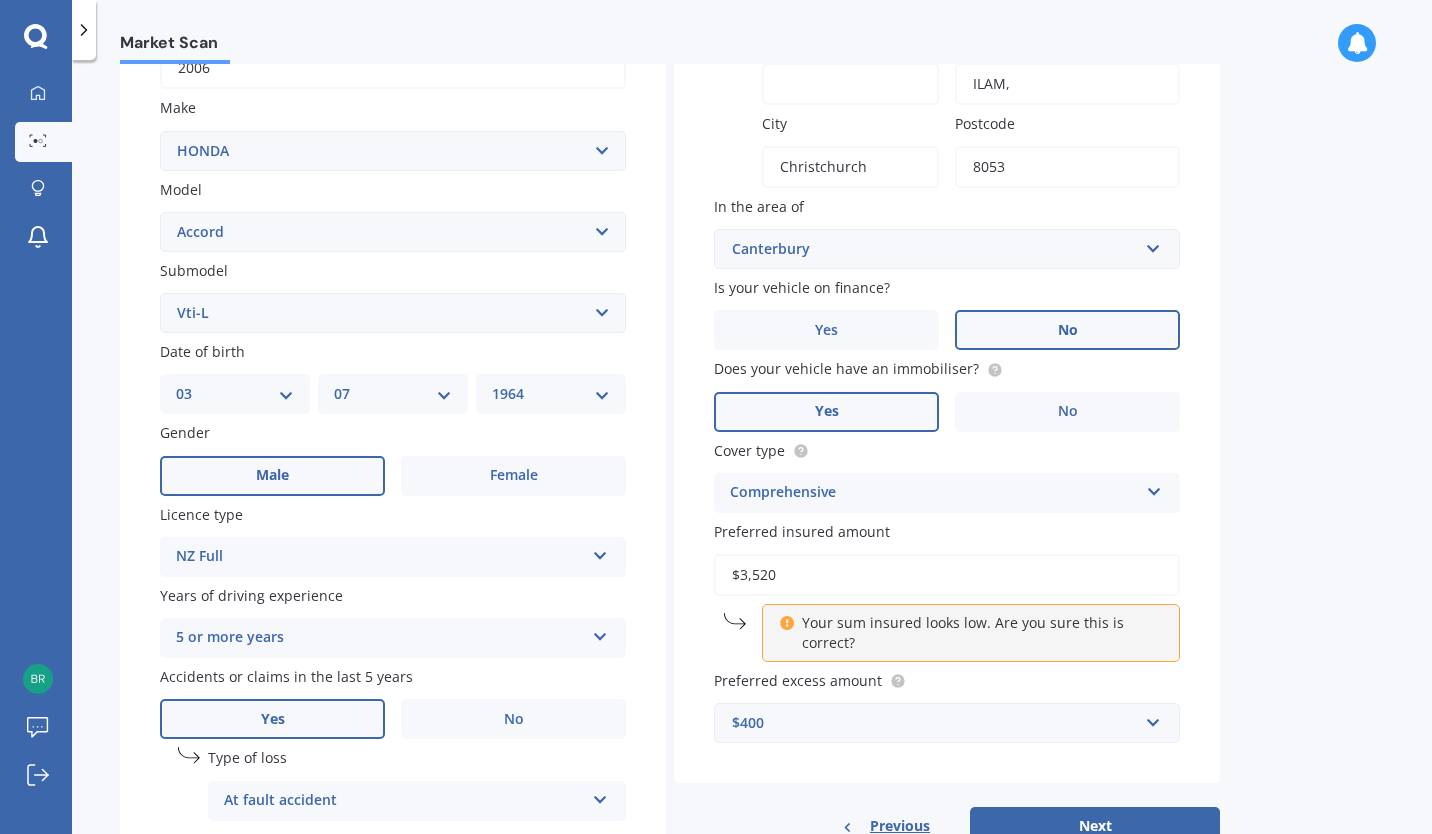 click on "Street name" at bounding box center [850, 84] 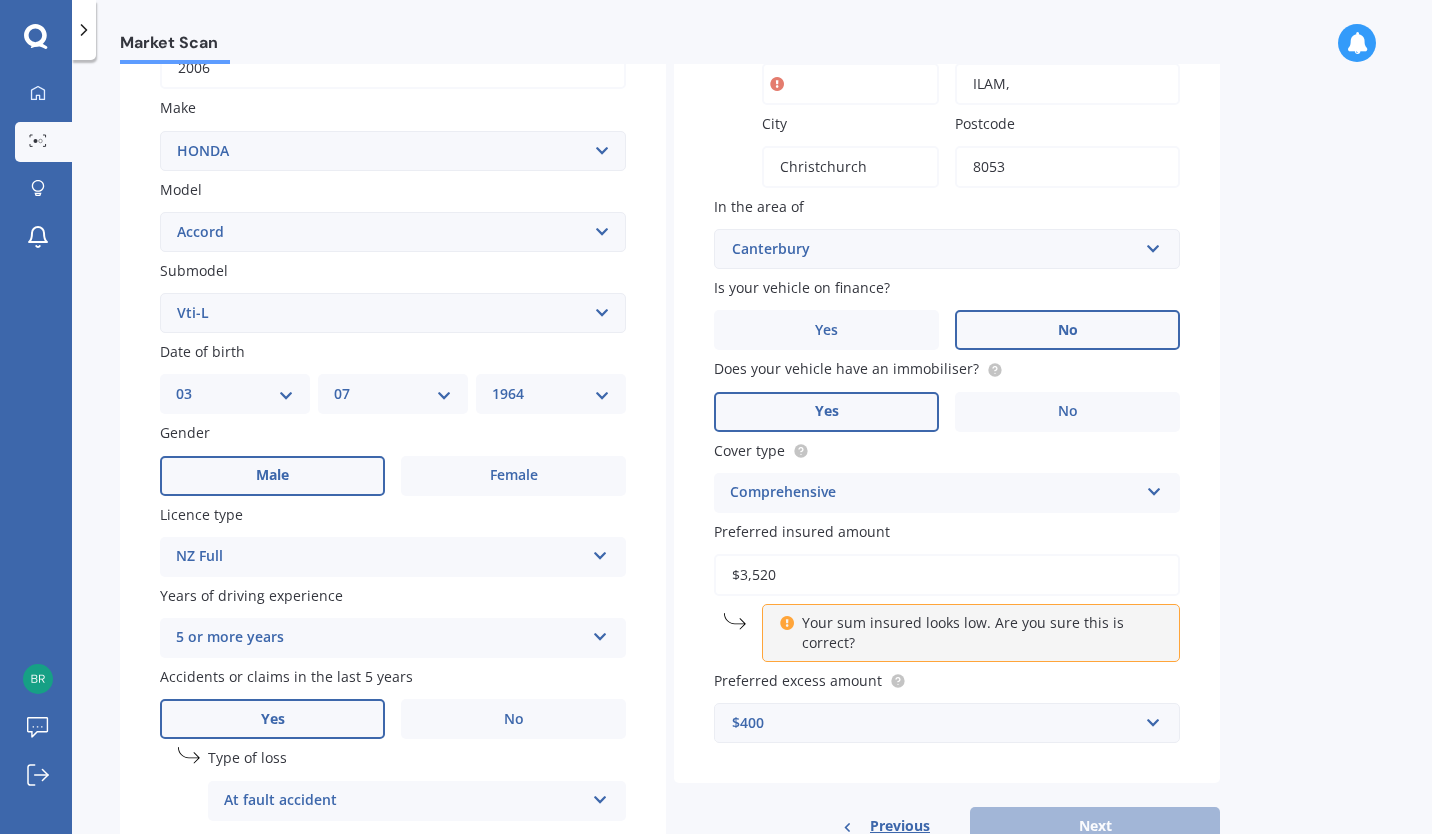 click on "Vehicle is parked at Cancel Flat number Street number 3 [LAST], City Christchurch Postcode 8053 In the area of Canterbury Auckland City Auckland West Country / Rodney / Gulf Islands Bay Of Plenty Canterbury Hawkes Bay Howick / Pakuranga / Beachlands Manawatu / Wanganui Manukau City Marlborough Nelson North Shore Northland Otago Poverty Bay Pukekohe / Franklin Southland Taranaki Waikato Wairarapa Waitakere Wellington West Coast Is your vehicle on finance? Yes No Does your vehicle have an immobiliser? Yes No Cover type Comprehensive Comprehensive Third Party, Fire & Theft Third Party Preferred insured amount $3,520 Your sum insured looks low. Are you sure this is correct? Preferred excess amount $400 $100 $400 $500 $750 $1,000 $1,500 $2,000" at bounding box center [947, 299] 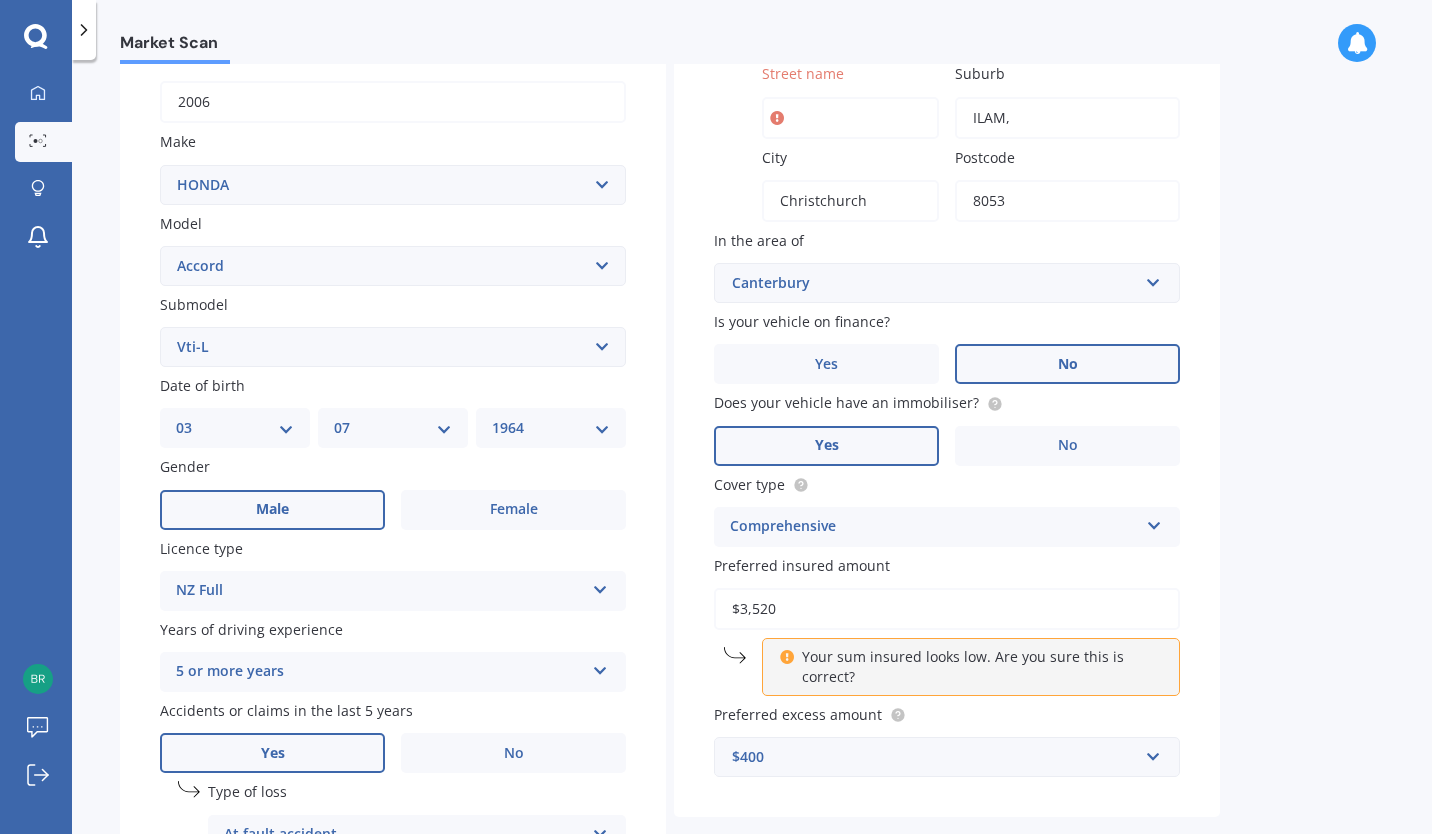 scroll, scrollTop: 0, scrollLeft: 0, axis: both 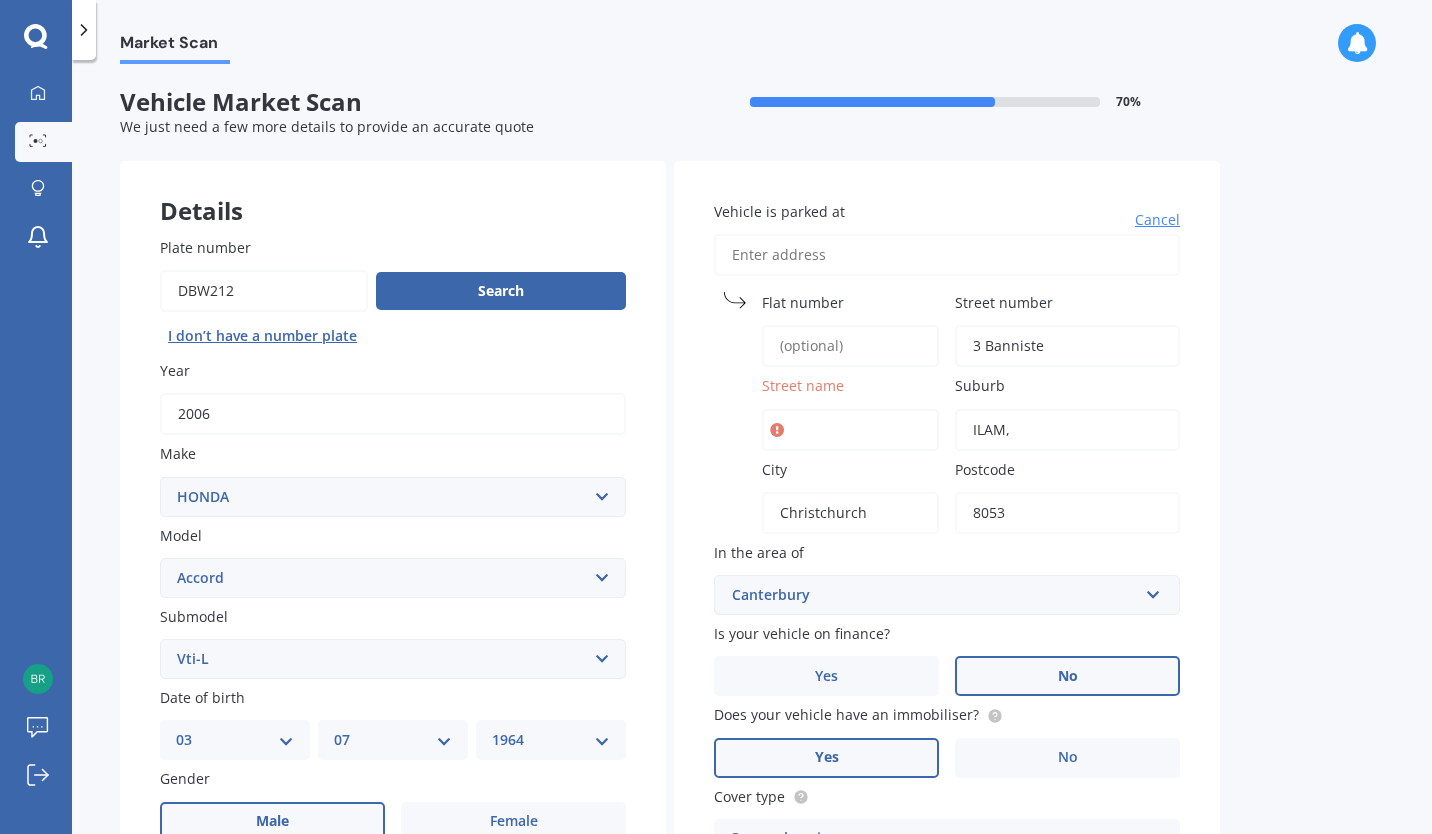 drag, startPoint x: 1074, startPoint y: 350, endPoint x: 918, endPoint y: 324, distance: 158.15182 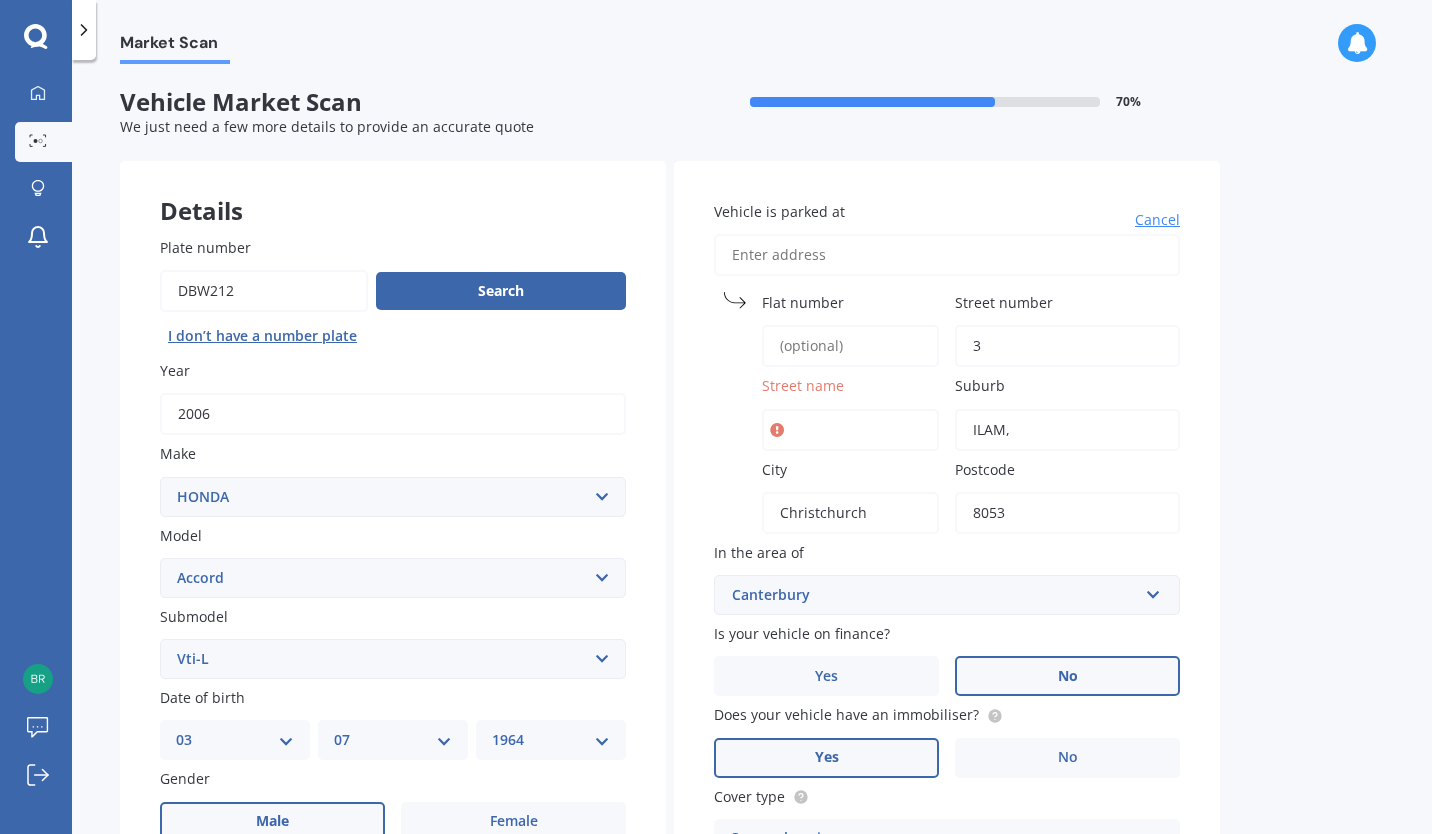 type on "3" 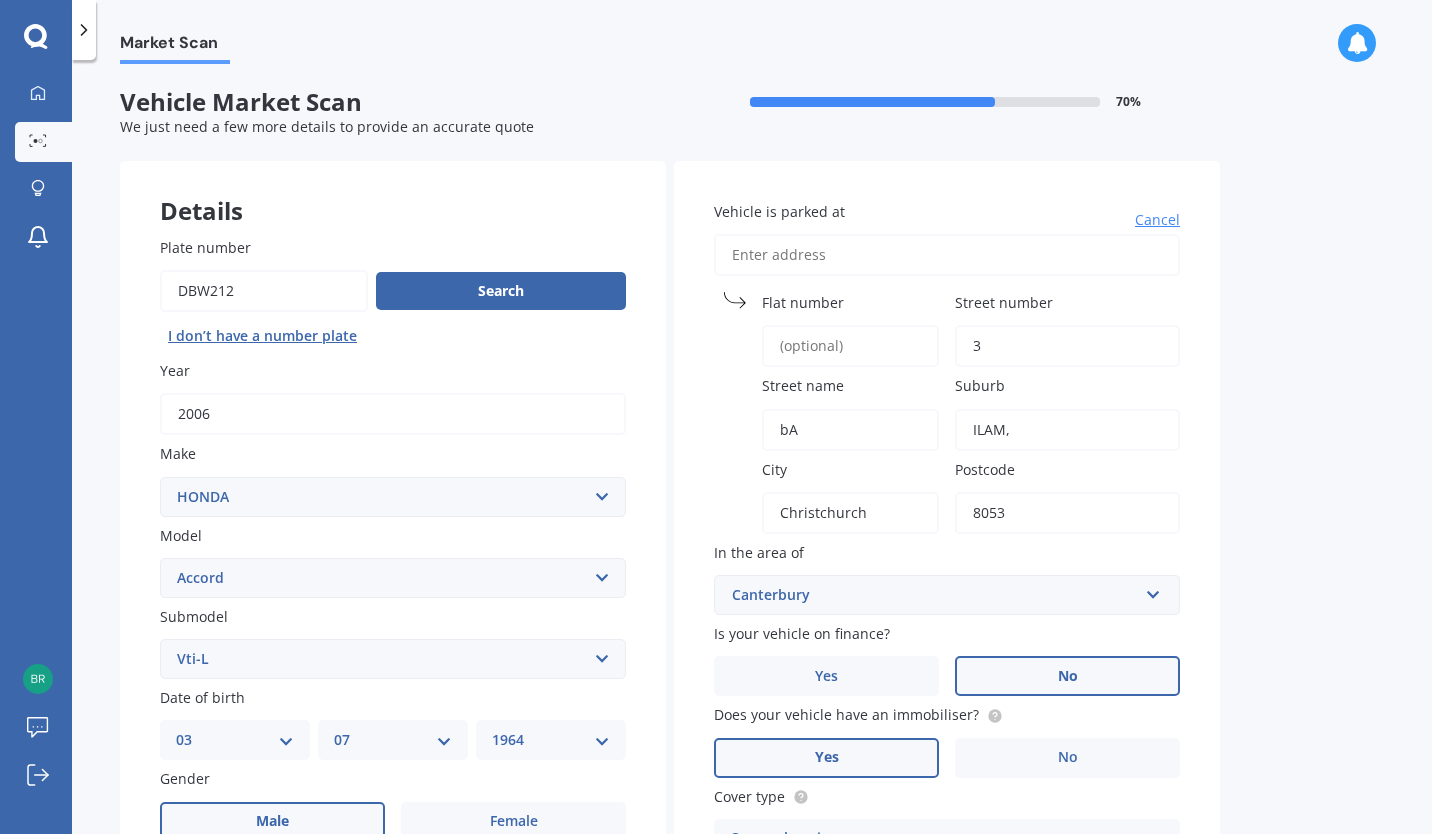 type on "b" 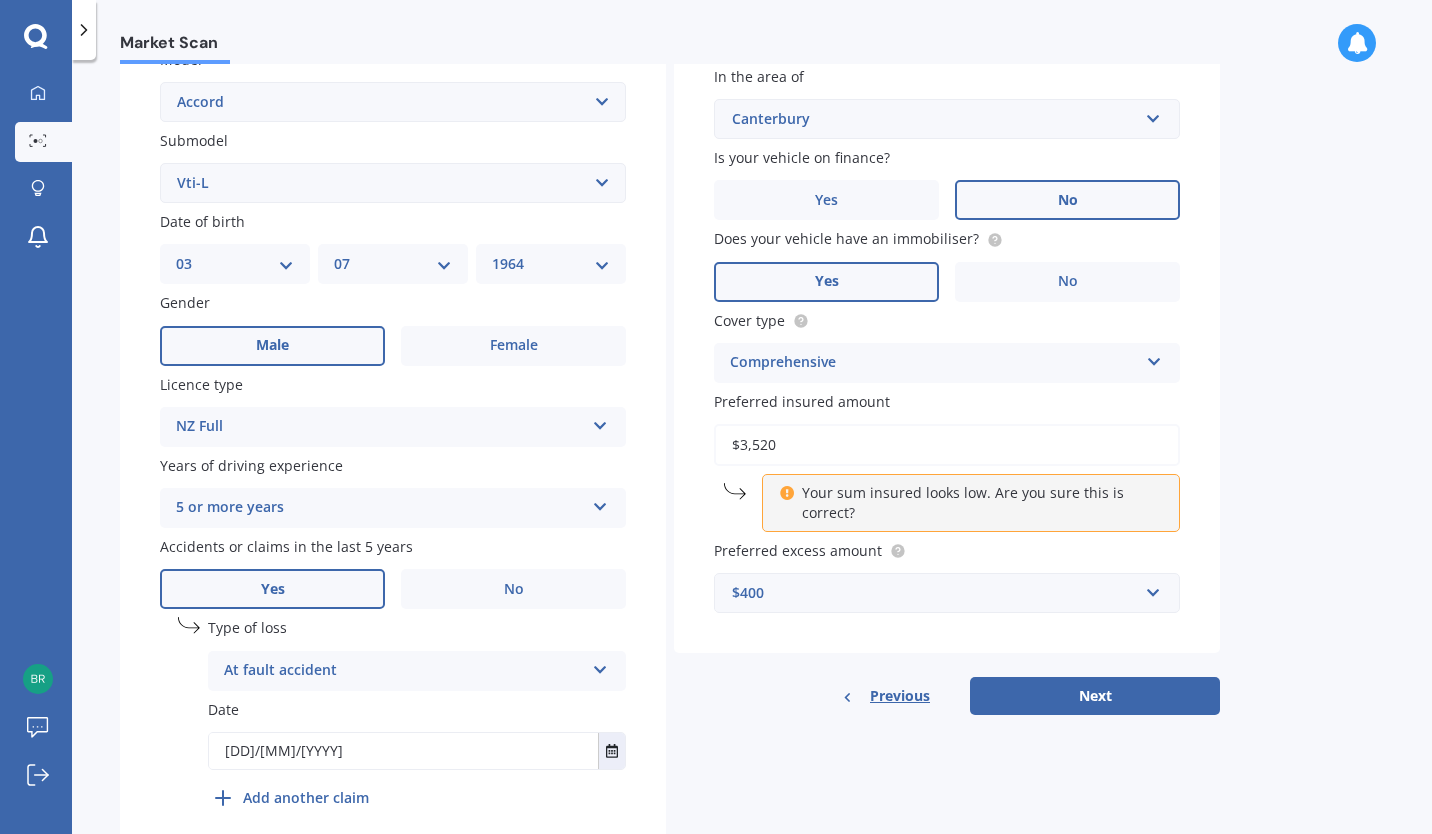 scroll, scrollTop: 488, scrollLeft: 0, axis: vertical 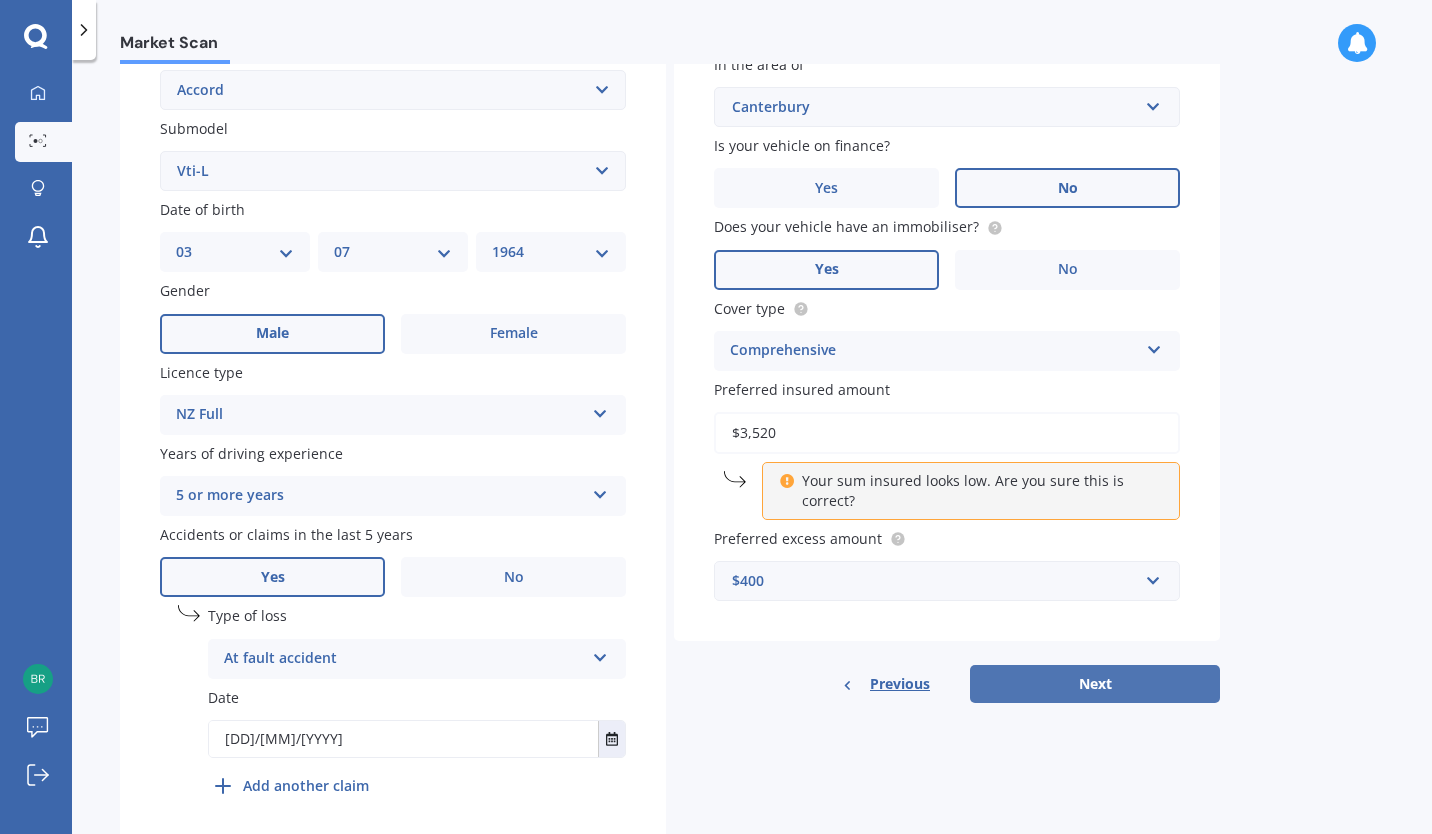 type on "[LAST]" 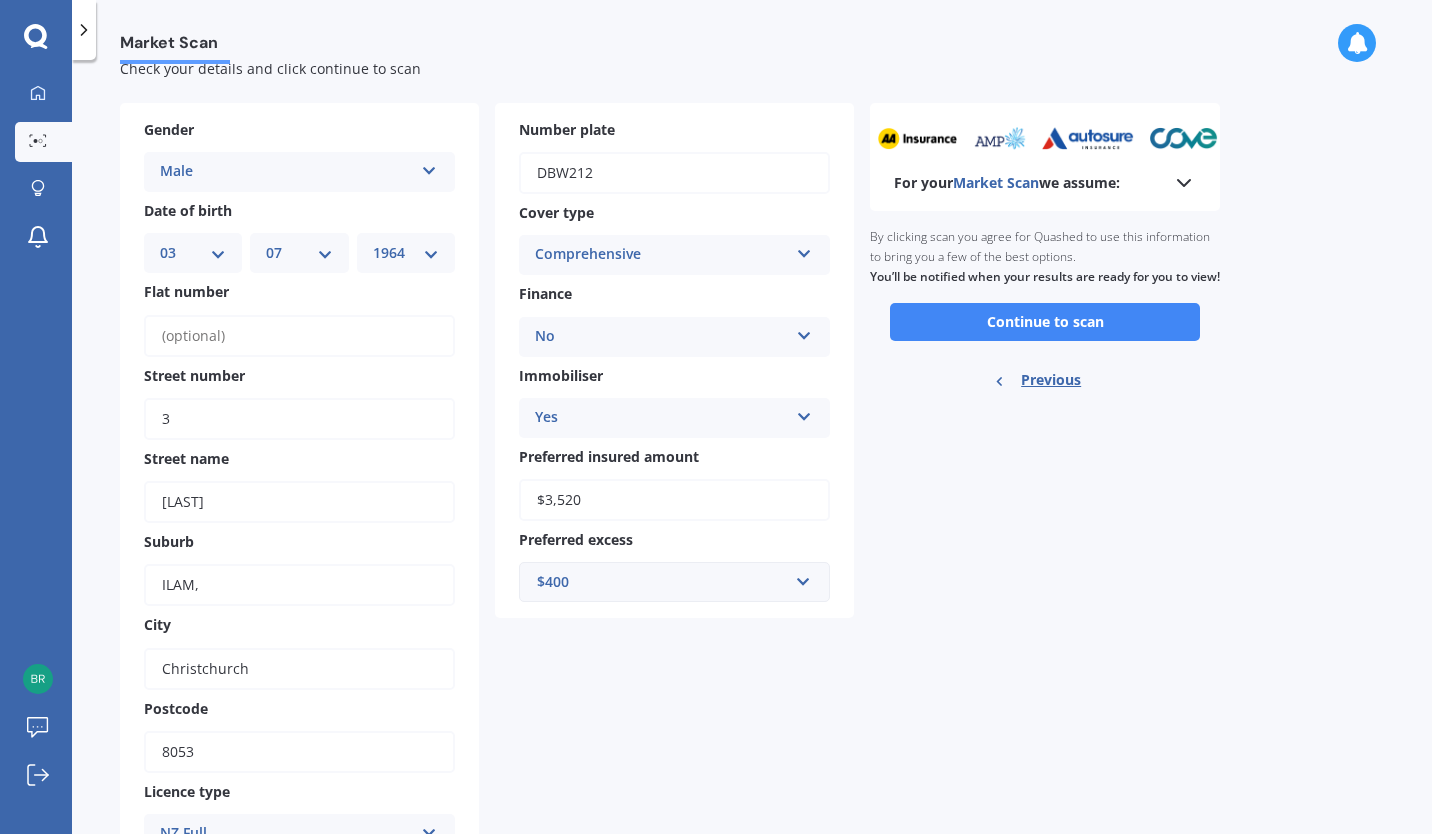 scroll, scrollTop: 0, scrollLeft: 0, axis: both 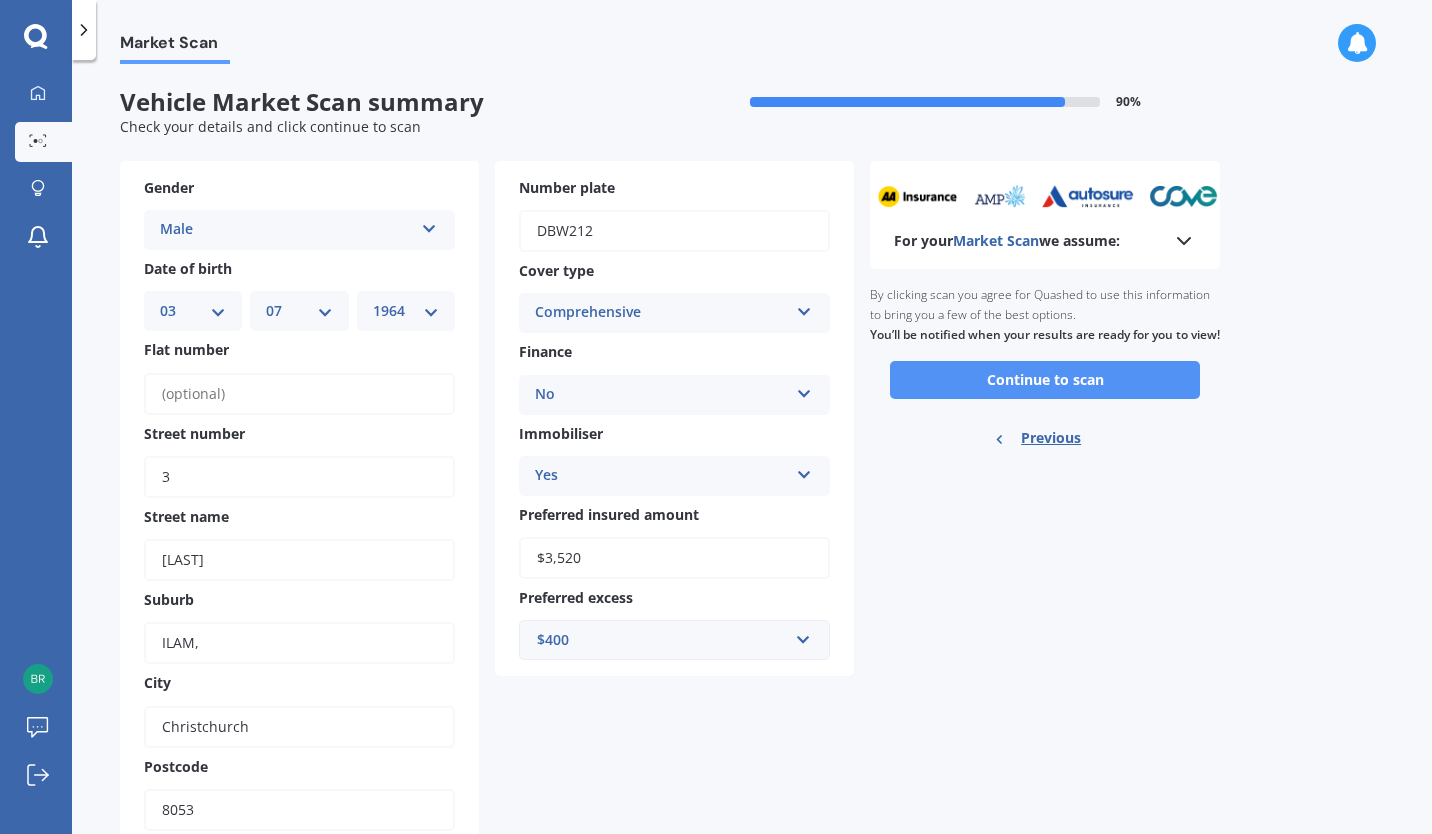 click on "Continue to scan" at bounding box center [1045, 380] 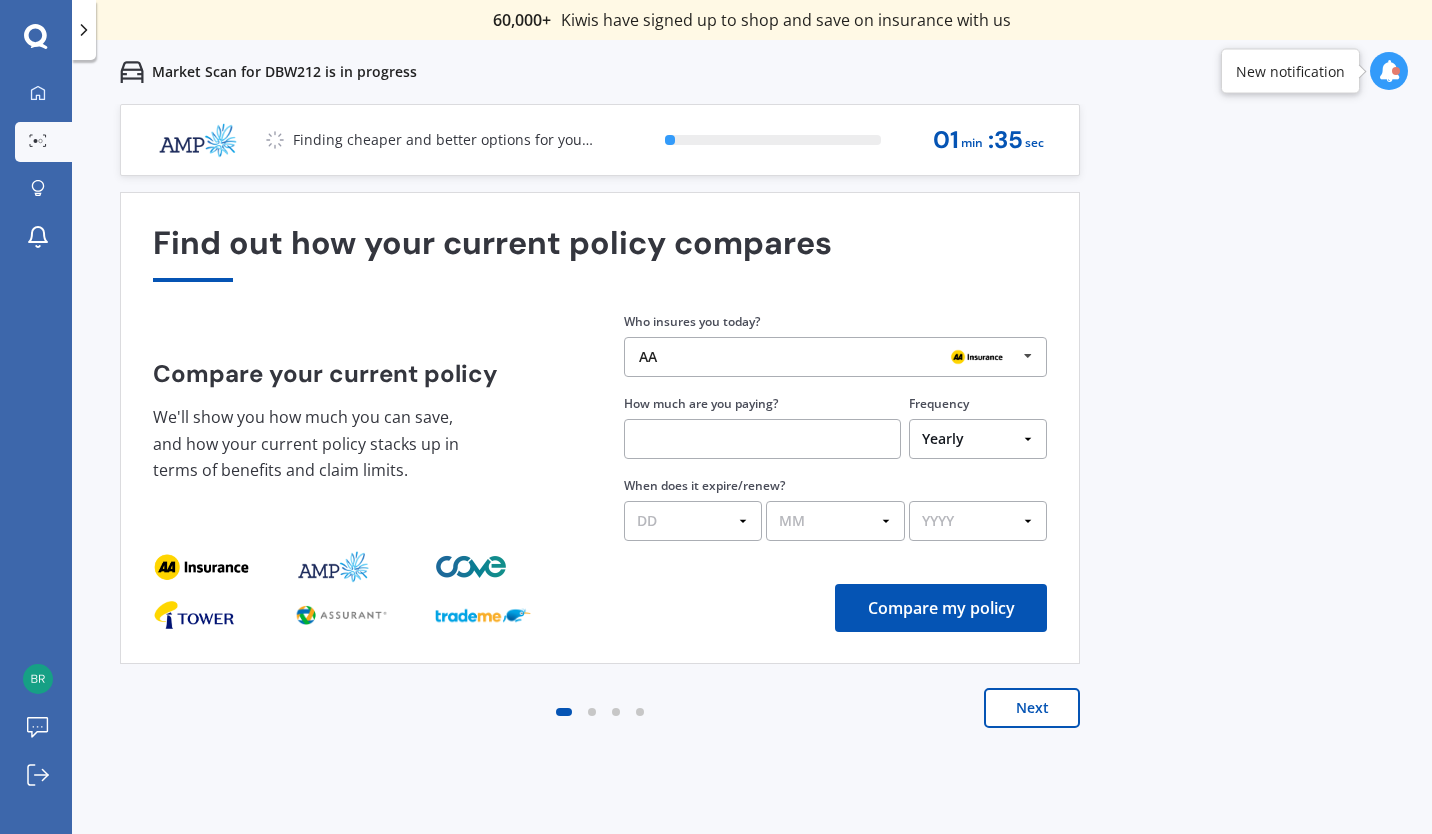 click at bounding box center [1028, 356] 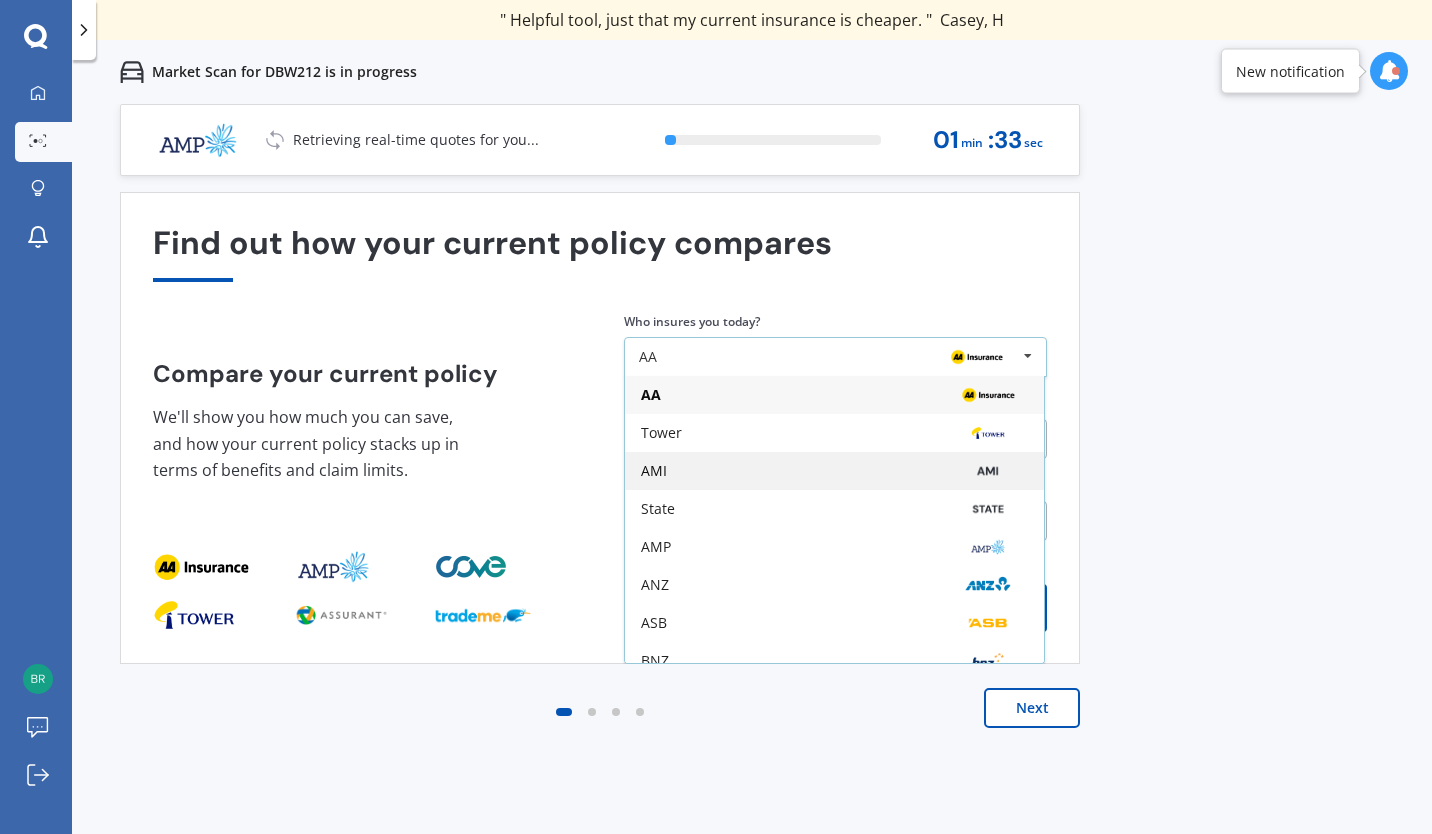 click on "AMI" at bounding box center (834, 471) 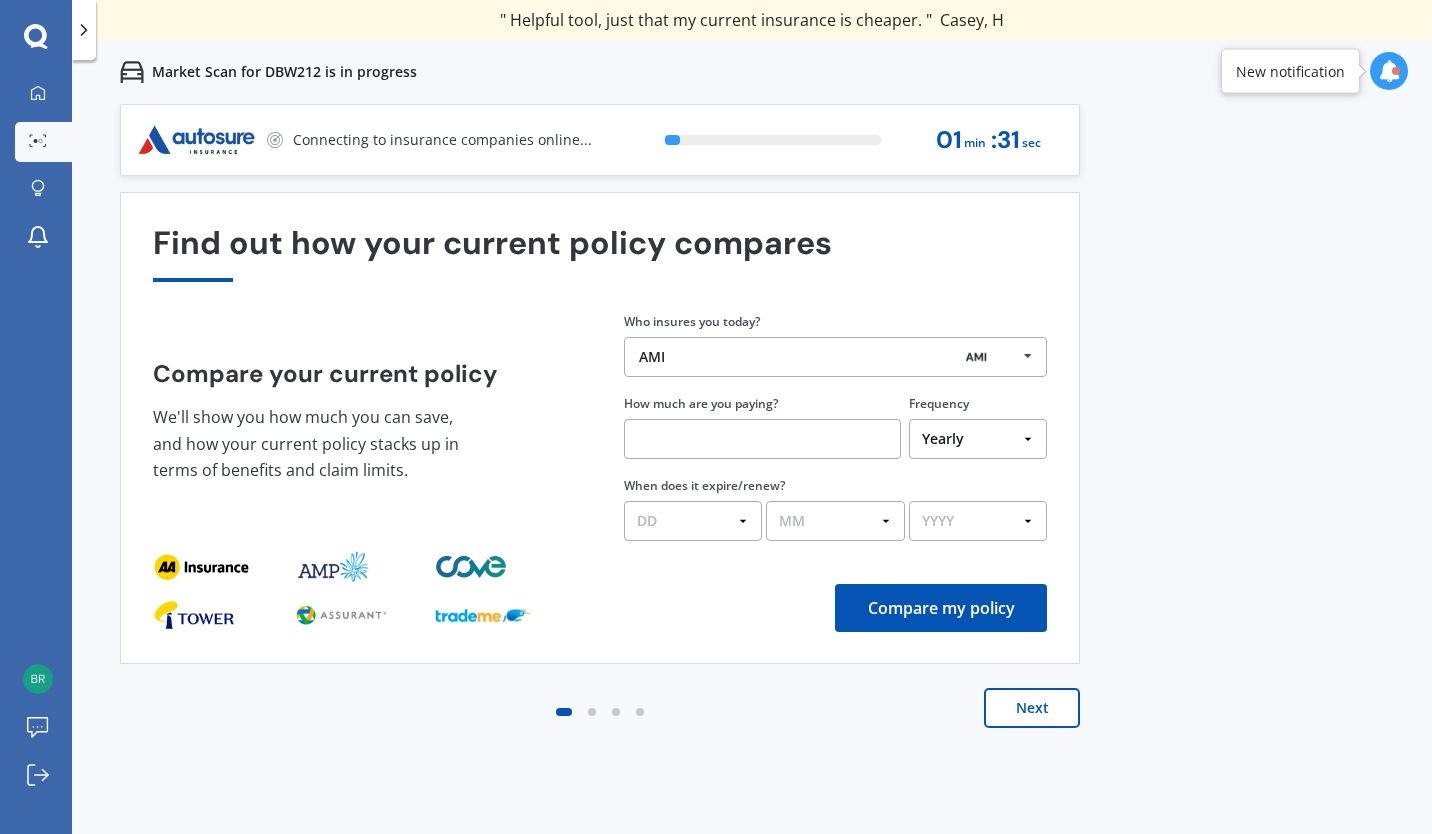 click at bounding box center (762, 439) 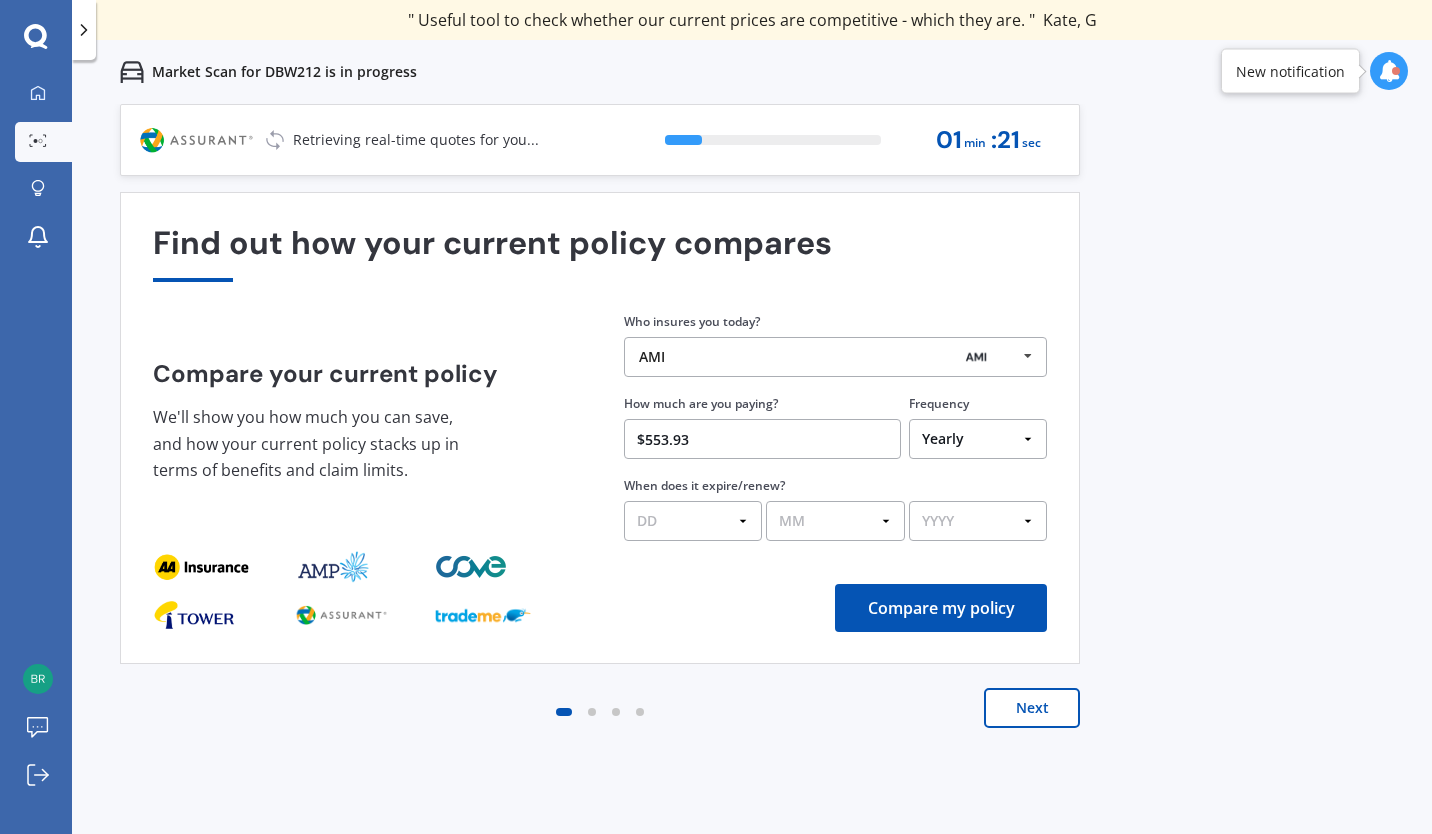 type on "$553.93" 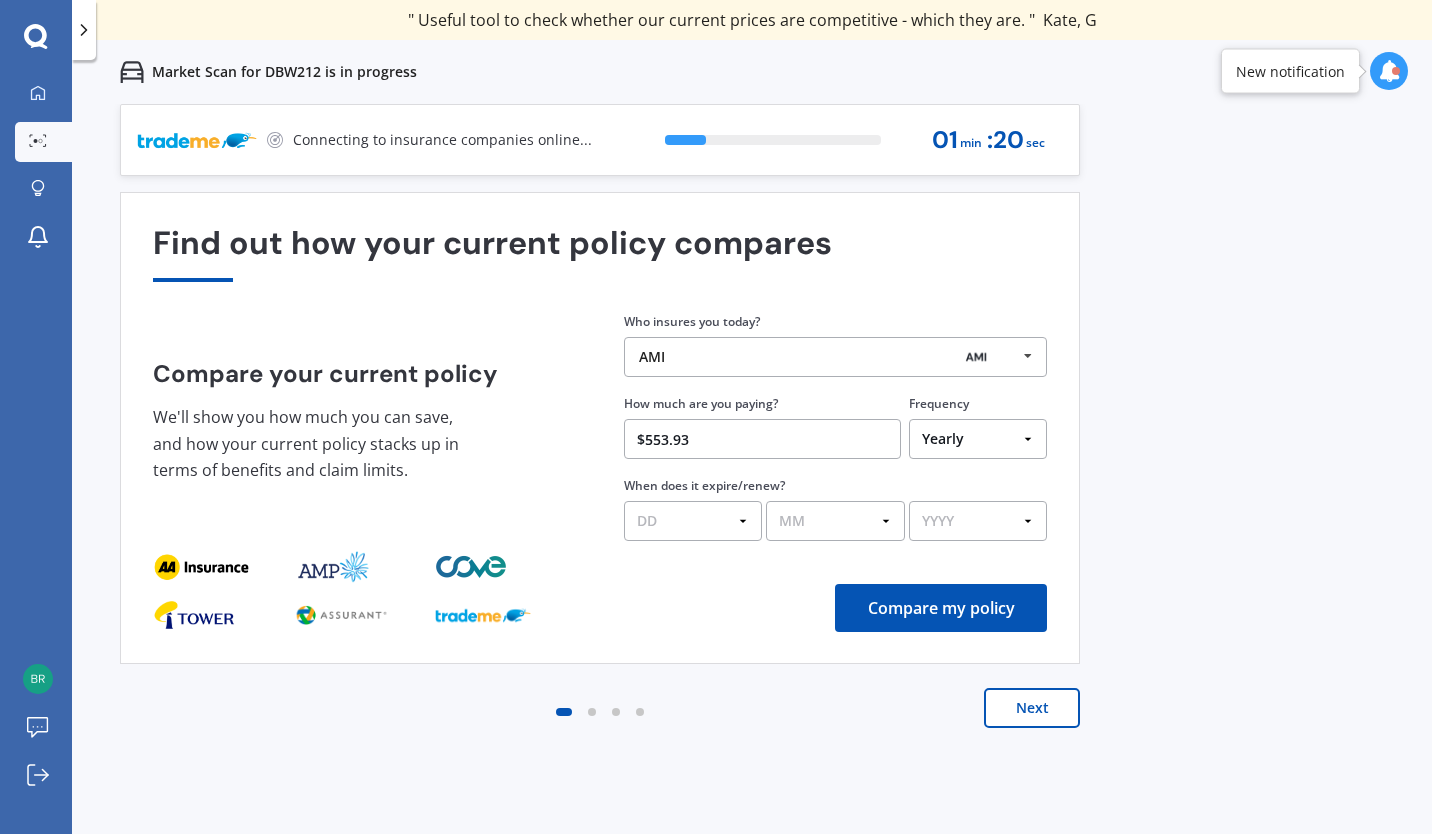 click on "DD 01 02 03 04 05 06 07 08 09 10 11 12 13 14 15 16 17 18 19 20 21 22 23 24 25 26 27 28 29 30 31" at bounding box center [693, 521] 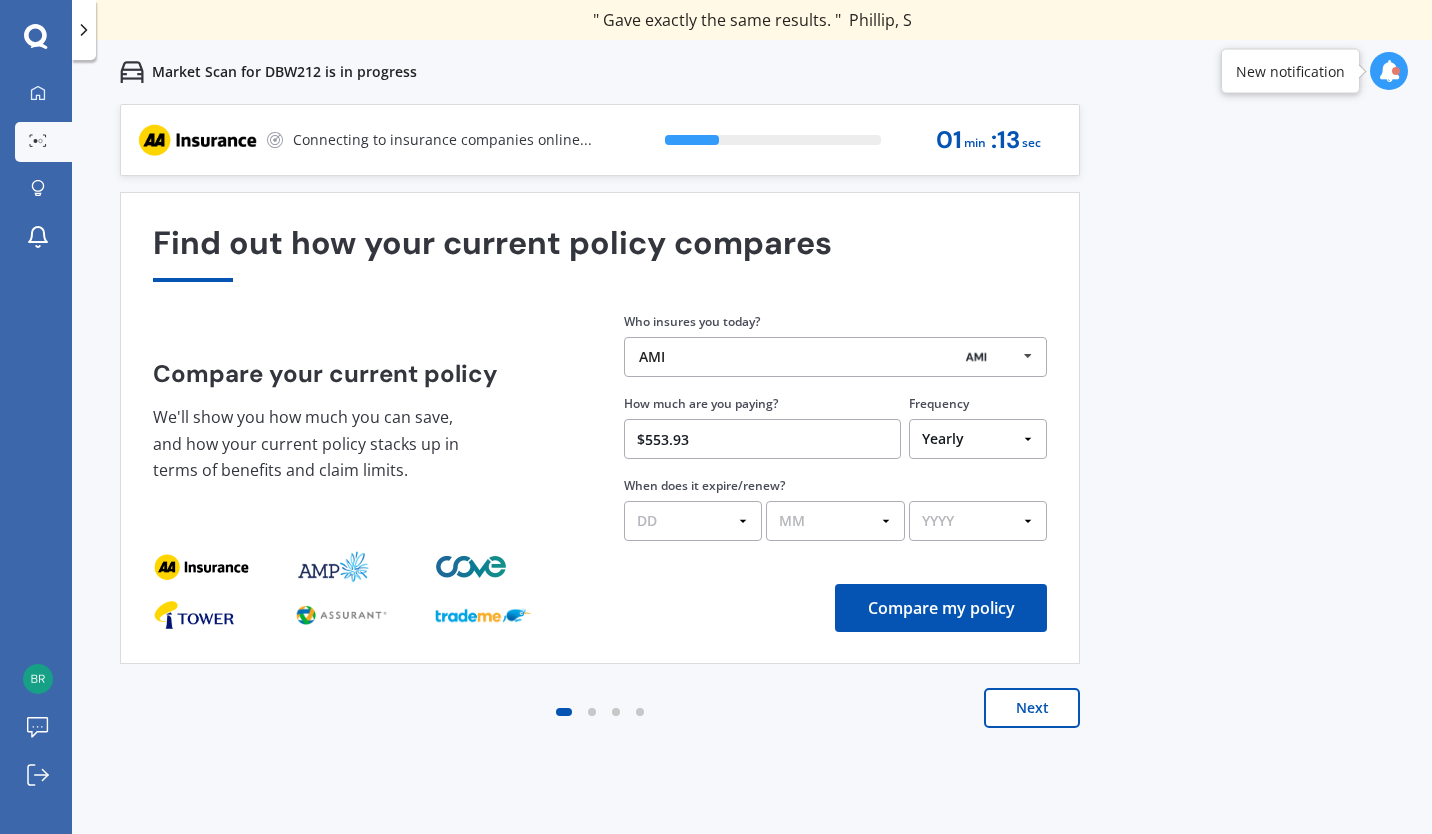 select on "22" 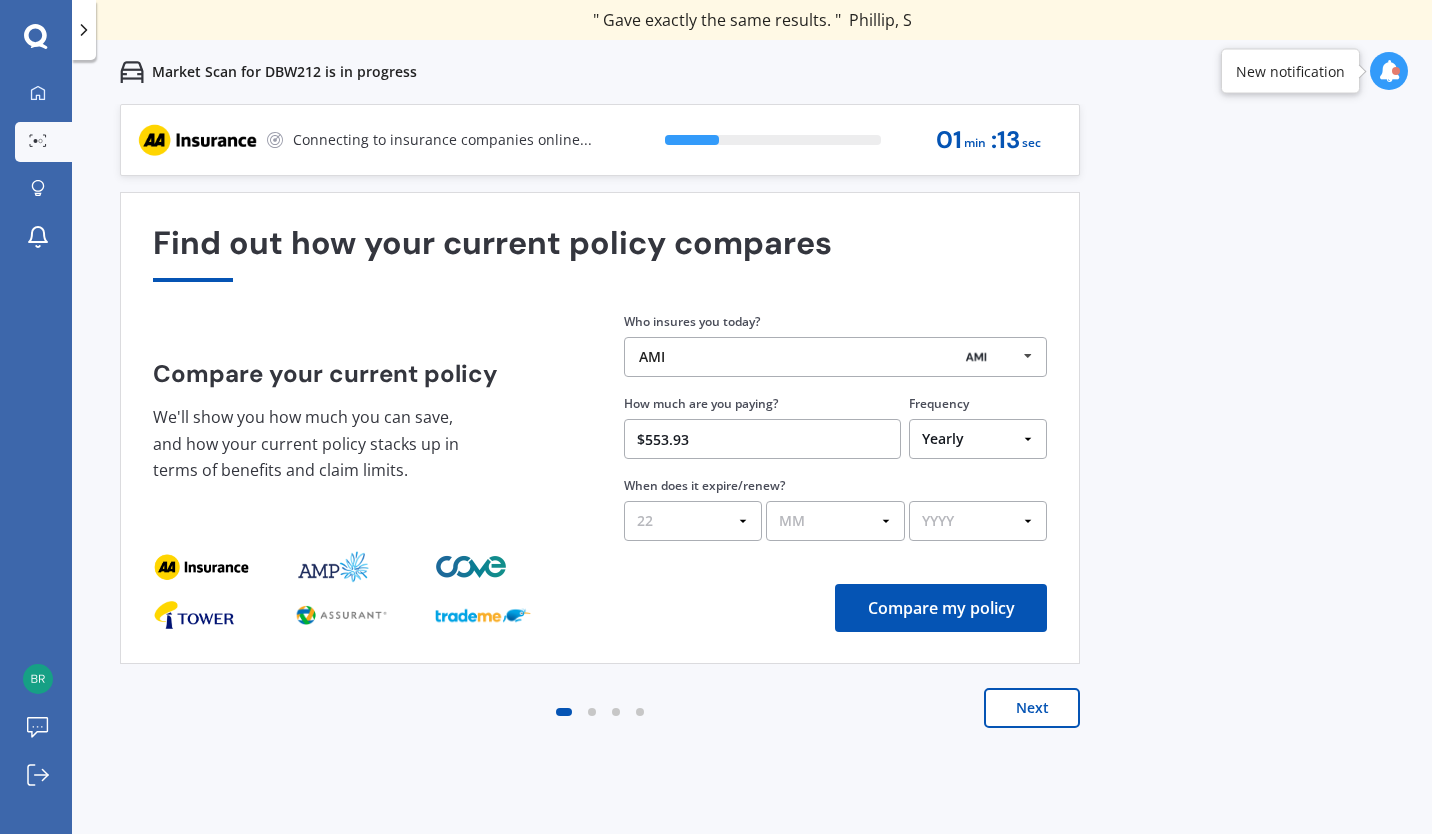 click on "DD 01 02 03 04 05 06 07 08 09 10 11 12 13 14 15 16 17 18 19 20 21 22 23 24 25 26 27 28 29 30 31" at bounding box center [693, 521] 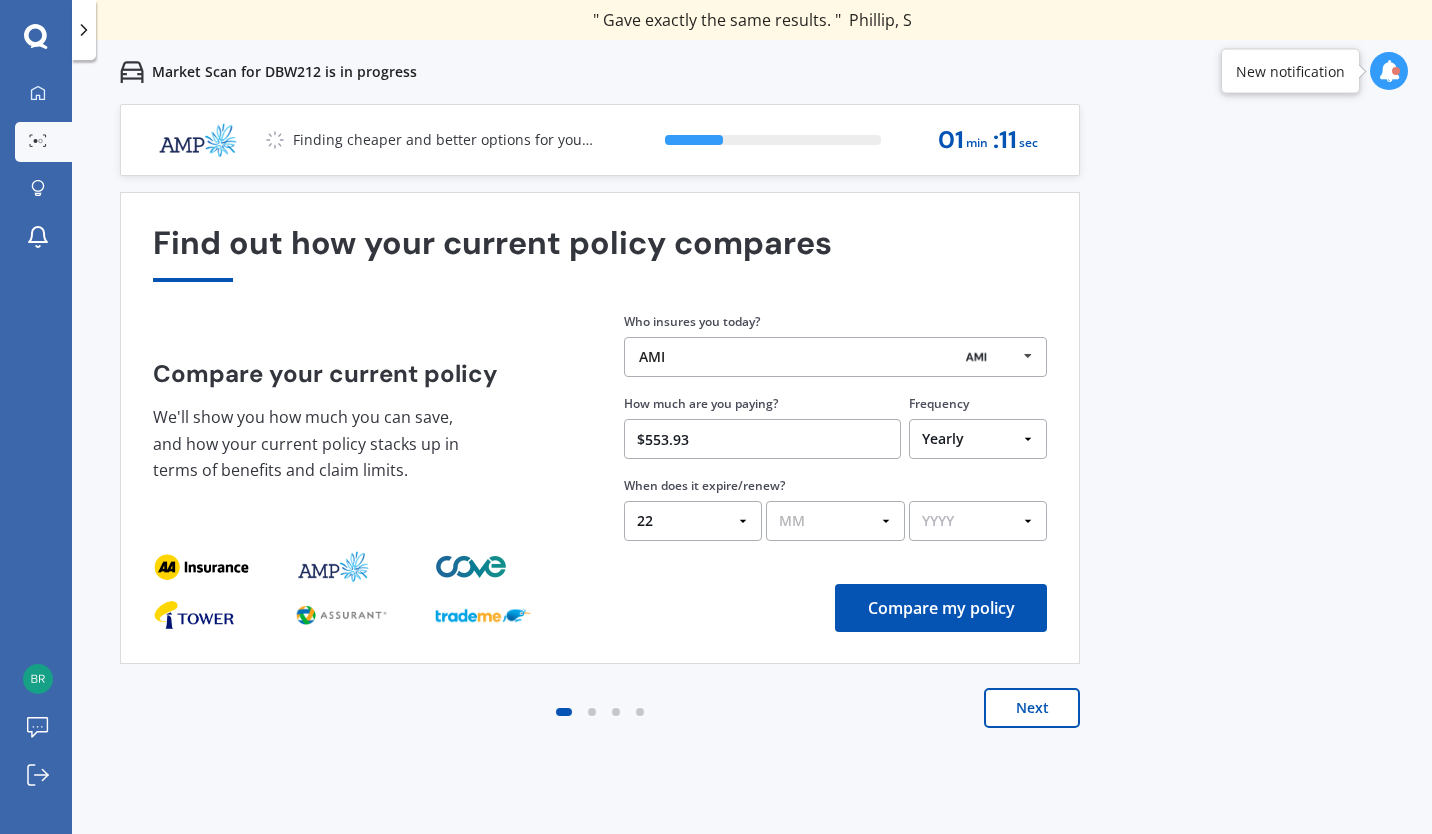 click on "MM 01 02 03 04 05 06 07 08 09 10 11 12" at bounding box center [835, 521] 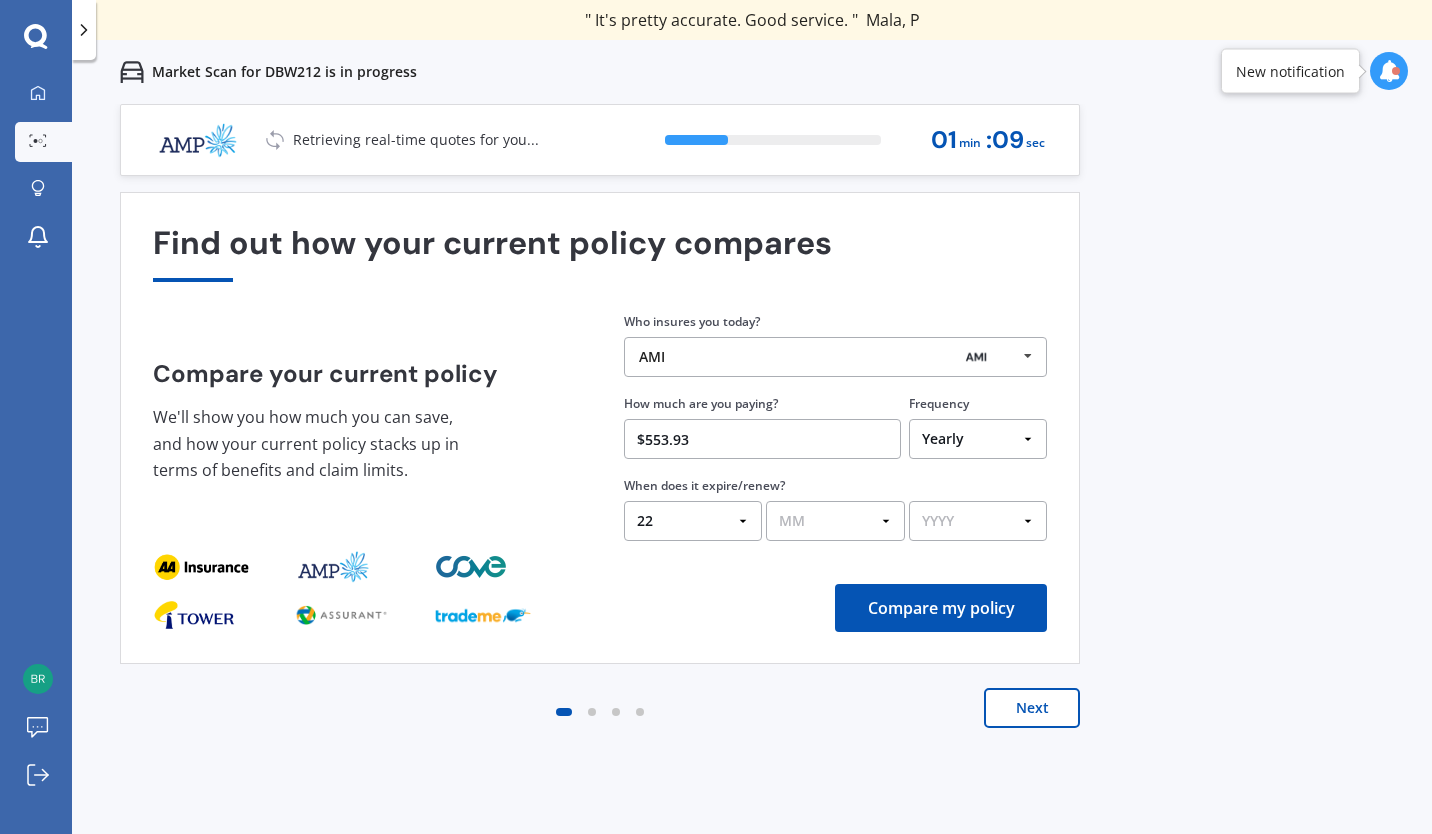 select on "08" 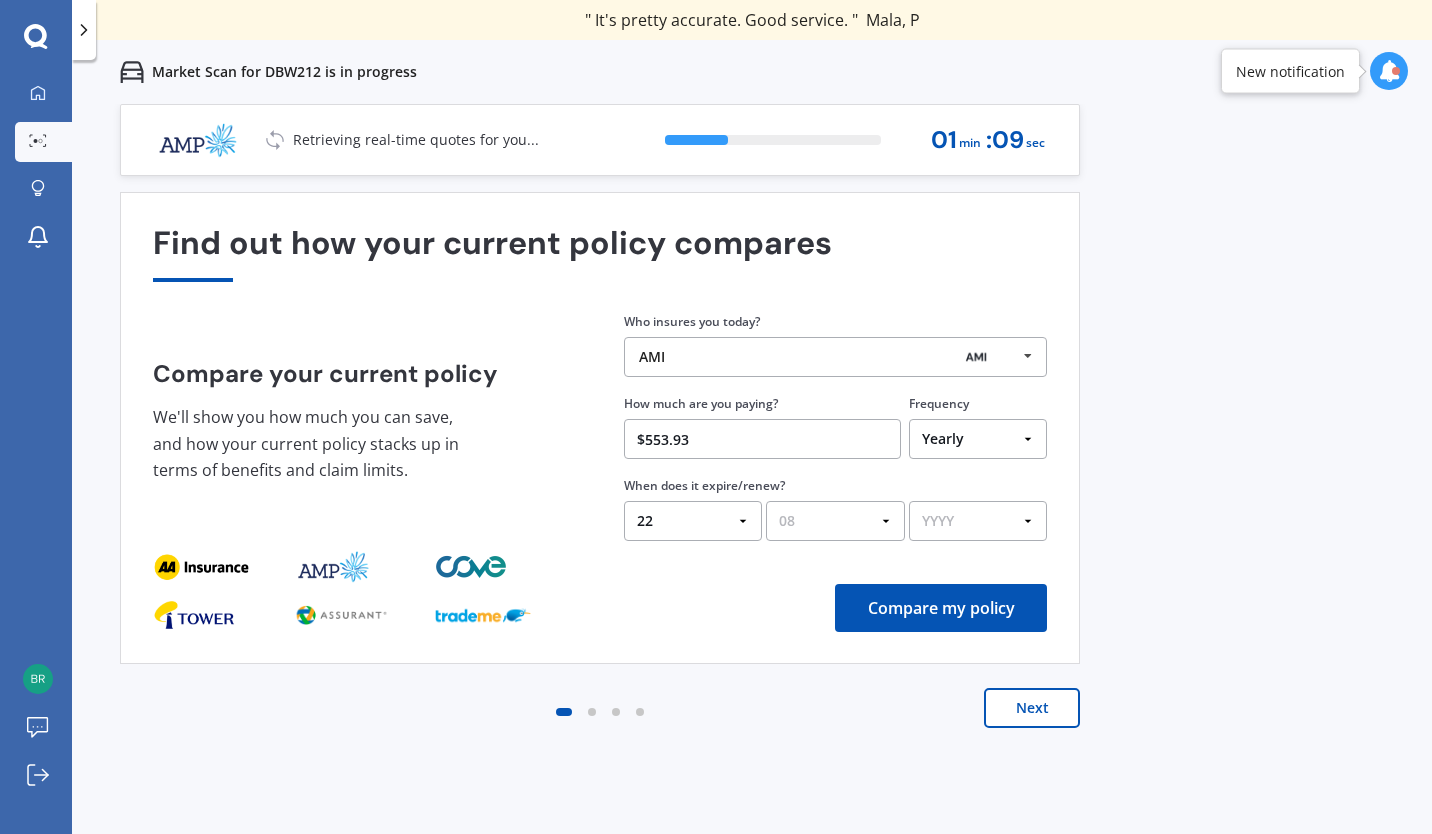 click on "MM 01 02 03 04 05 06 07 08 09 10 11 12" at bounding box center [835, 521] 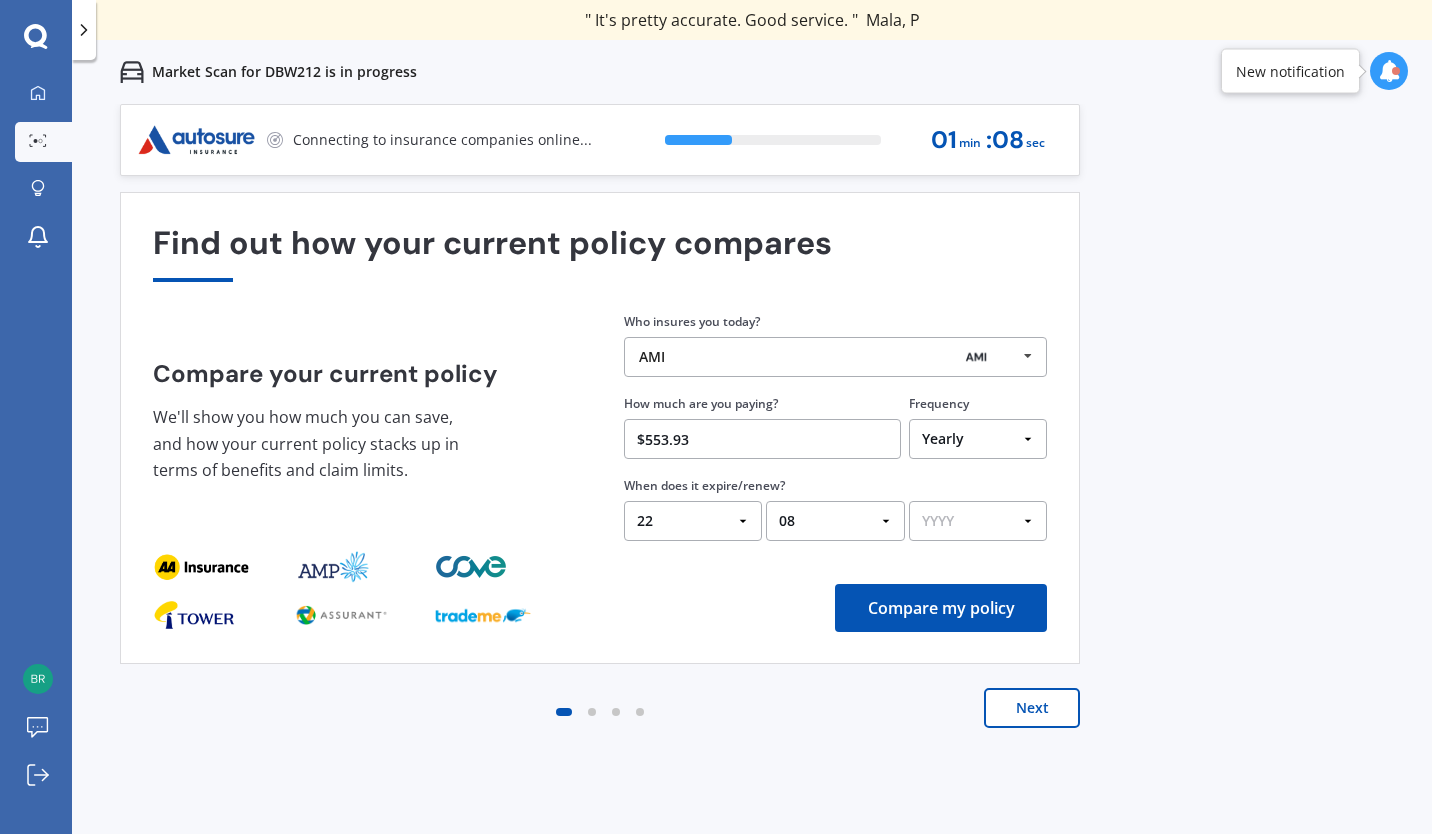 click on "YYYY 2026 2025 2024" at bounding box center (978, 521) 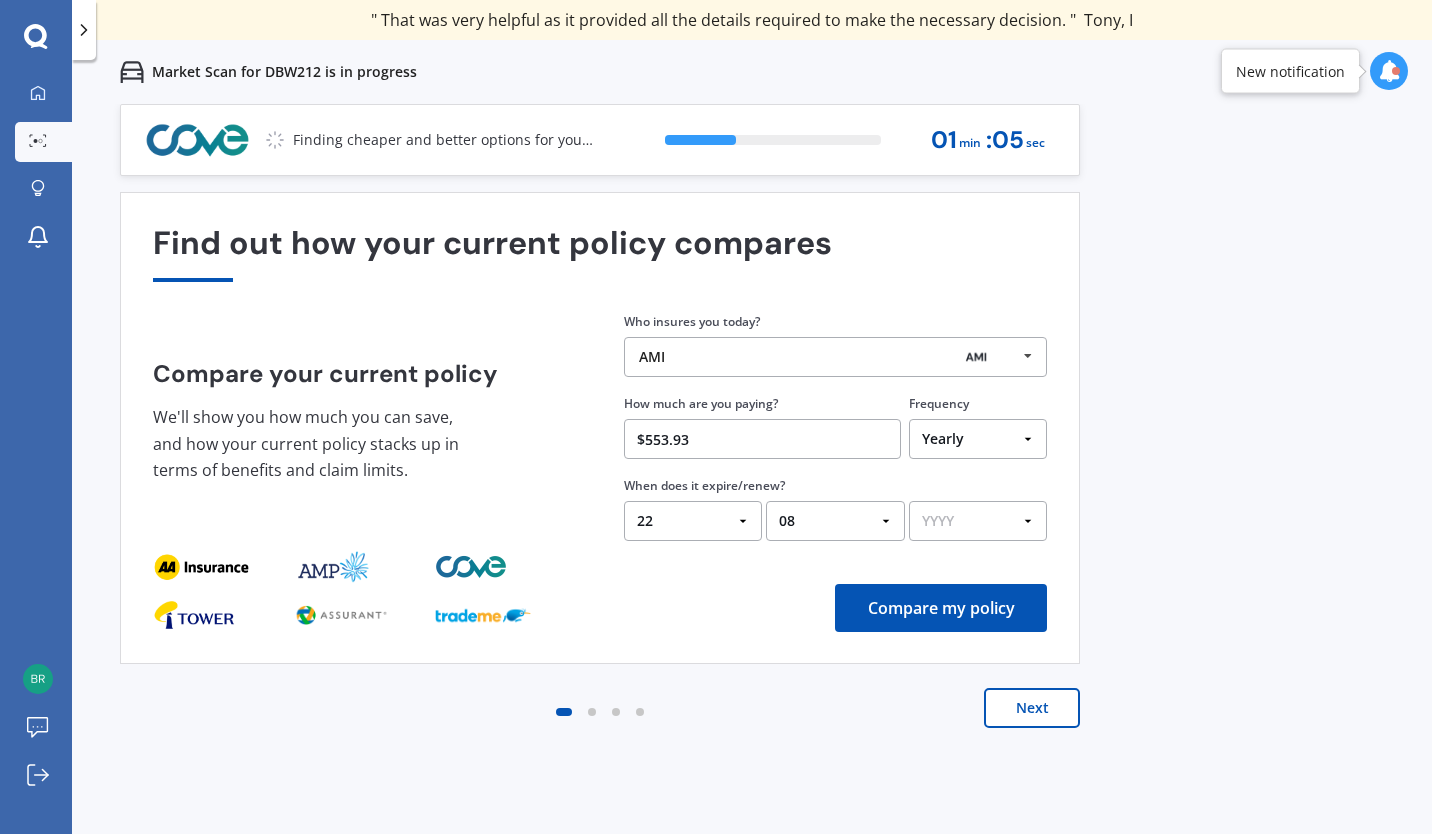 select on "2026" 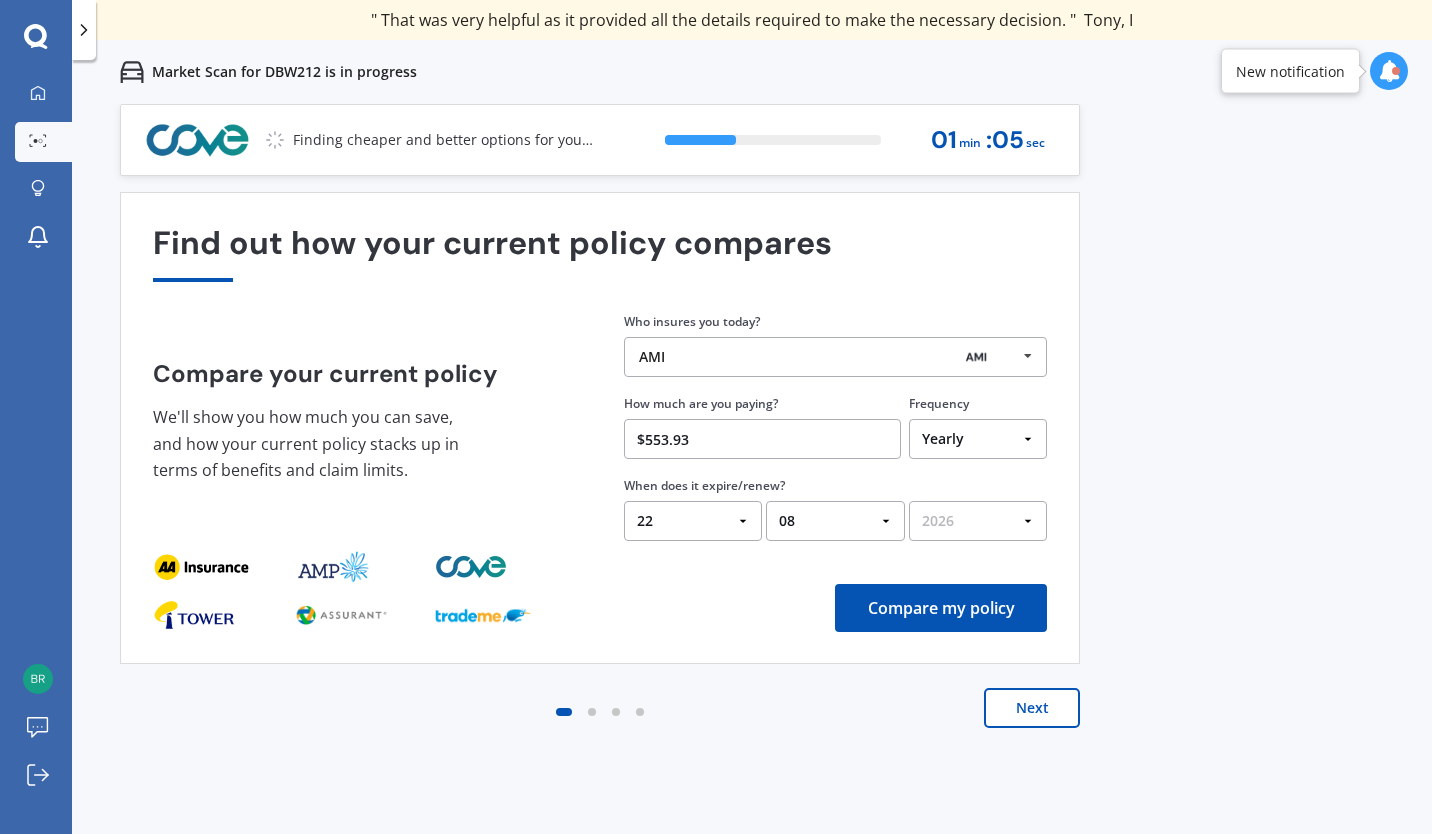 click on "YYYY 2026 2025 2024" at bounding box center (978, 521) 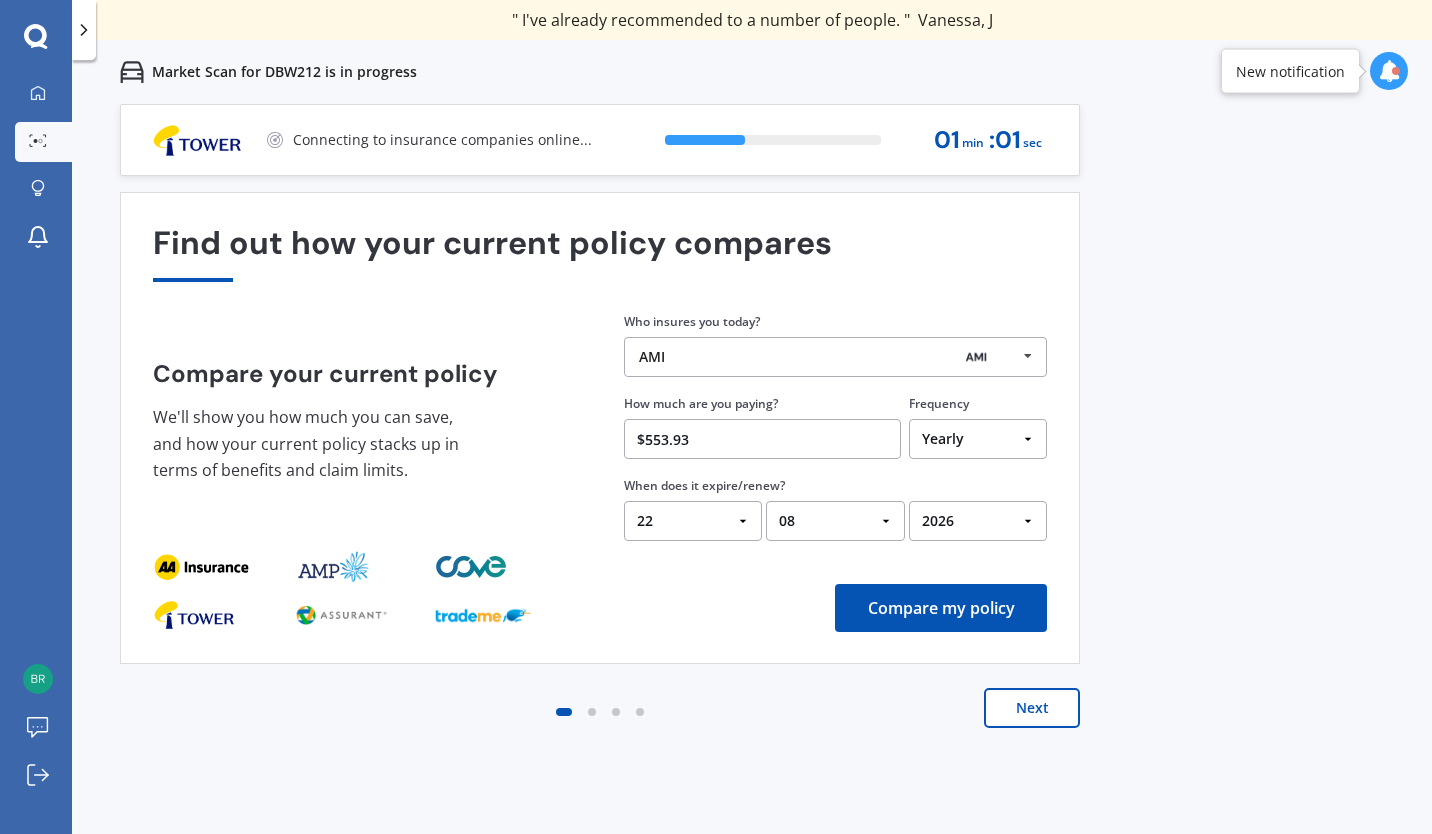 click on "Compare my policy" at bounding box center (941, 608) 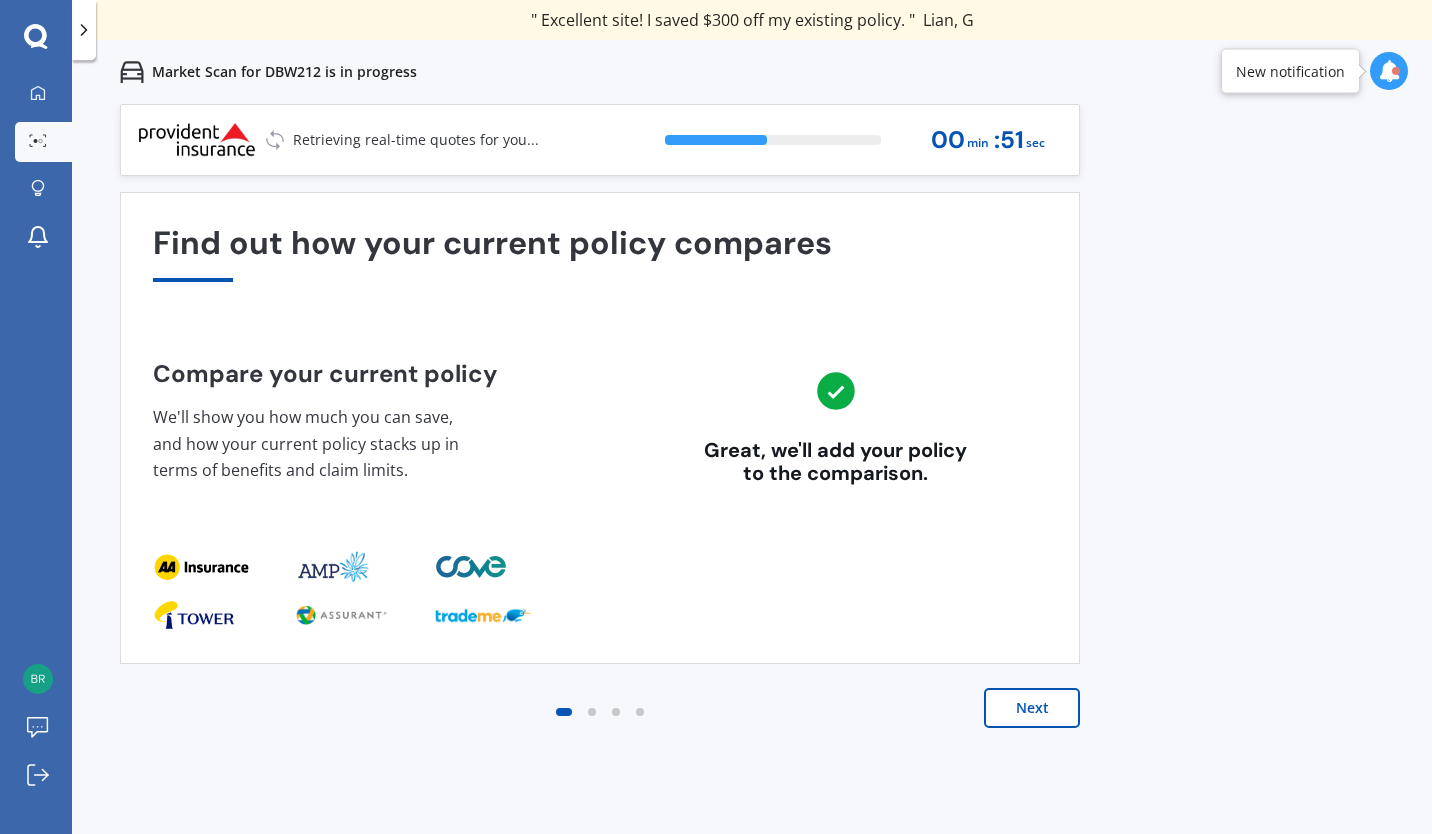 click on "Next" at bounding box center [1032, 708] 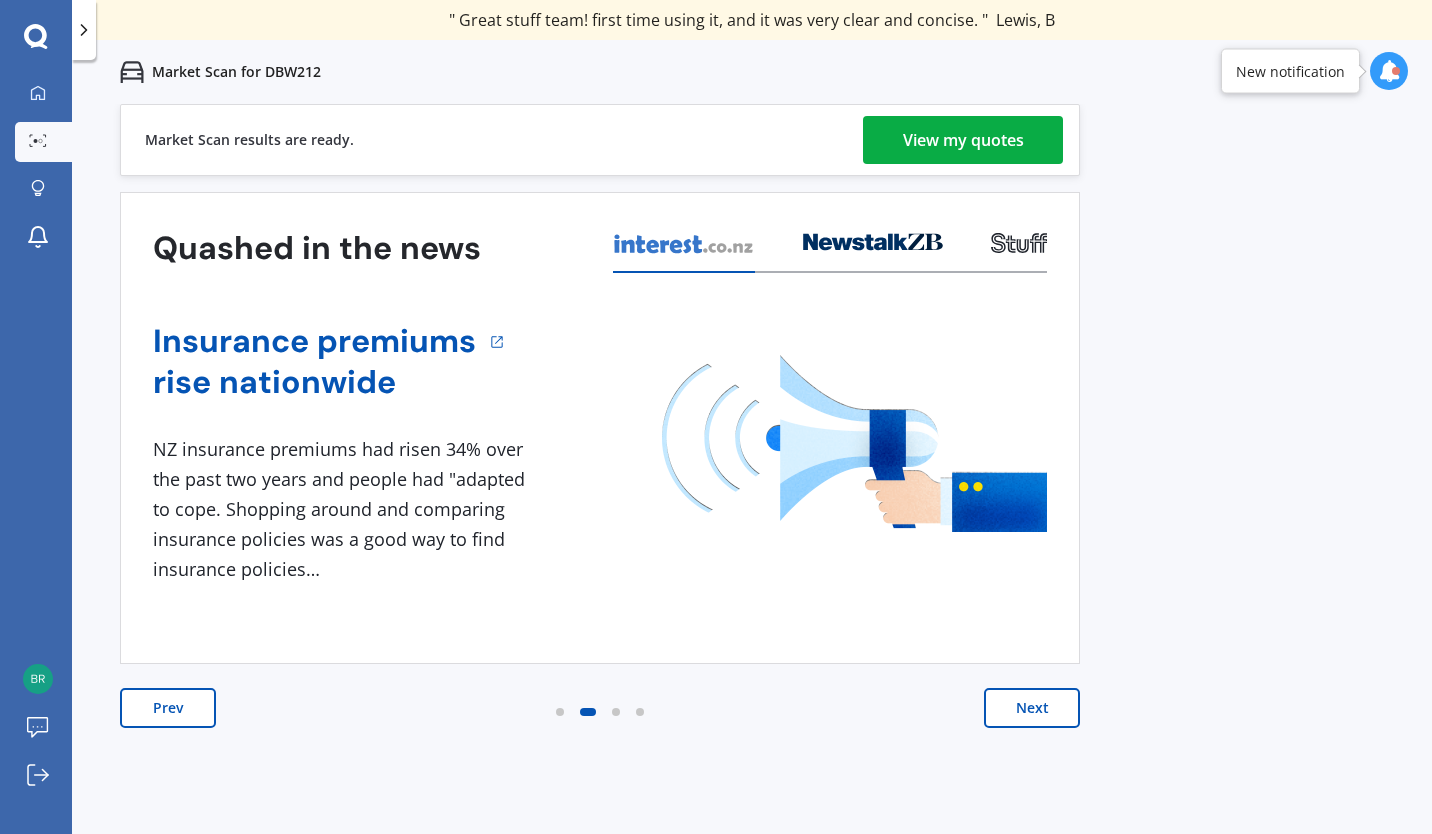 click on "View my quotes" at bounding box center [963, 140] 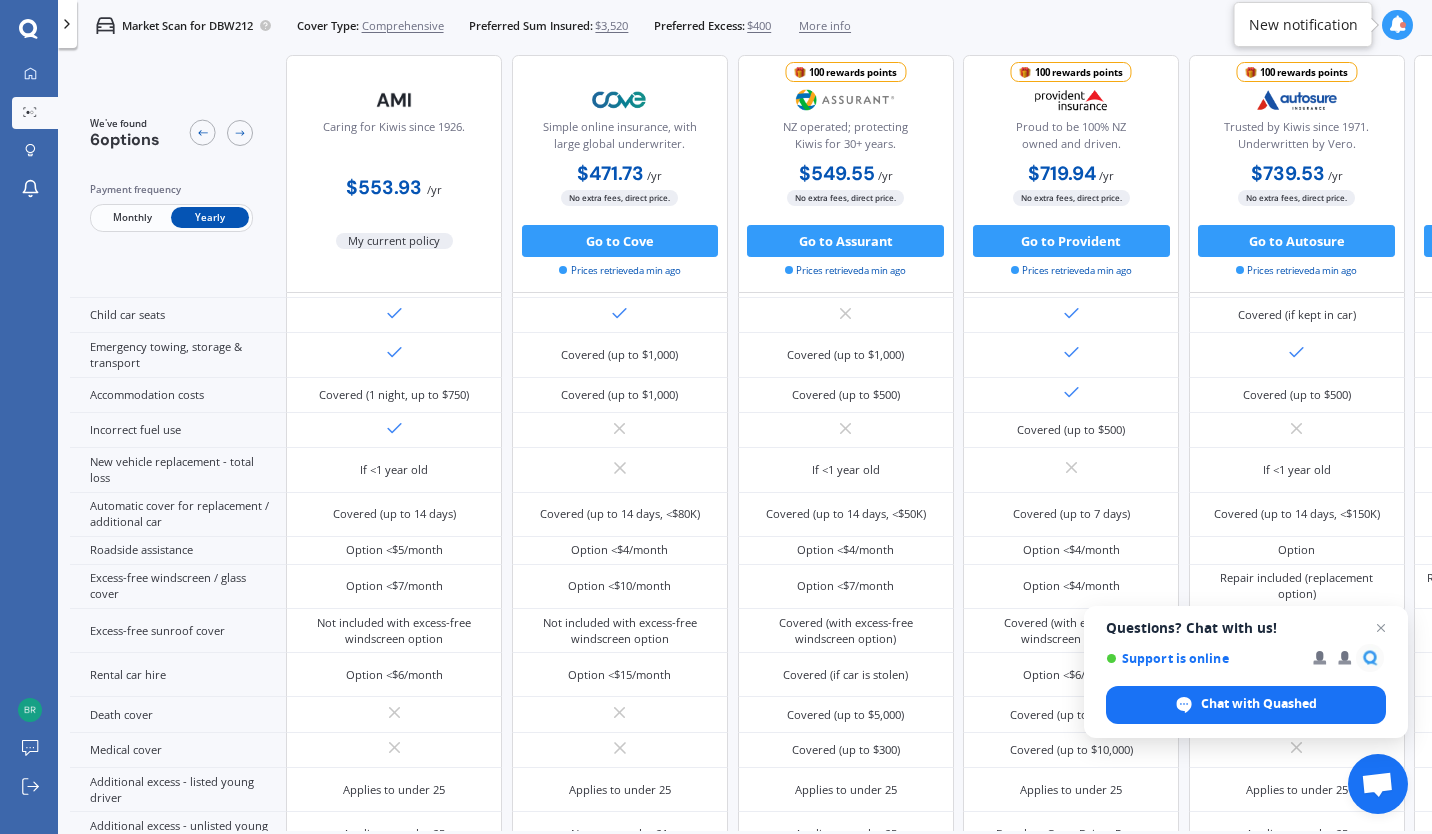 scroll, scrollTop: 424, scrollLeft: 0, axis: vertical 